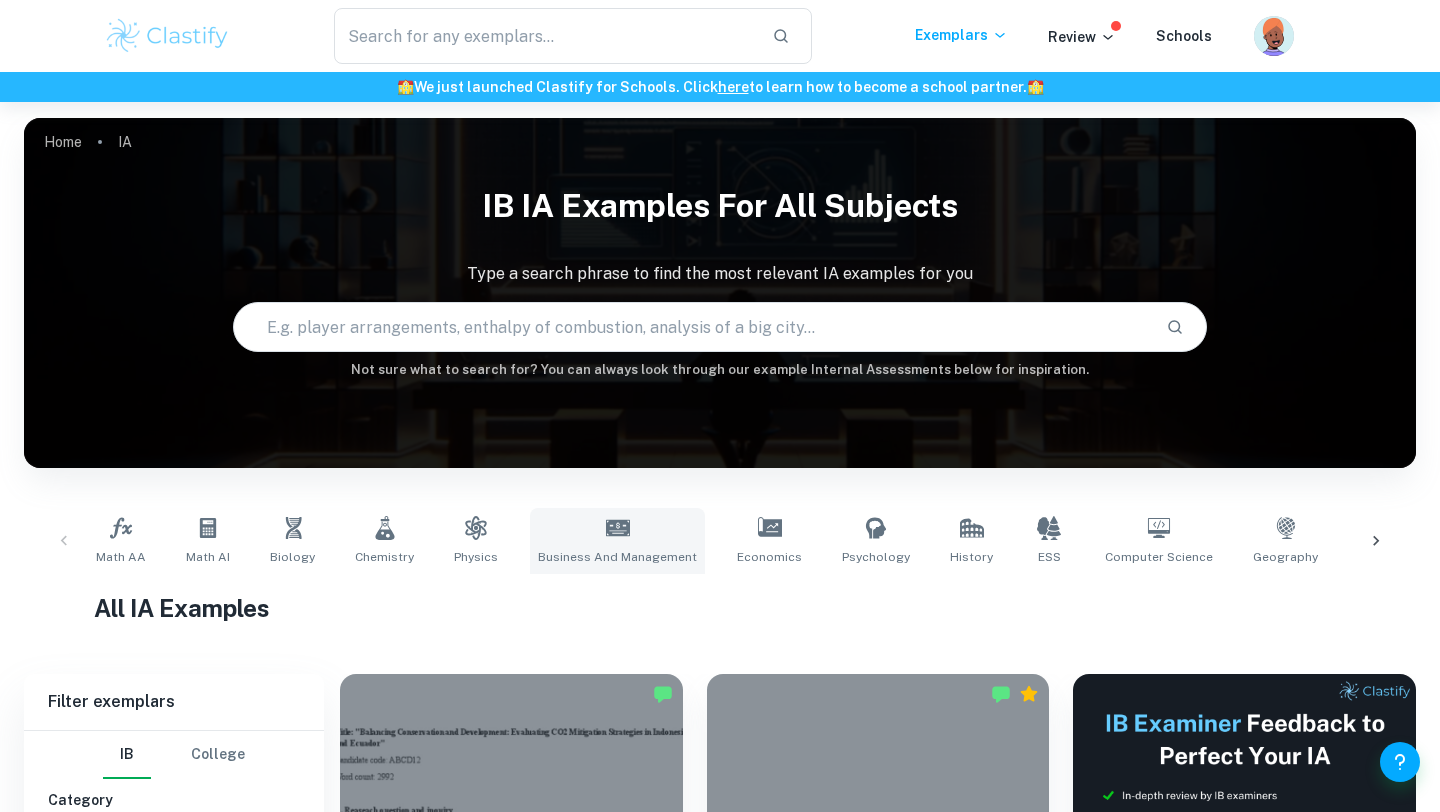 scroll, scrollTop: 0, scrollLeft: 0, axis: both 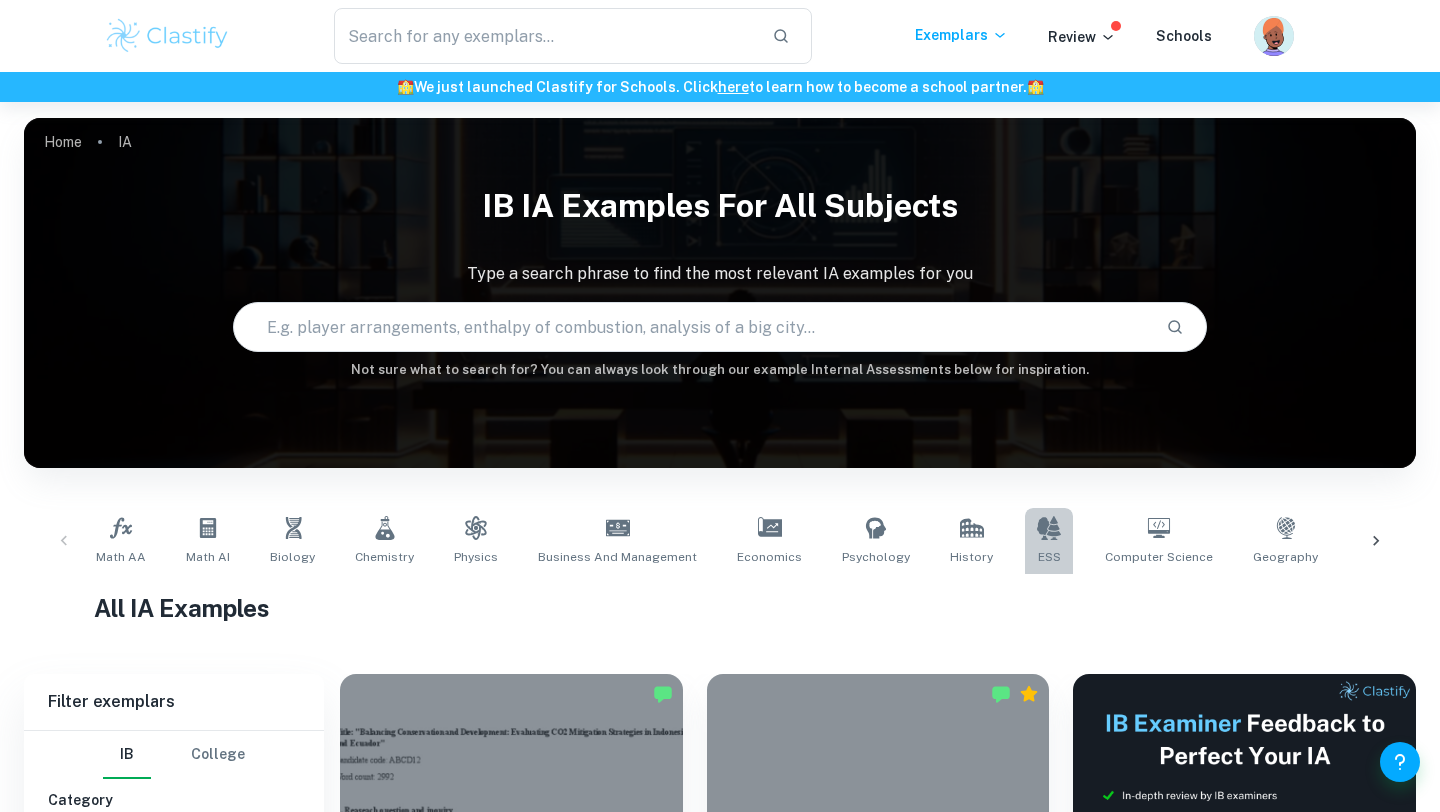 click 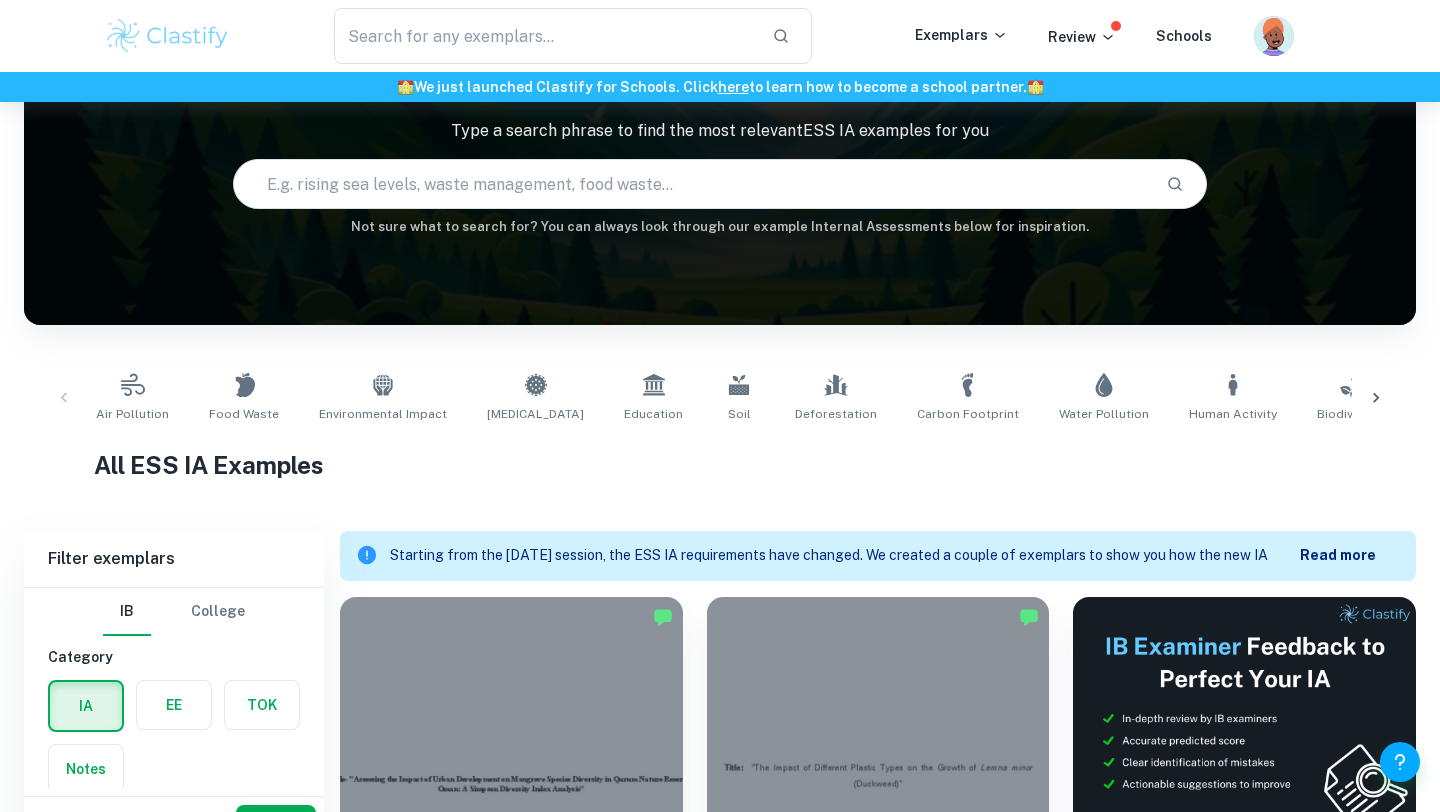 scroll, scrollTop: 190, scrollLeft: 0, axis: vertical 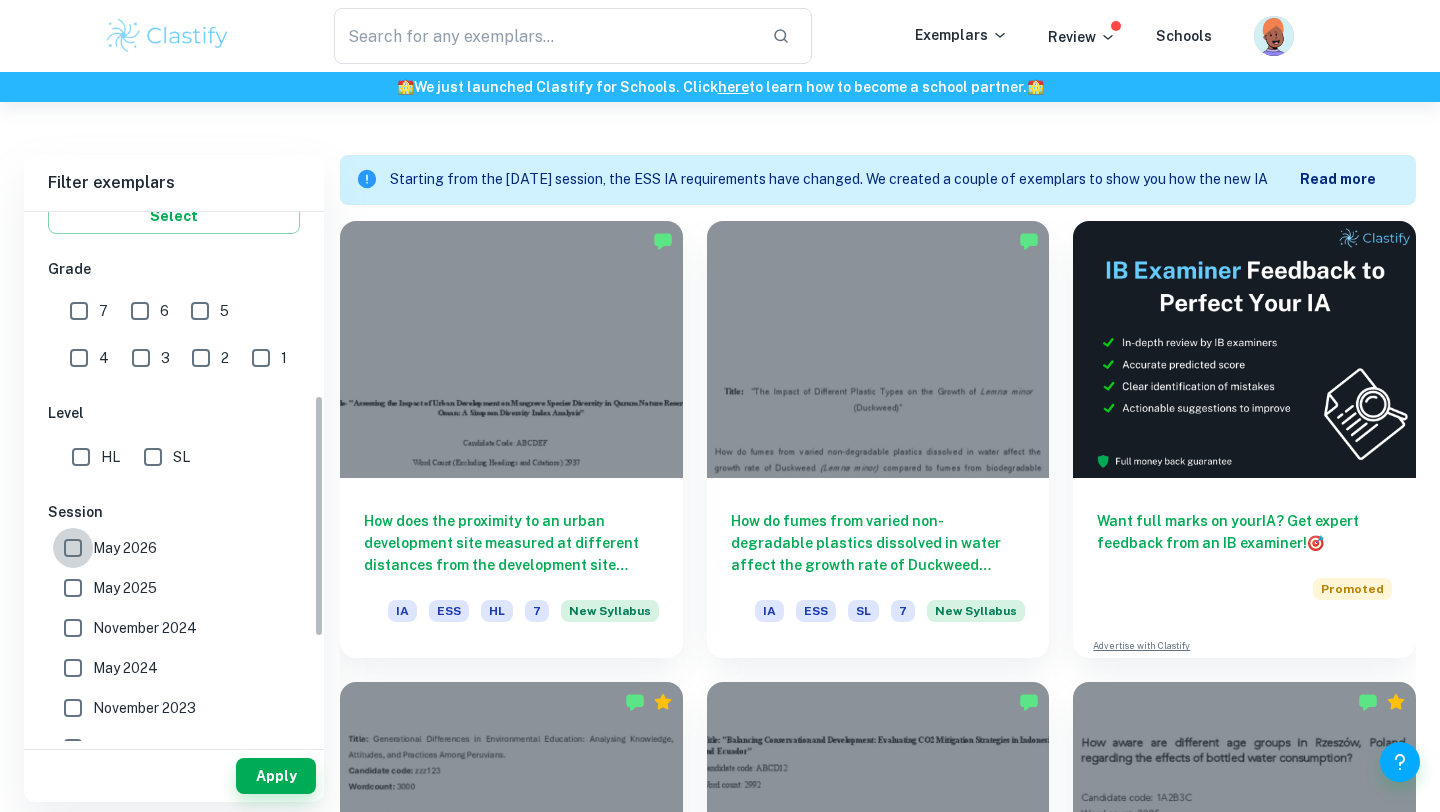 click on "May 2026" at bounding box center (73, 548) 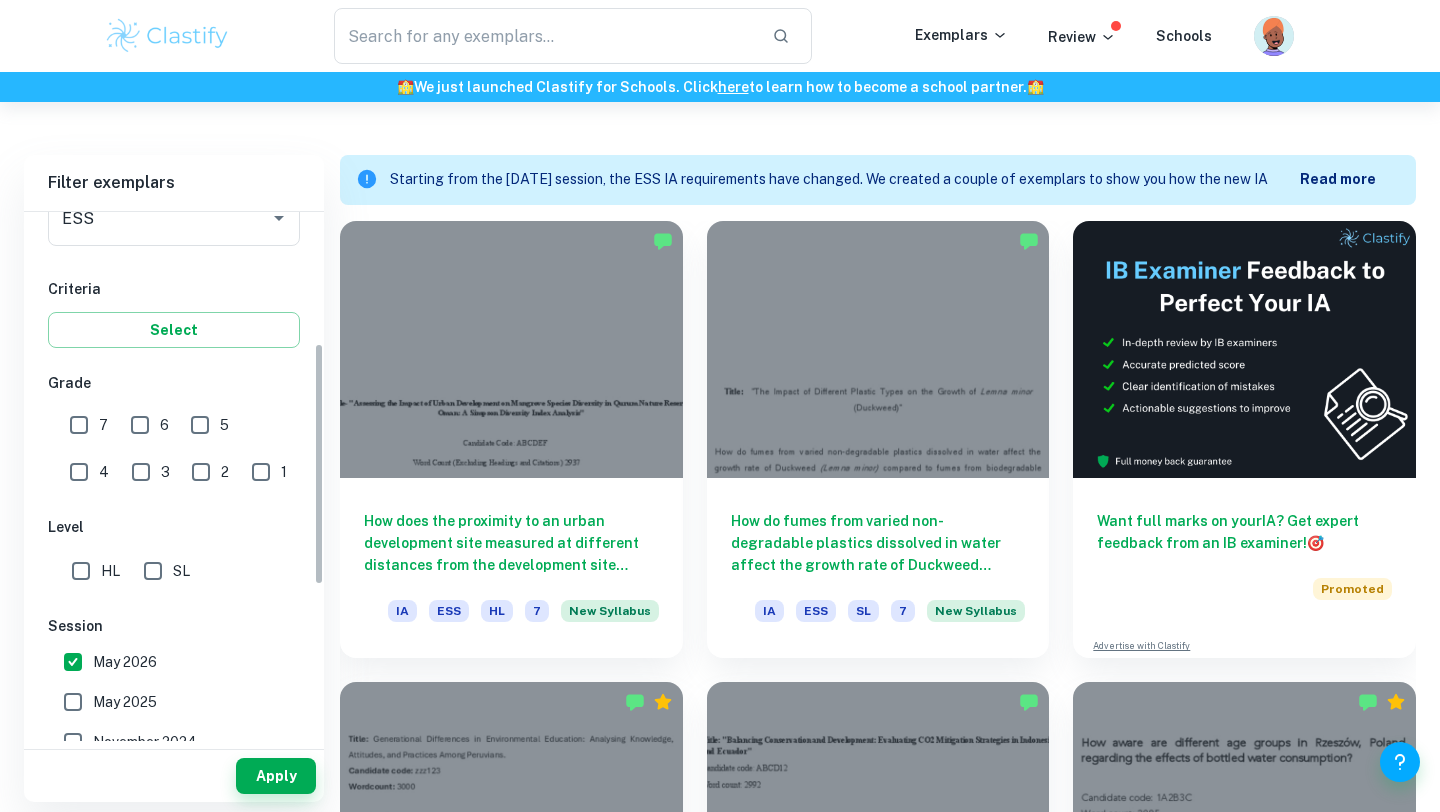scroll, scrollTop: 288, scrollLeft: 0, axis: vertical 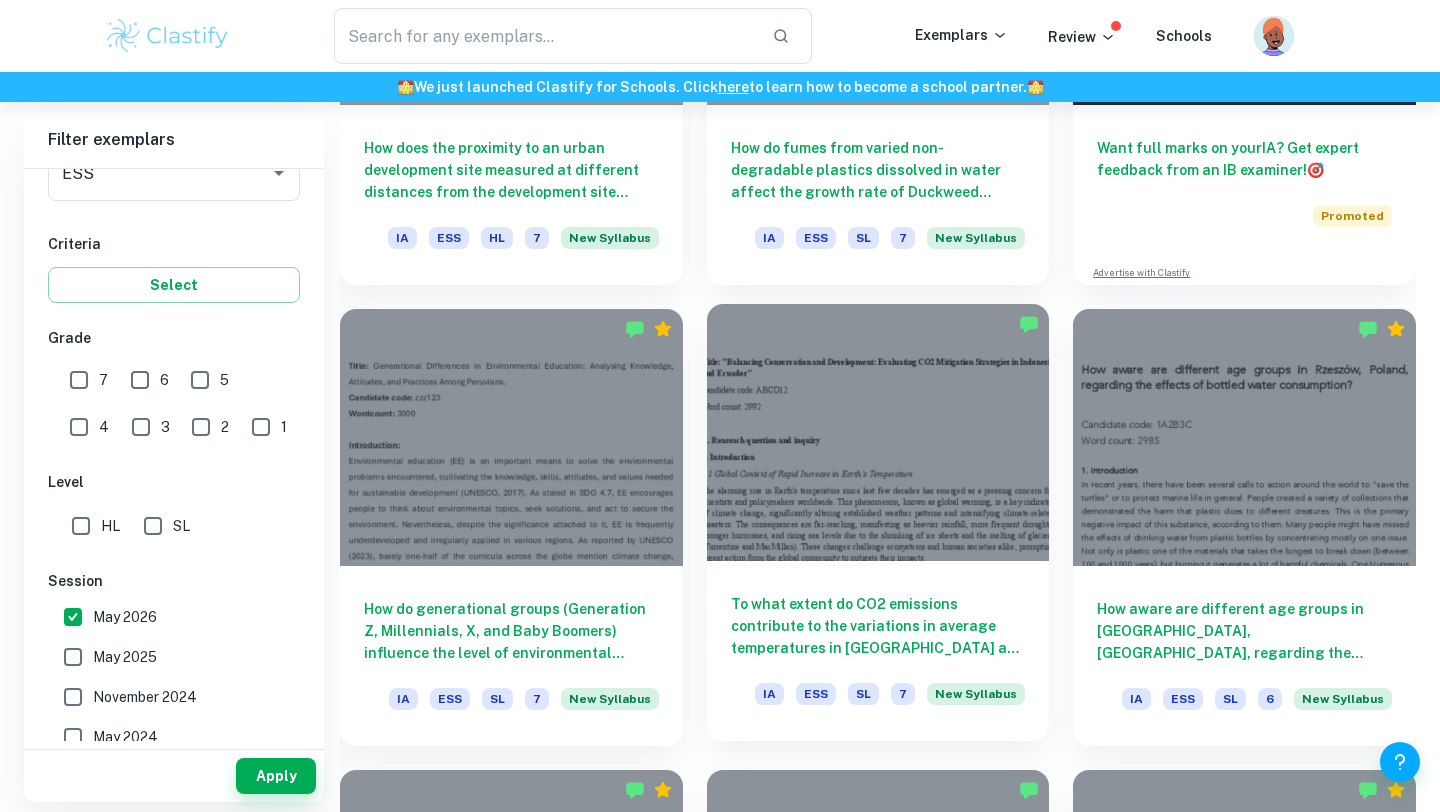 click on "To what extent do CO2 emissions contribute to the variations in average temperatures in [GEOGRAPHIC_DATA] and [GEOGRAPHIC_DATA] from [DATE] to [DATE], considering the environmental impacts of climate change in these regions?" at bounding box center (878, 626) 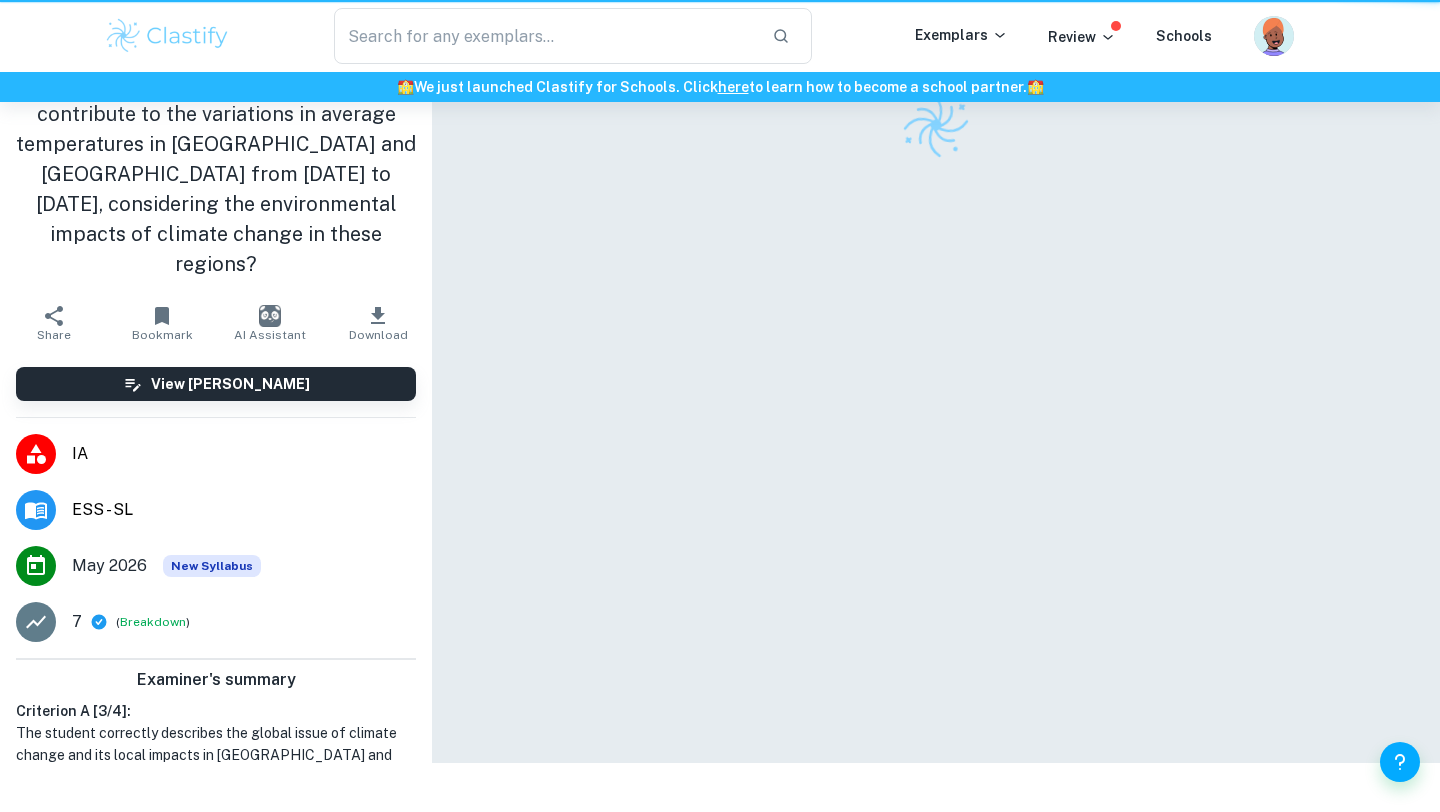 scroll, scrollTop: 0, scrollLeft: 0, axis: both 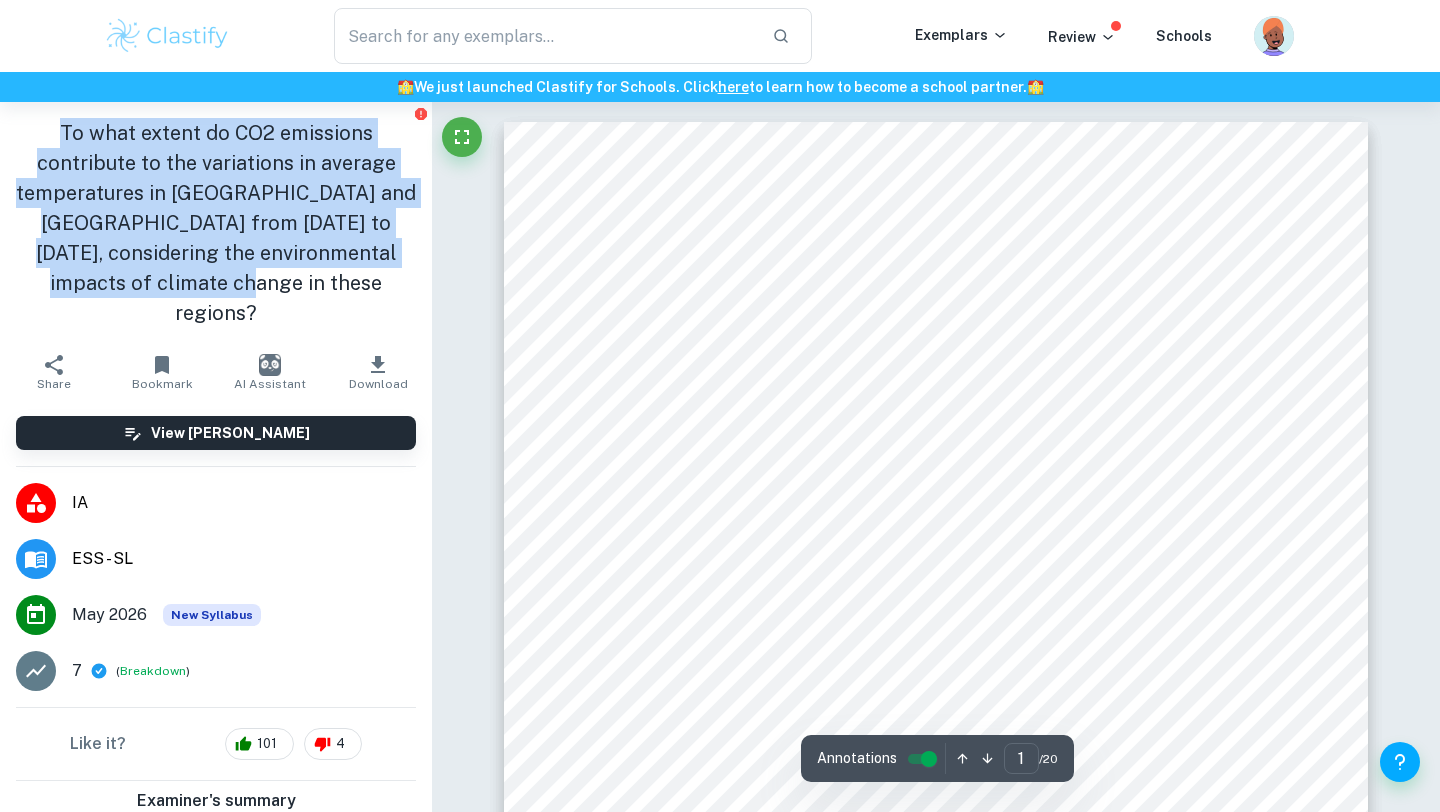 drag, startPoint x: 56, startPoint y: 126, endPoint x: 411, endPoint y: 285, distance: 388.9807 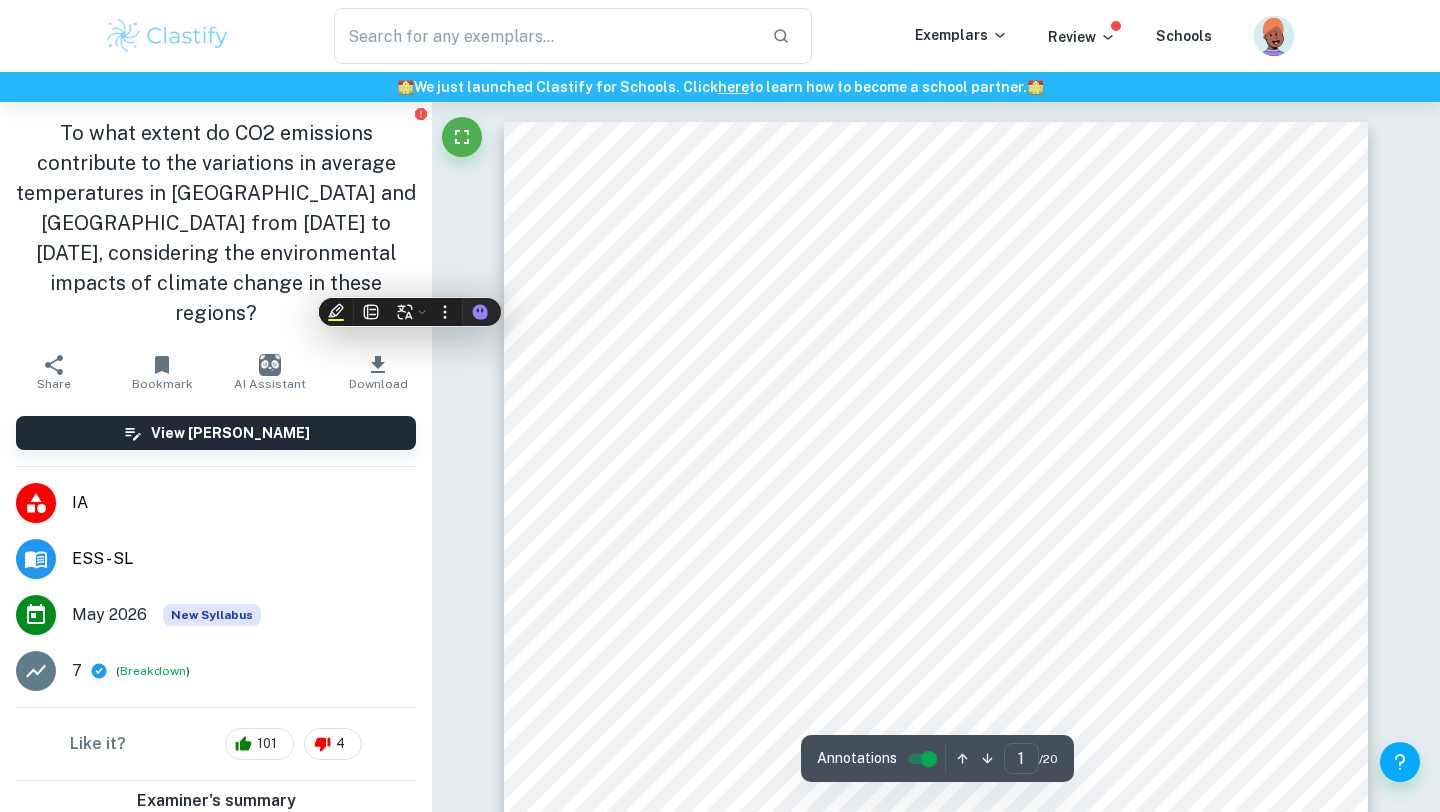 click on "1 Title: "Balancing Conservation and Development: Evaluating CO2 Mitigation Strategies in [GEOGRAPHIC_DATA] and [GEOGRAPHIC_DATA]" Candidate code: ABCD12 Word count: 2992 A. Reaseach question and inquiry 1. Introduction 1.1 Global Context of Rapid Increase in Earth's Temperature The alarming rise in Earth's temperature since last few decades has emerged as a pressing concern for scientists and policymakers worldwide. This phenomenon, known as global warming, is a key indicator of climate change, significantly altering established weather patterns and intensifying climate-related disasters. The consequences are far-reaching, manifesting as heavier rainfall, more frequent droughts, stronger hurricanes, and rising sea levels due to the shrinking of ice sheets and the melting of glaciers (Turrentine and MacMillan). These changes challenge ecosystems and human societies alike, prompting urgent action from the global community to mitigate their impacts. 1.2 Local Context: The Impact of Climate Change on Equatorial Regions" at bounding box center (936, 681) 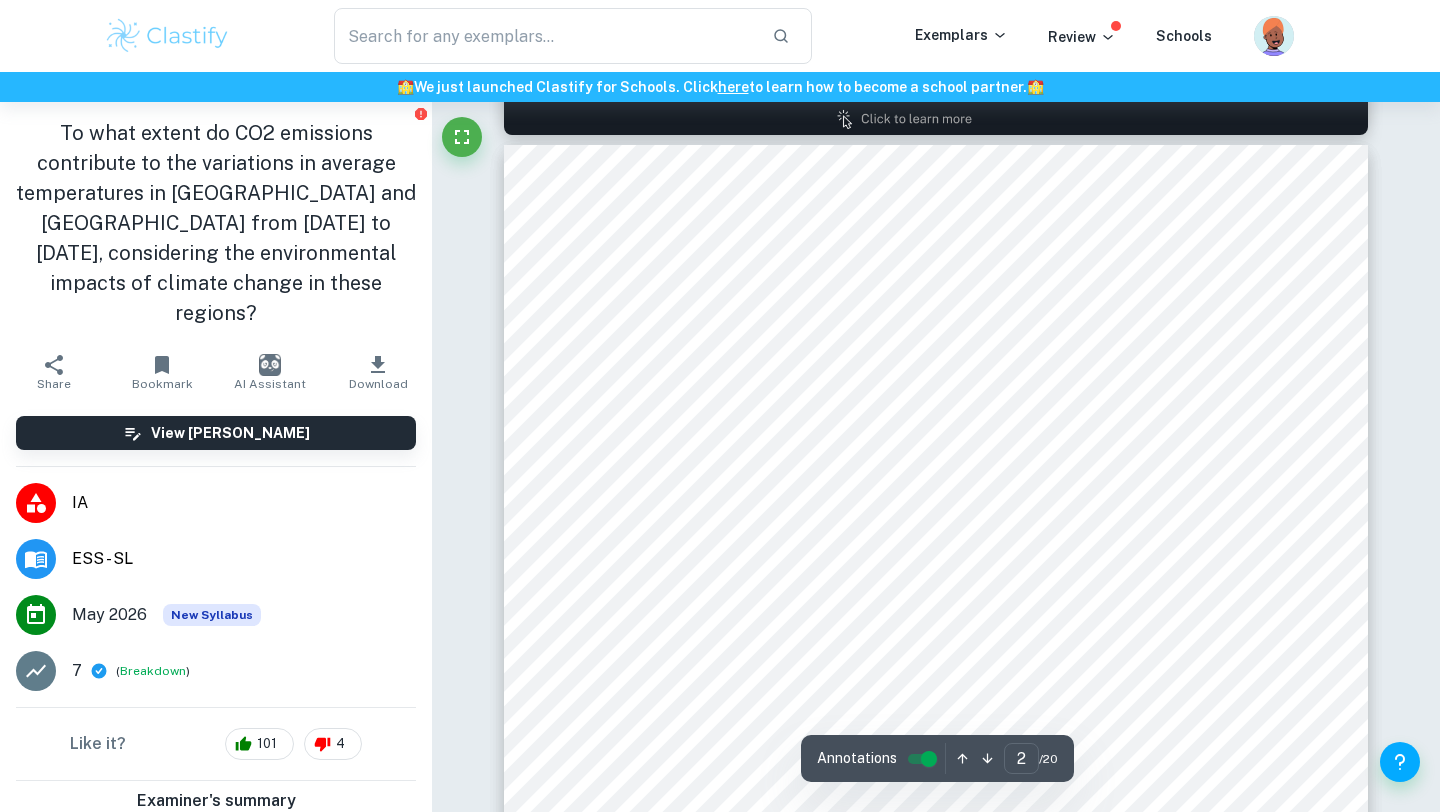scroll, scrollTop: 1299, scrollLeft: 0, axis: vertical 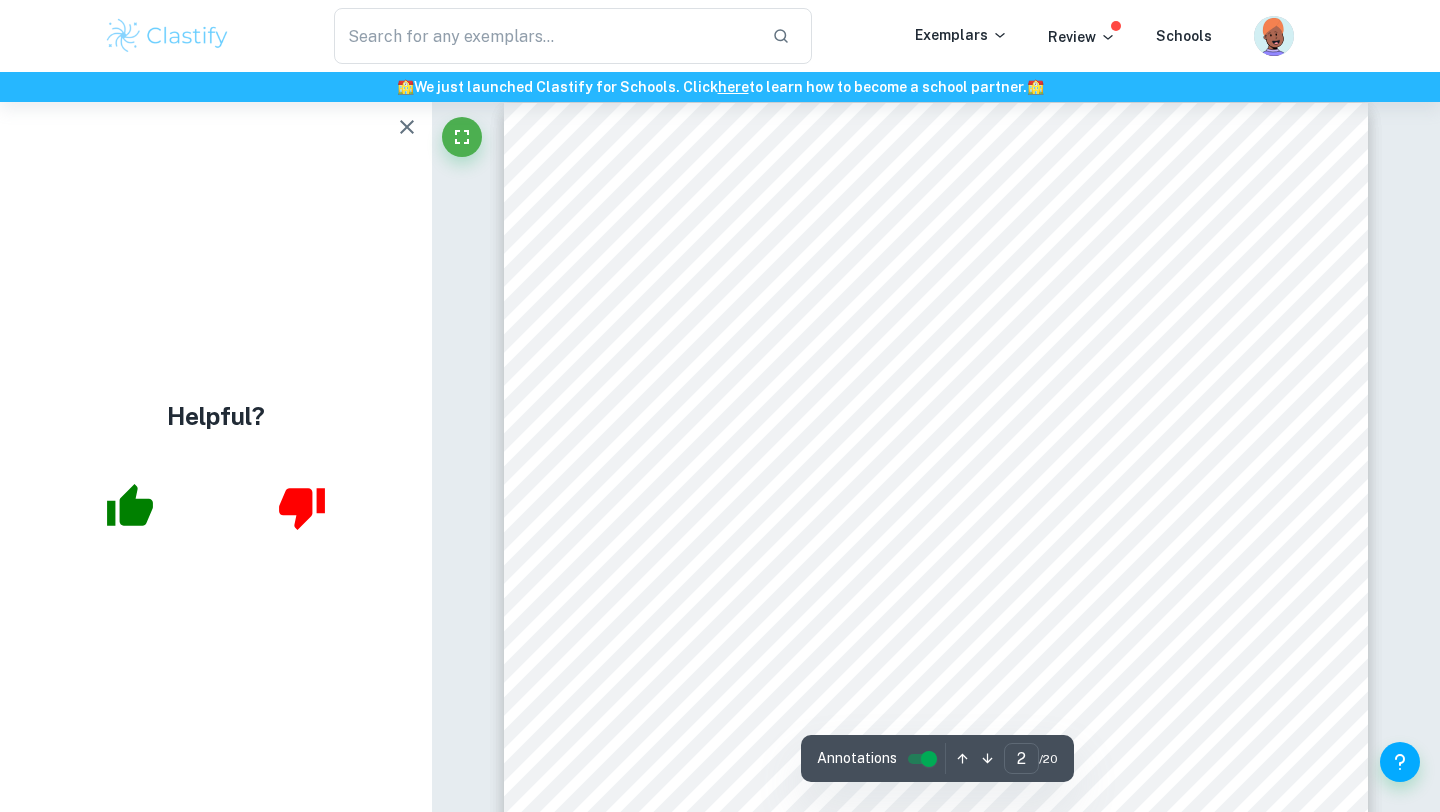 click 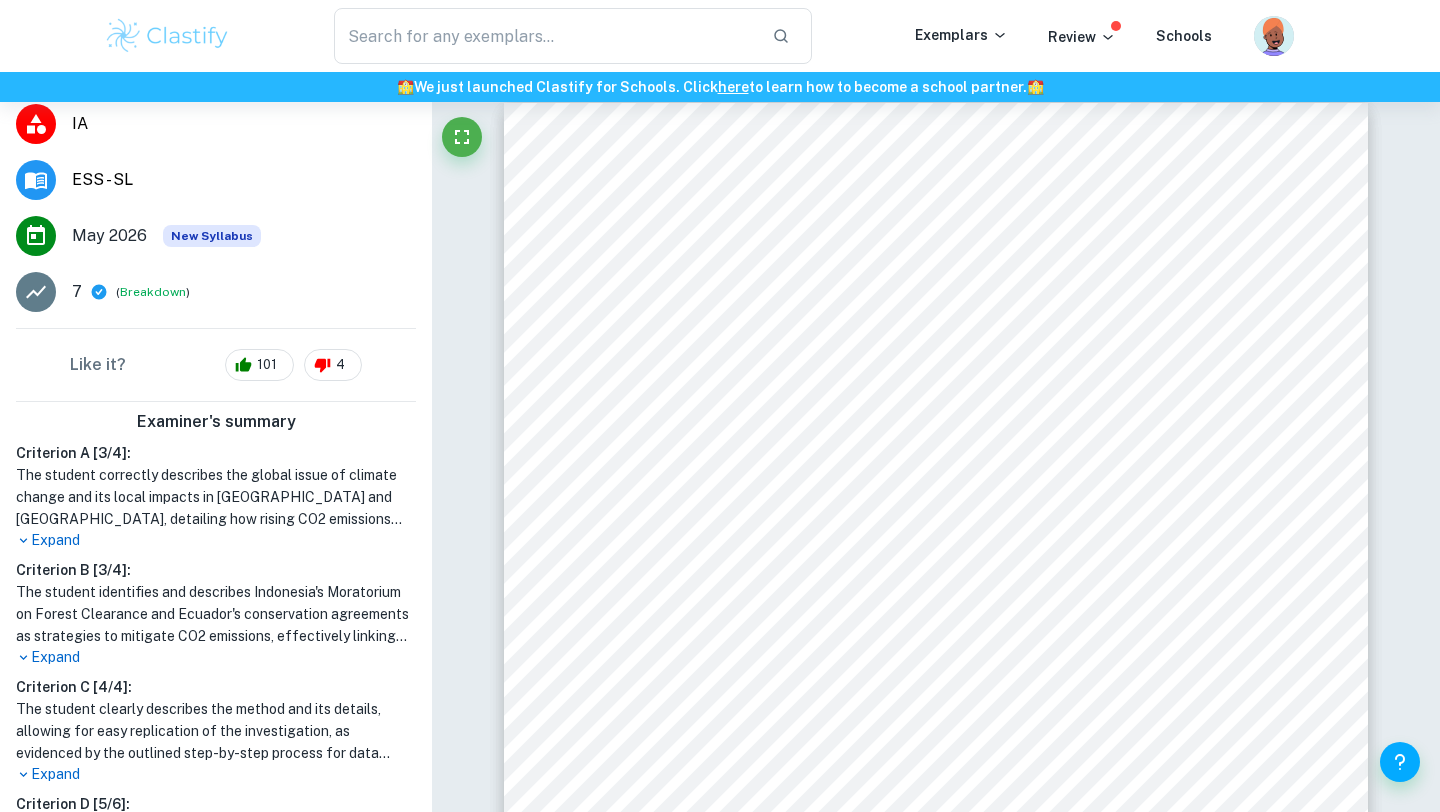 scroll, scrollTop: 415, scrollLeft: 0, axis: vertical 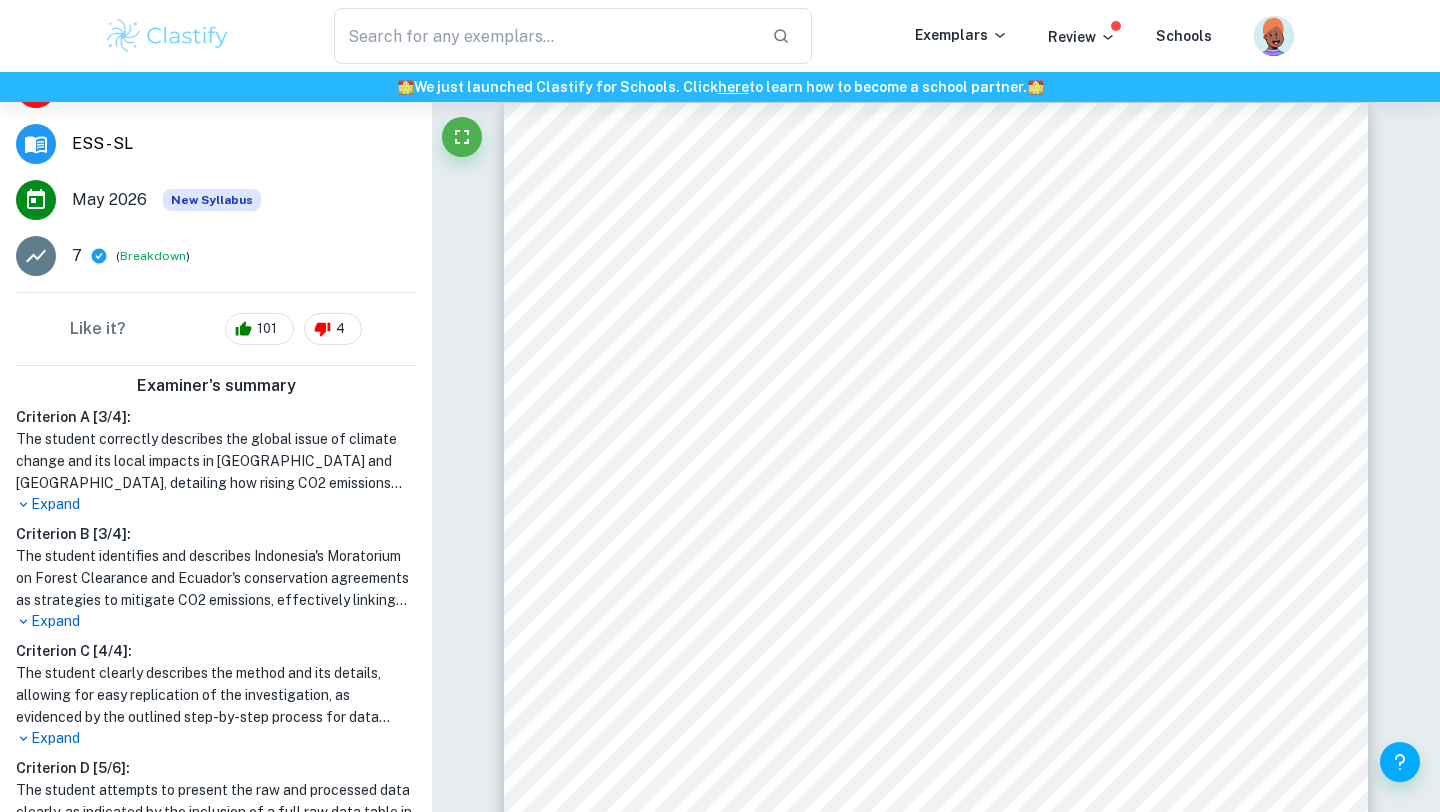 click on "Expand" at bounding box center [216, 621] 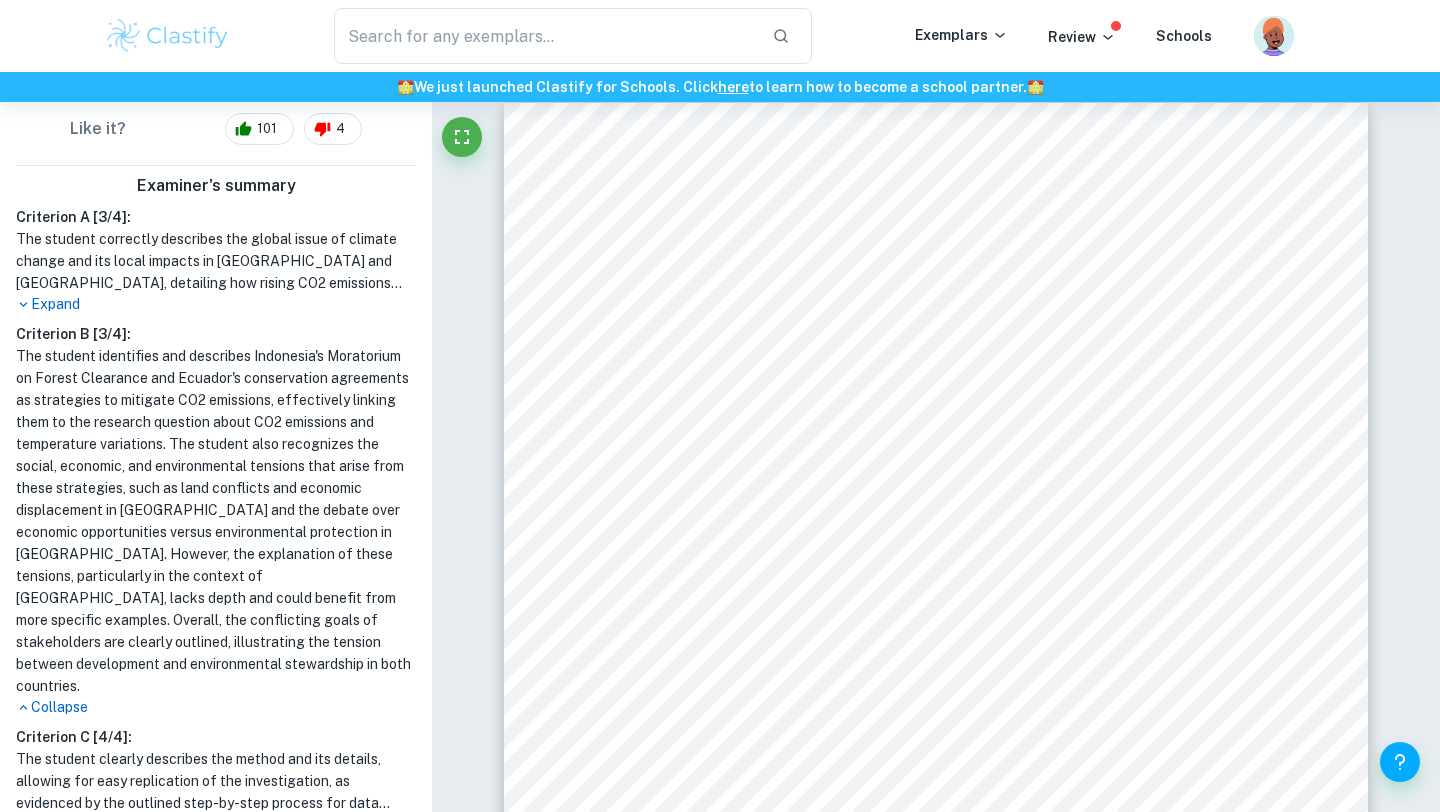 scroll, scrollTop: 663, scrollLeft: 0, axis: vertical 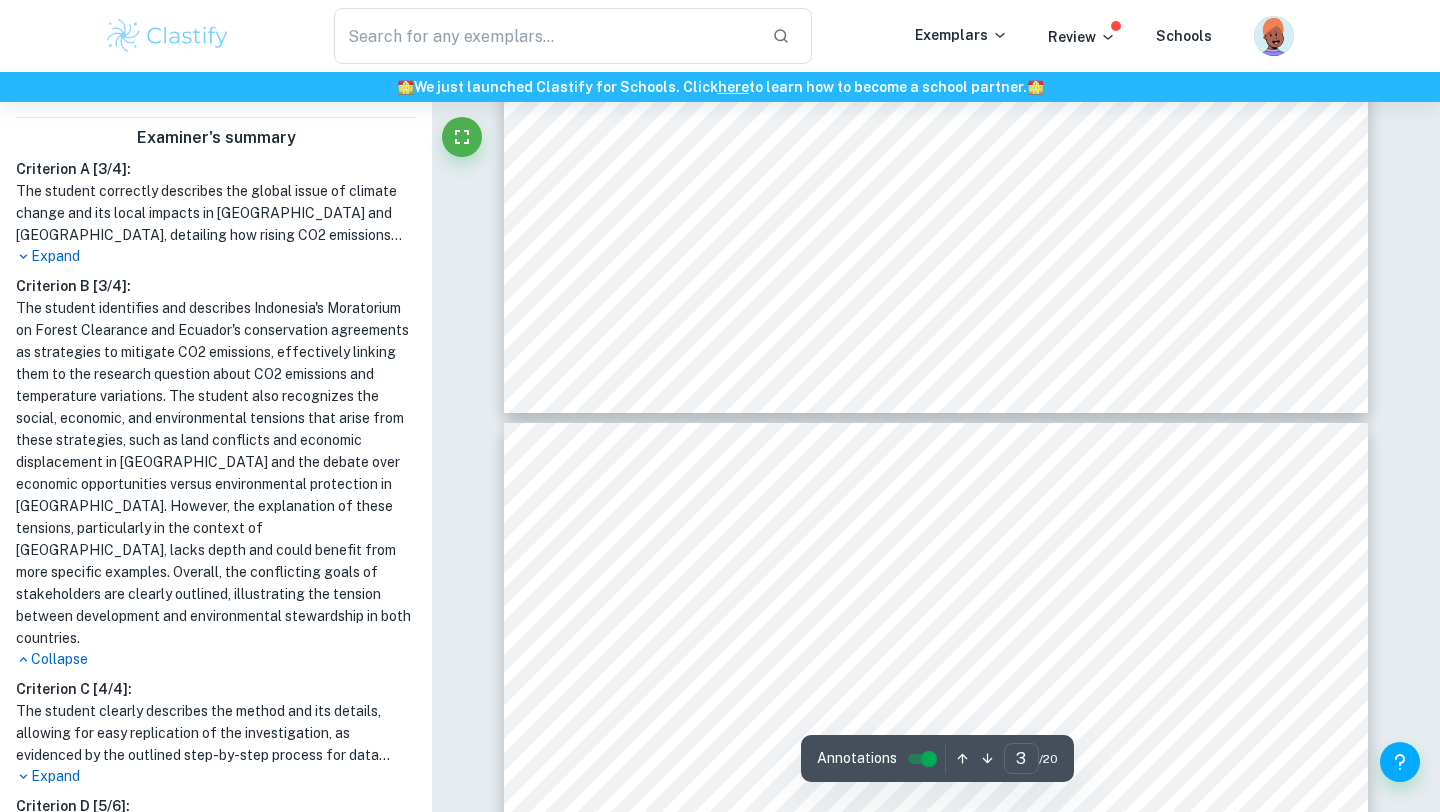 type on "4" 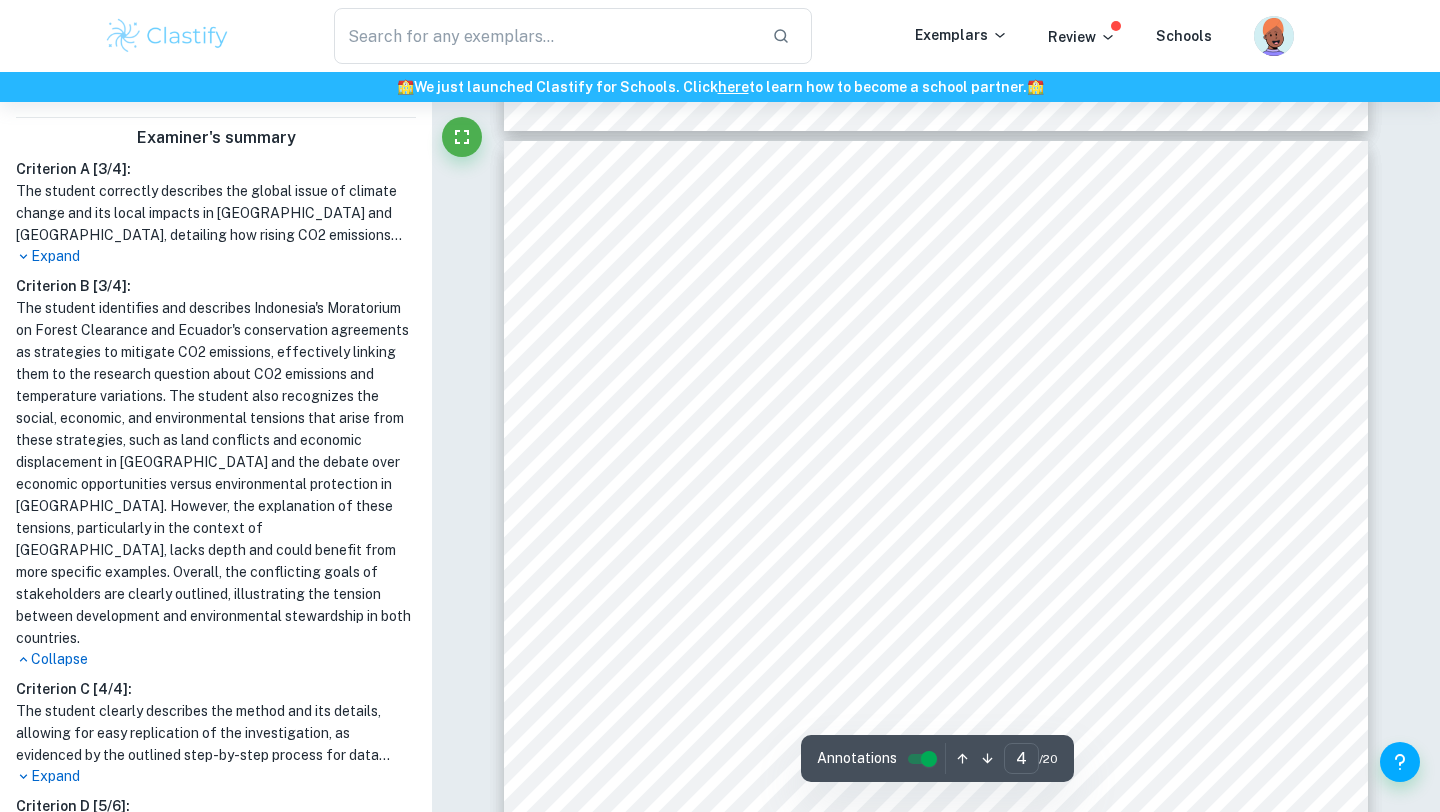 scroll, scrollTop: 3516, scrollLeft: 0, axis: vertical 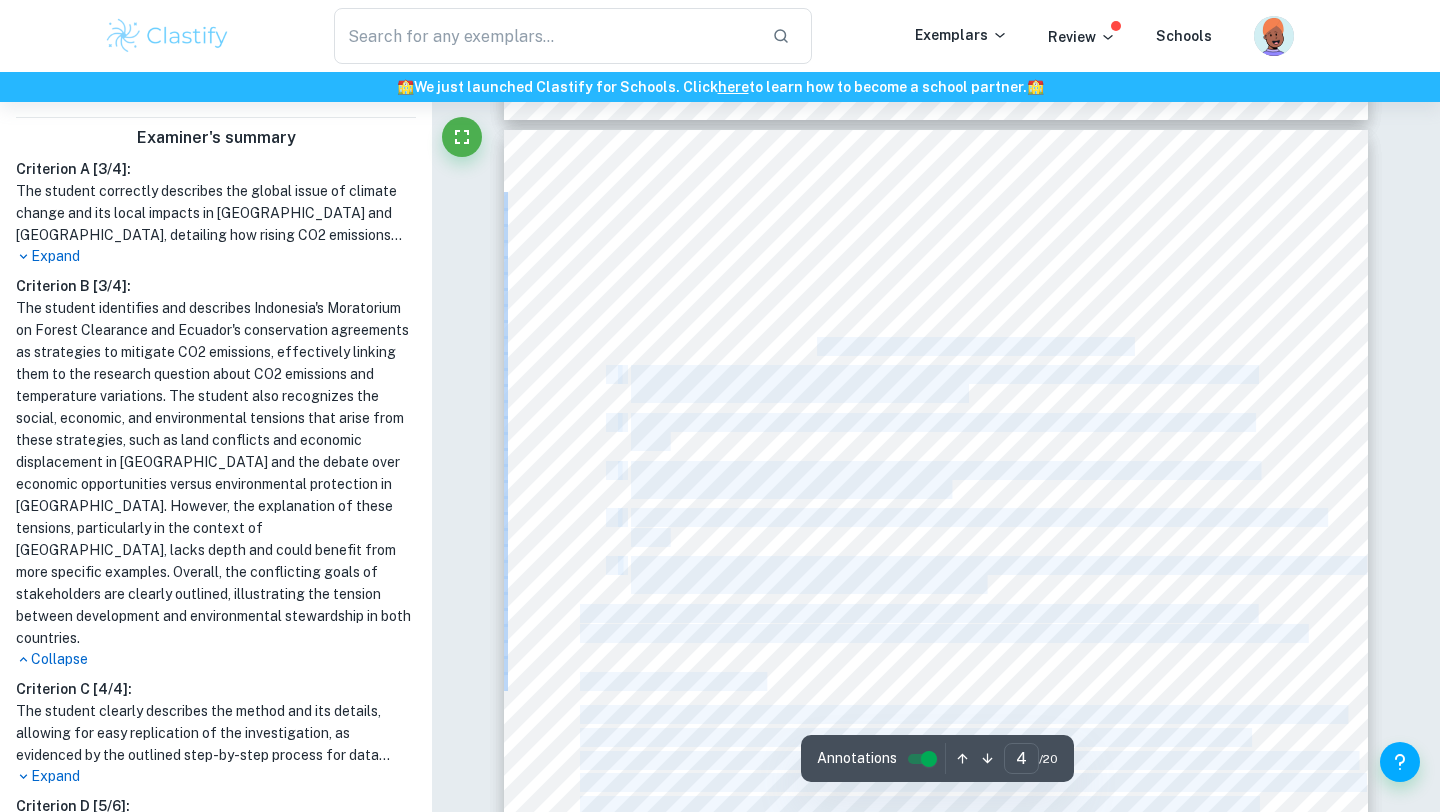 drag, startPoint x: 588, startPoint y: 297, endPoint x: 821, endPoint y: 362, distance: 241.89667 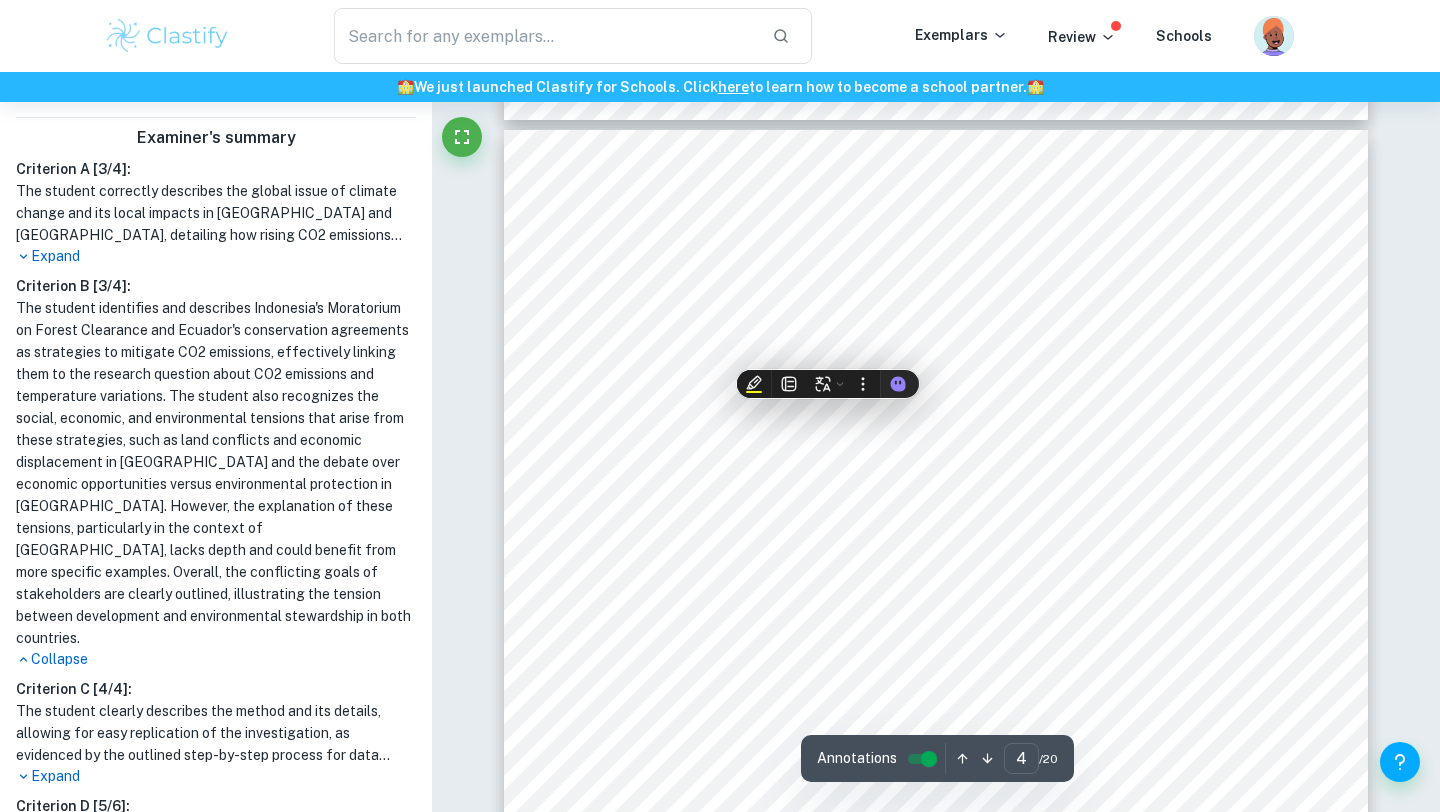 click on "4 6. Methodology 1.   Begin by creating a three-column table (3x21) in Google Sheets. Label the columns in the first row as follows: Years, CO2 Emissions, and Average Temperature. 2.   Fill the first column (rows 2-21) with the years ranging from [DATE] to [DATE]. 3.   Navigate to the World Bank database and enter <Indonesia= into the search bar to locate the relevant CO2 emissions data for the specified years. 4.   the second column of the table, input Indonesia9s CO2 emissions data for each year from [DATE] to [DATE]. 5.   Proceed to the Climate Change Knowledge Portal, click on <Explore by Country,= and select <Indonesia= to retrieve average temperature data. 6.   In the third column of the table, enter [GEOGRAPHIC_DATA] average temperature data for the years [DATE] to [DATE]. 7.   Repeat steps 1 through 6 for [GEOGRAPHIC_DATA], ensuring to record both CO2 emissions and average temperature data in the respective columns of the table. This systematic approach will facilitate a comprehensive comparison of CO2 emissions and average •" at bounding box center [936, 689] 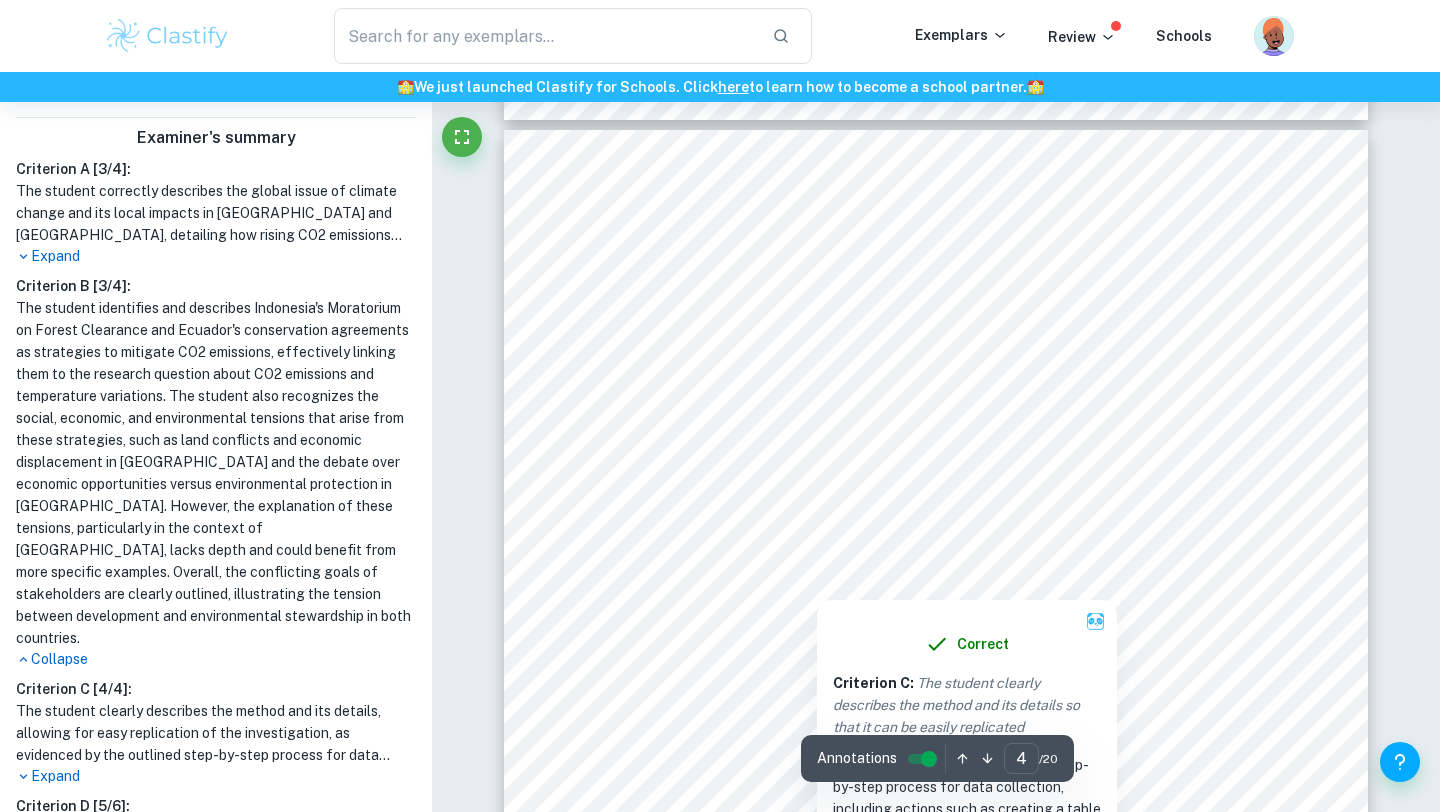 drag, startPoint x: 770, startPoint y: 296, endPoint x: 926, endPoint y: 299, distance: 156.02884 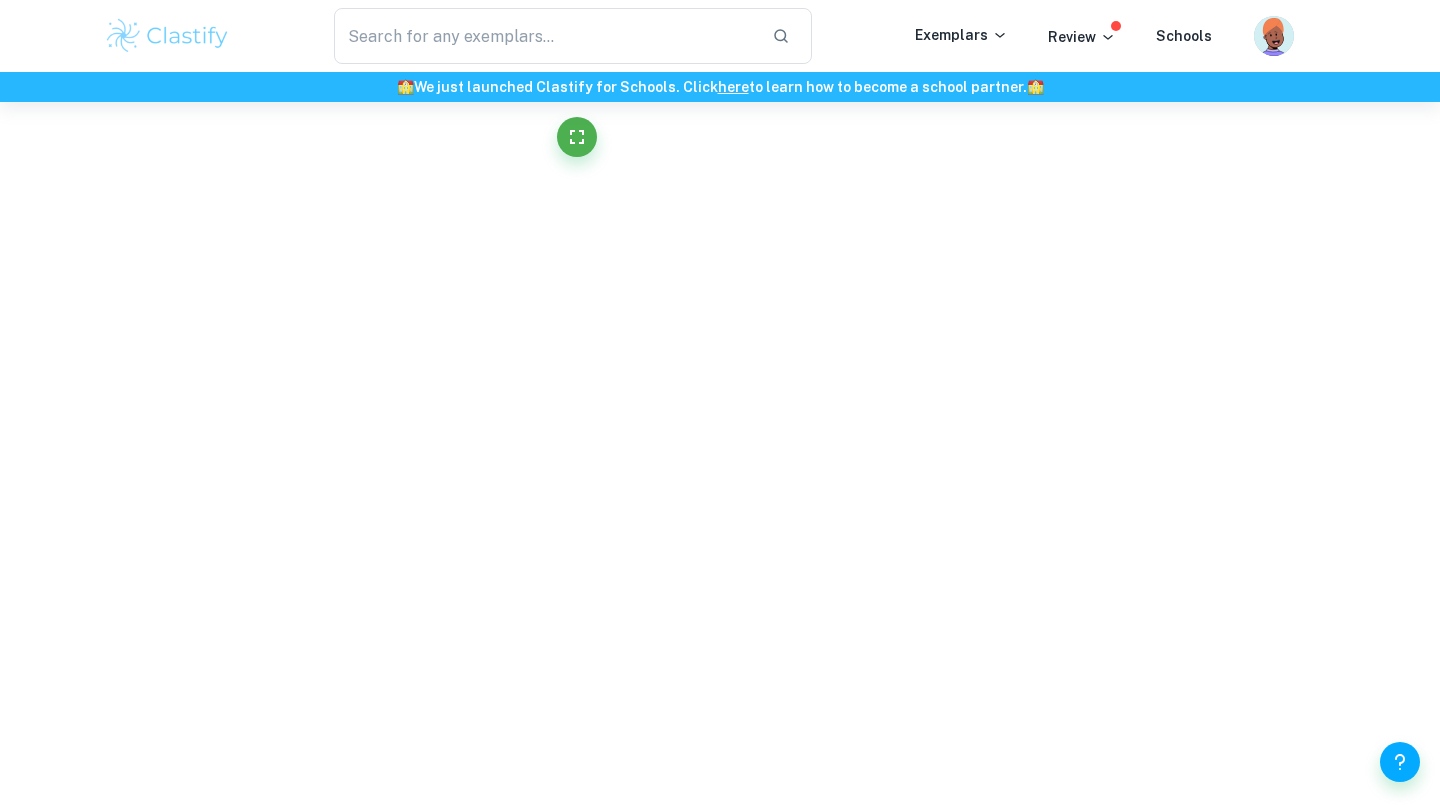 scroll, scrollTop: 0, scrollLeft: 0, axis: both 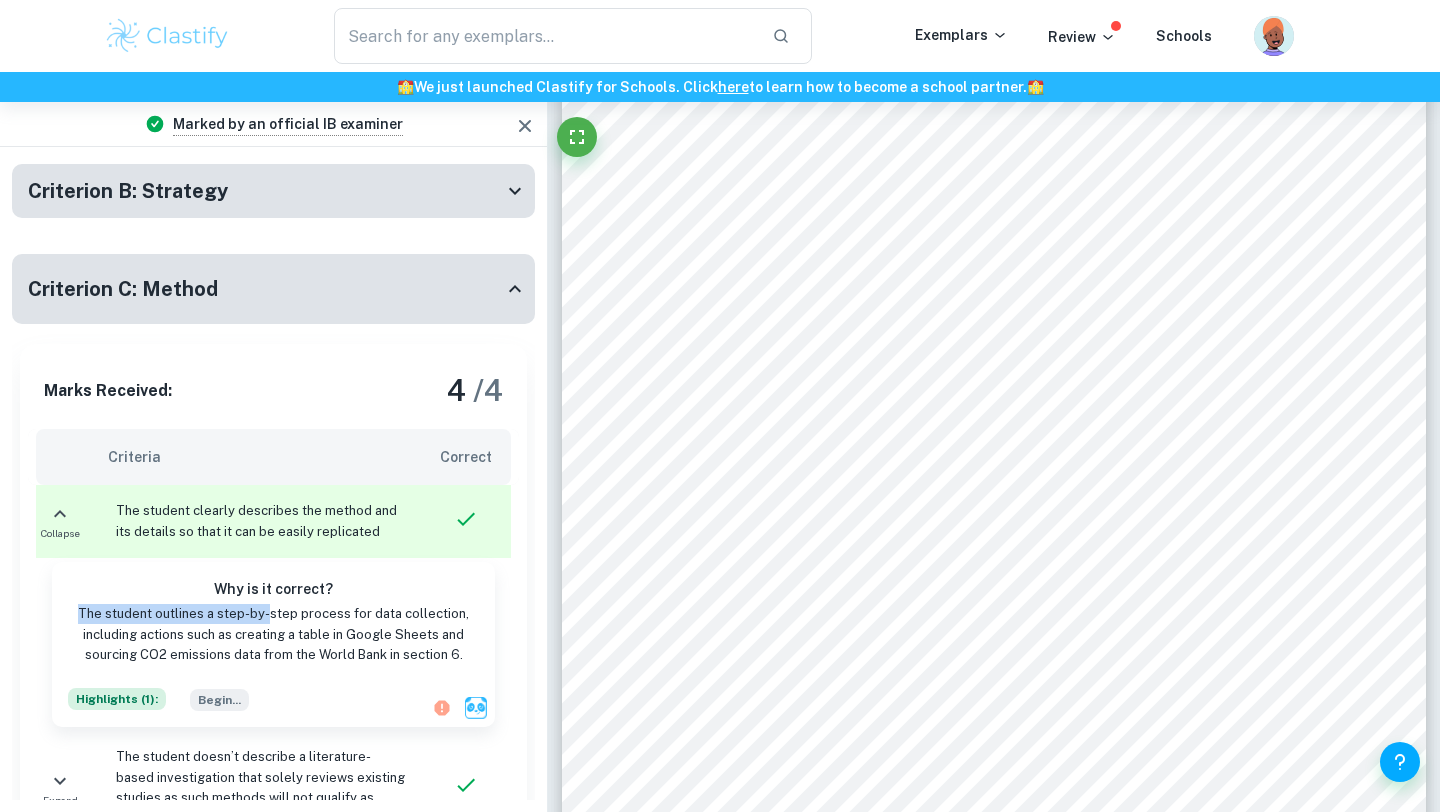 drag, startPoint x: 83, startPoint y: 567, endPoint x: 270, endPoint y: 572, distance: 187.06683 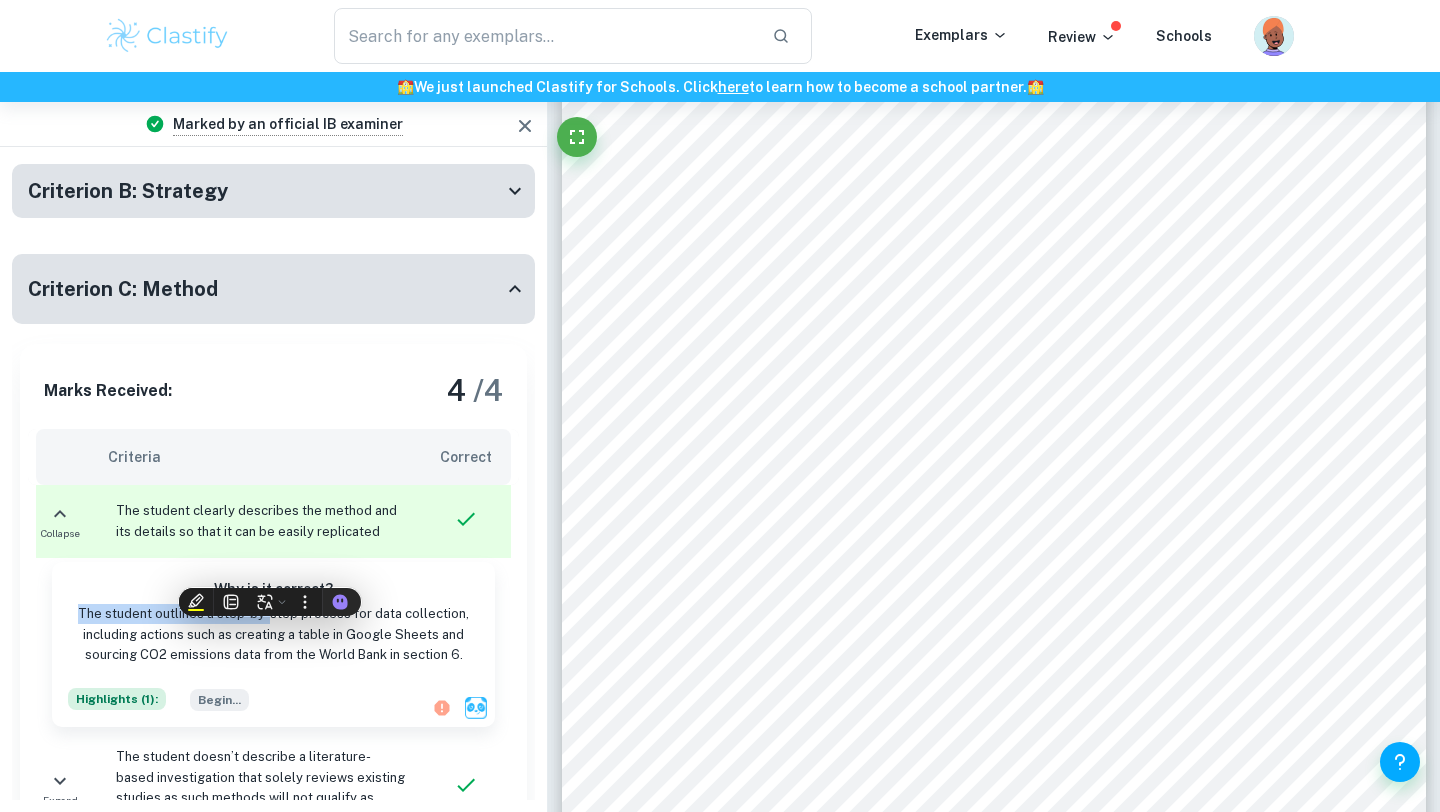 click on "The student outlines a step-by-step process for data collection, including actions such as creating a table in Google Sheets and sourcing CO2 emissions data from the World Bank in section 6." at bounding box center [273, 634] 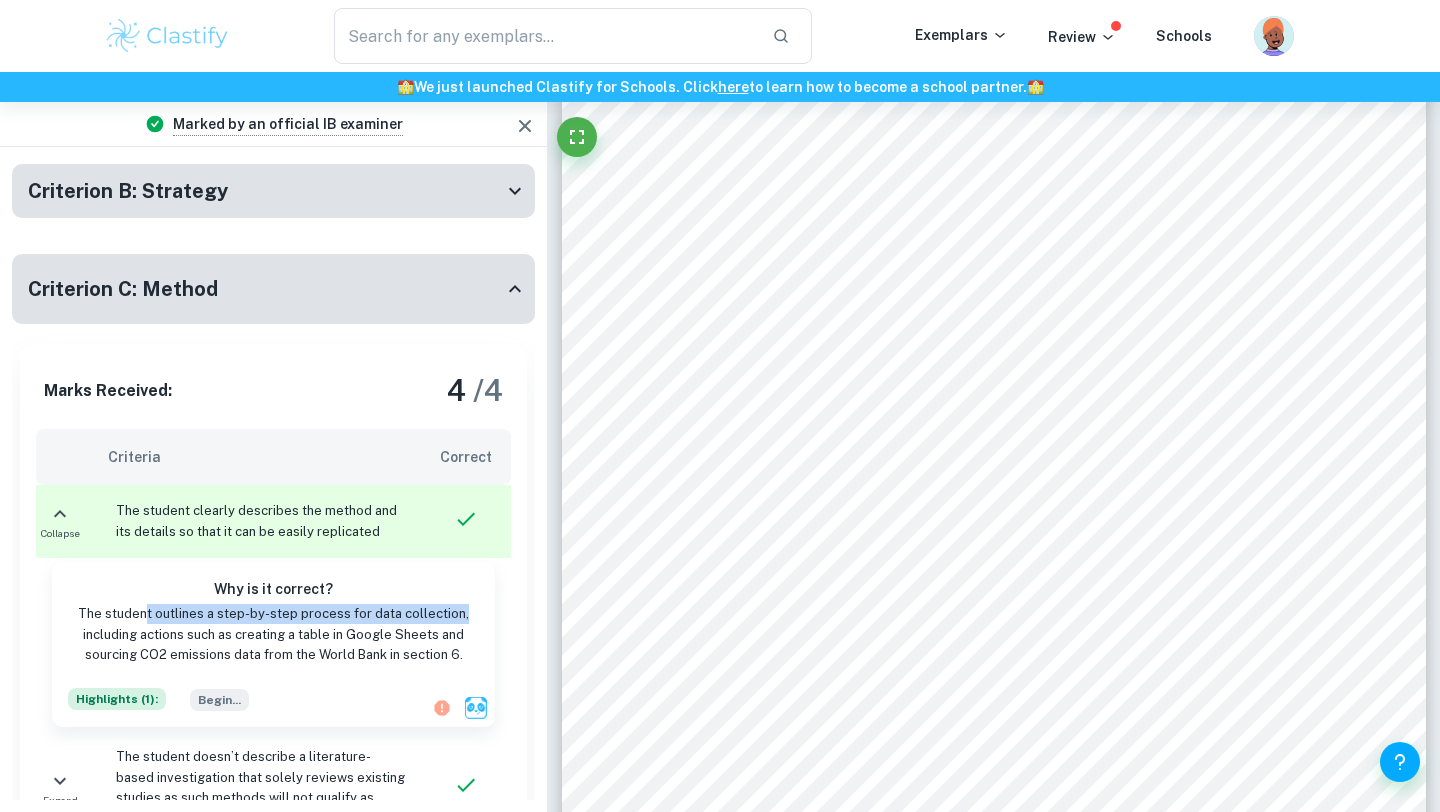 drag, startPoint x: 147, startPoint y: 573, endPoint x: 466, endPoint y: 576, distance: 319.0141 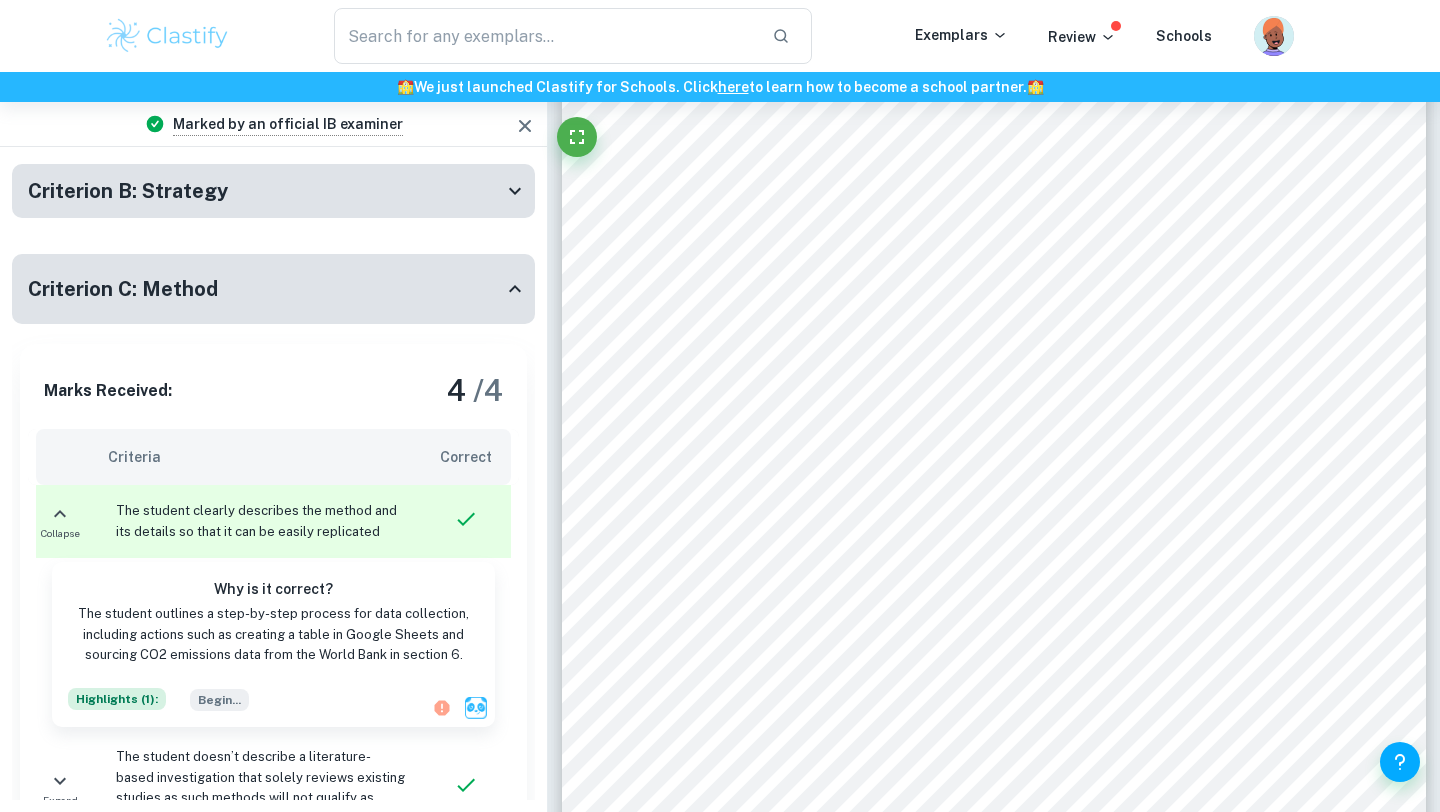 click on "Why is it correct?   The student outlines a step-by-step process for data collection, including actions such as creating a table in Google Sheets and sourcing CO2 emissions data from the World Bank in section 6." at bounding box center [265, 617] 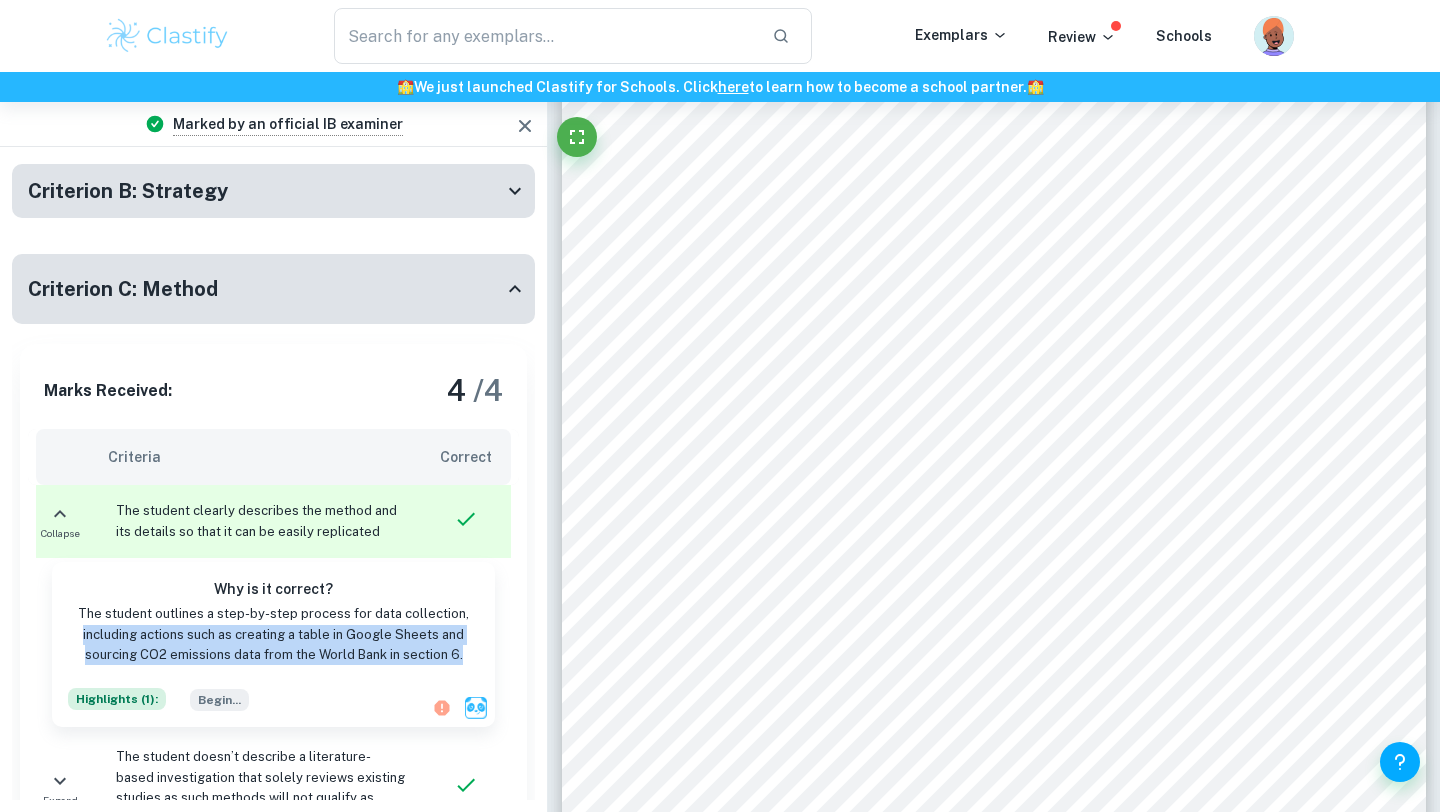 drag, startPoint x: 76, startPoint y: 590, endPoint x: 485, endPoint y: 610, distance: 409.4887 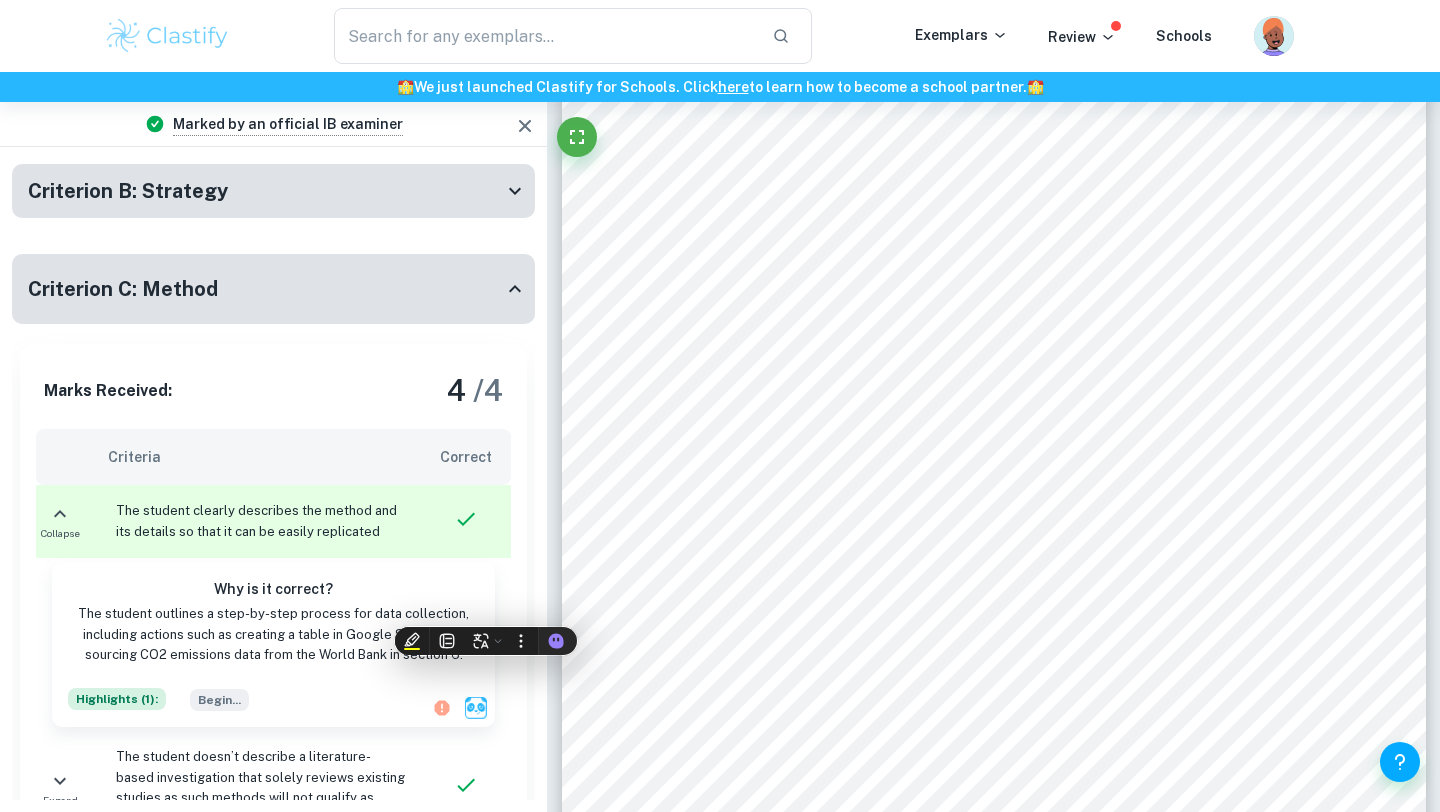 click on "Criterion A: Research question and inquiry Marks Received:  3   / 4 Criteria Correct Collapse   The student correctly describes the local or global issue Why is it correct?   The student describes the global issue of climate change and its local impacts in [GEOGRAPHIC_DATA] and [GEOGRAPHIC_DATA]. The IA details how rising CO2 emissions contribute to increased average temperatures, affecting ecosystems and livelihoods in both countries. It explains the disruption of the aquatic ecosystem in [GEOGRAPHIC_DATA] and the retreat of glaciers in [GEOGRAPHIC_DATA], emphasizing the need for mitigation strategies. Highlights ( 2 ):      This  ... Equat ... Collapse   The chosen issue is explained sufficiently so that the reader fully understands the research question Highlights ( 1 ):      The r ... Collapse   The student provides sufficient background information such as a literature overview or an explanation of a model or theory relevant to the issue Why is it correct?   Highlights ( 3 ):      1.2 L ... This  ...  For  ... Collapse   Why is it correct?" at bounding box center (273, 479) 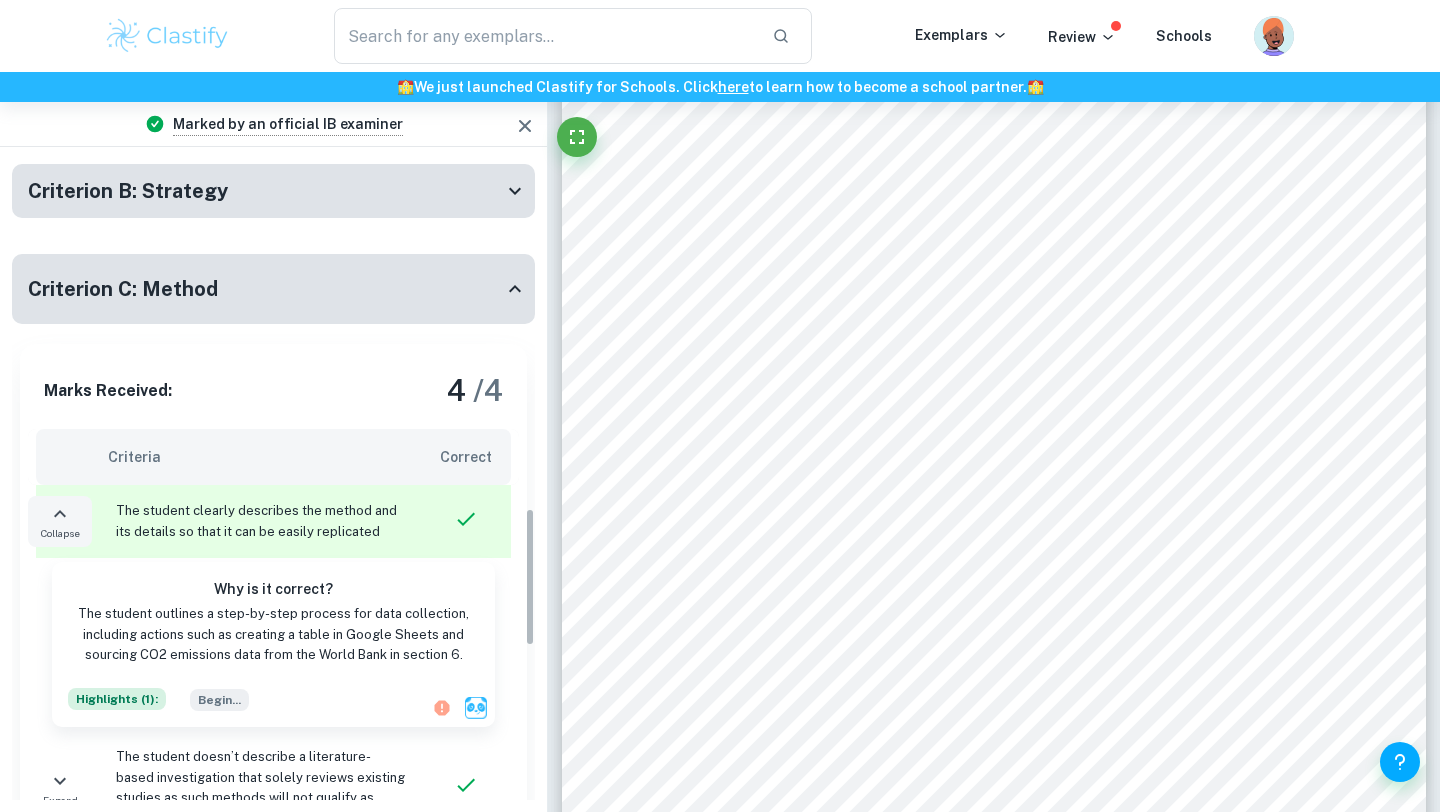 click on "Collapse" at bounding box center (60, 533) 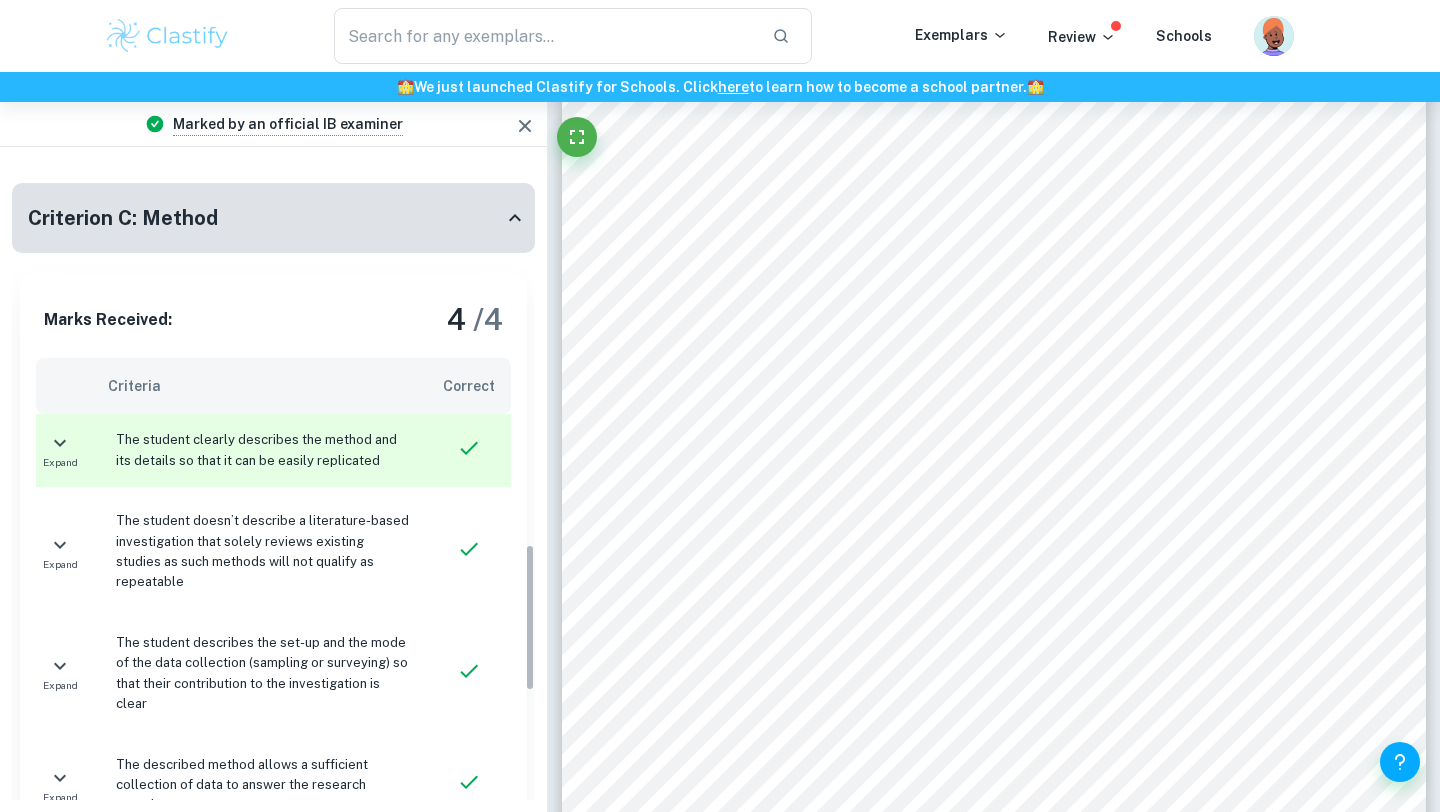scroll, scrollTop: 1712, scrollLeft: 0, axis: vertical 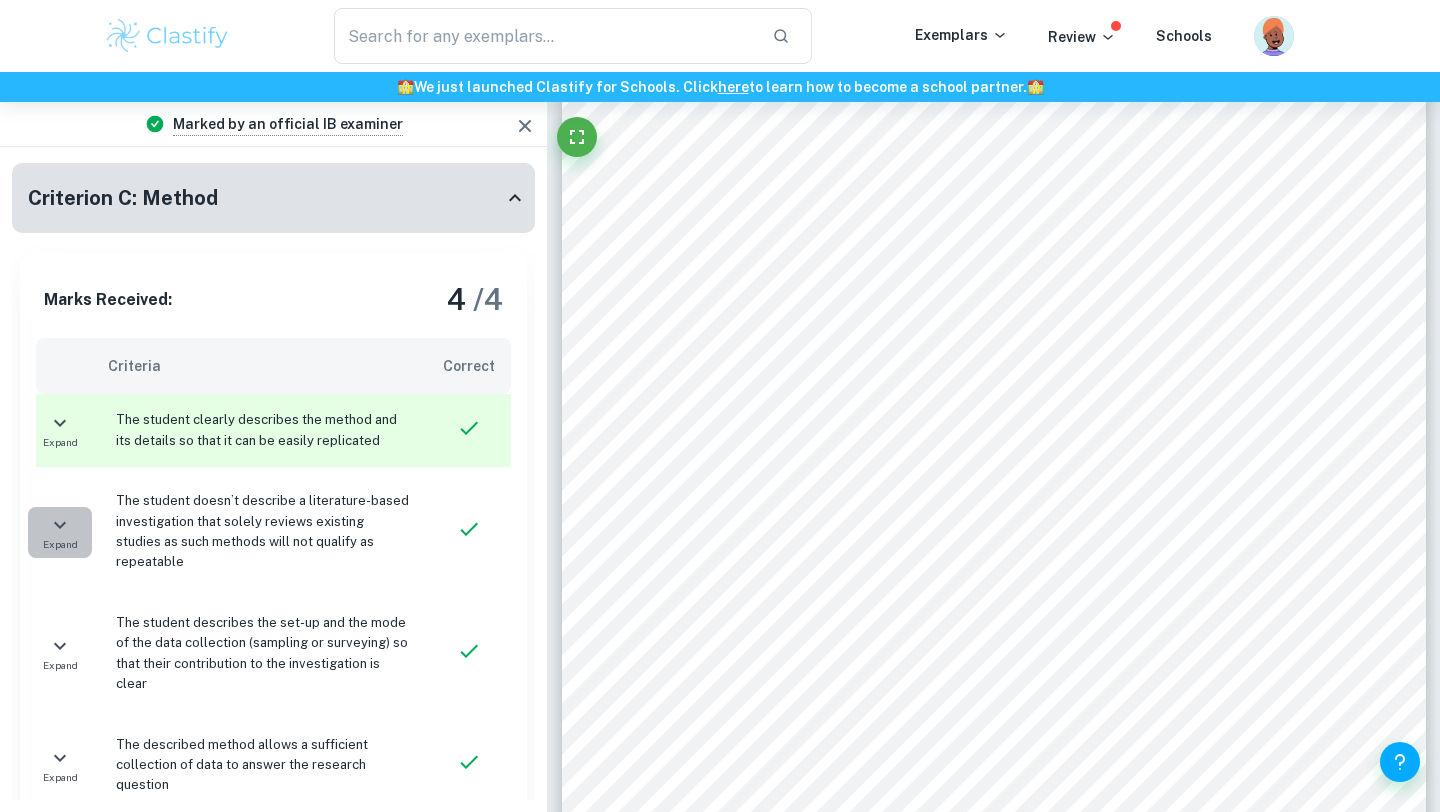click on "Expand" at bounding box center [60, 544] 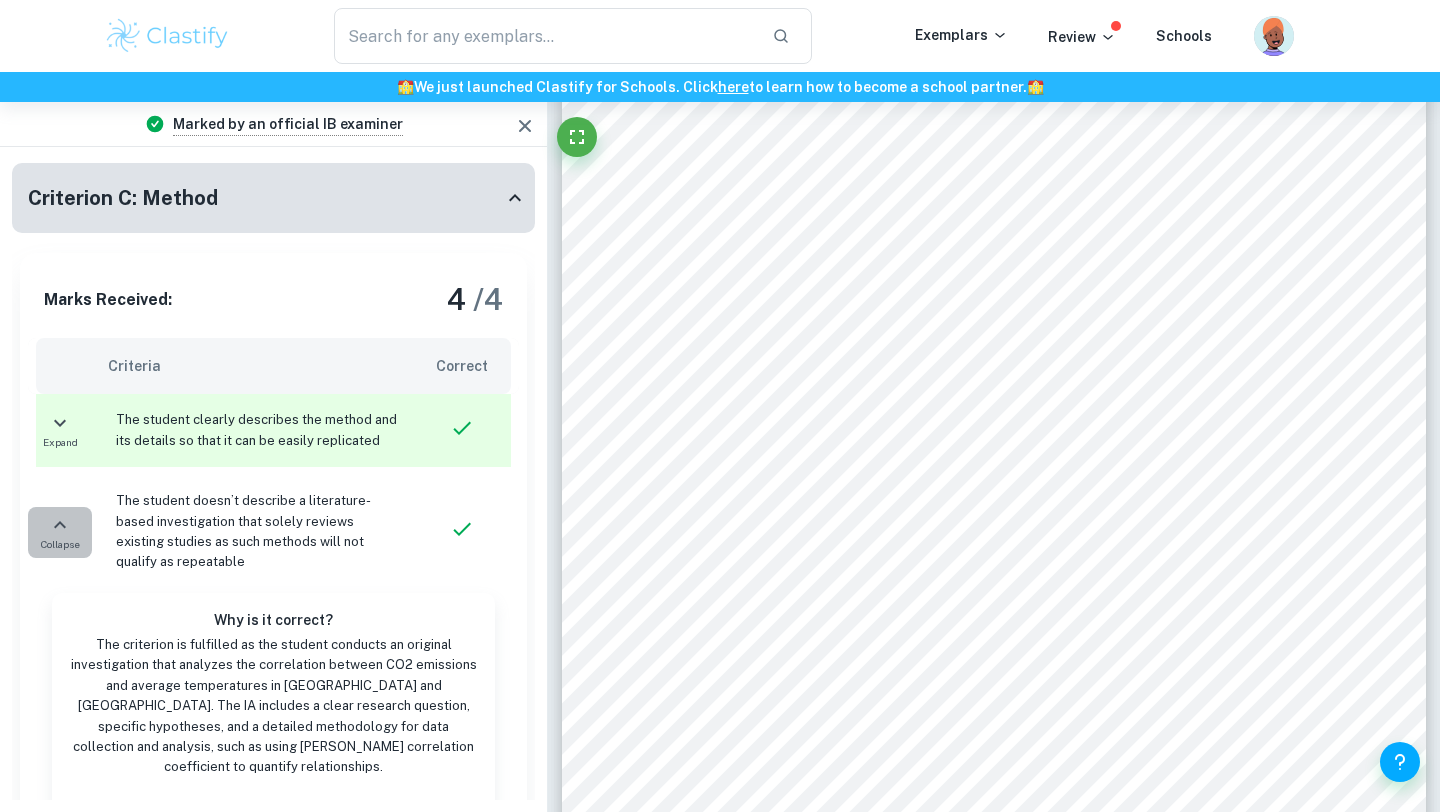 click 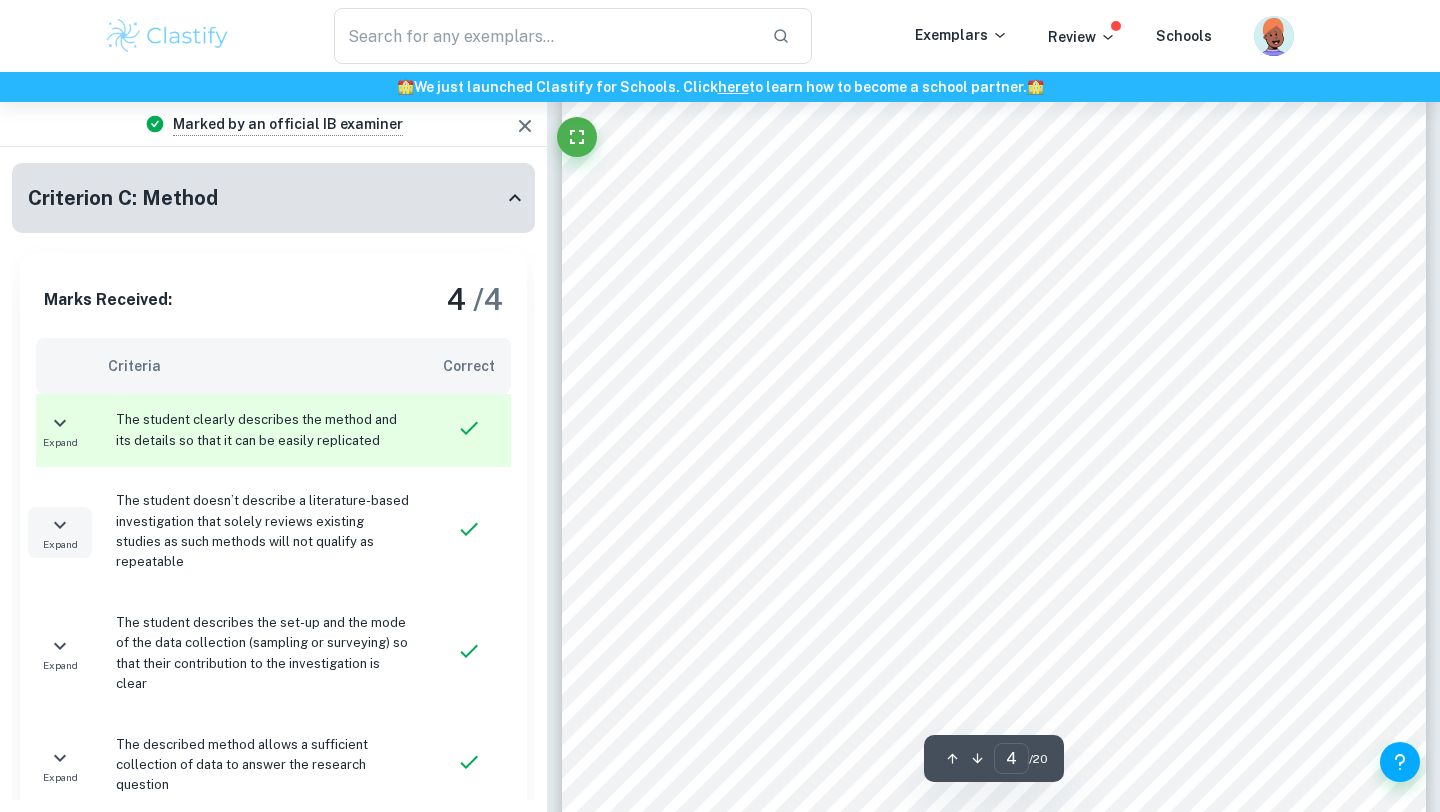 scroll, scrollTop: 3514, scrollLeft: 0, axis: vertical 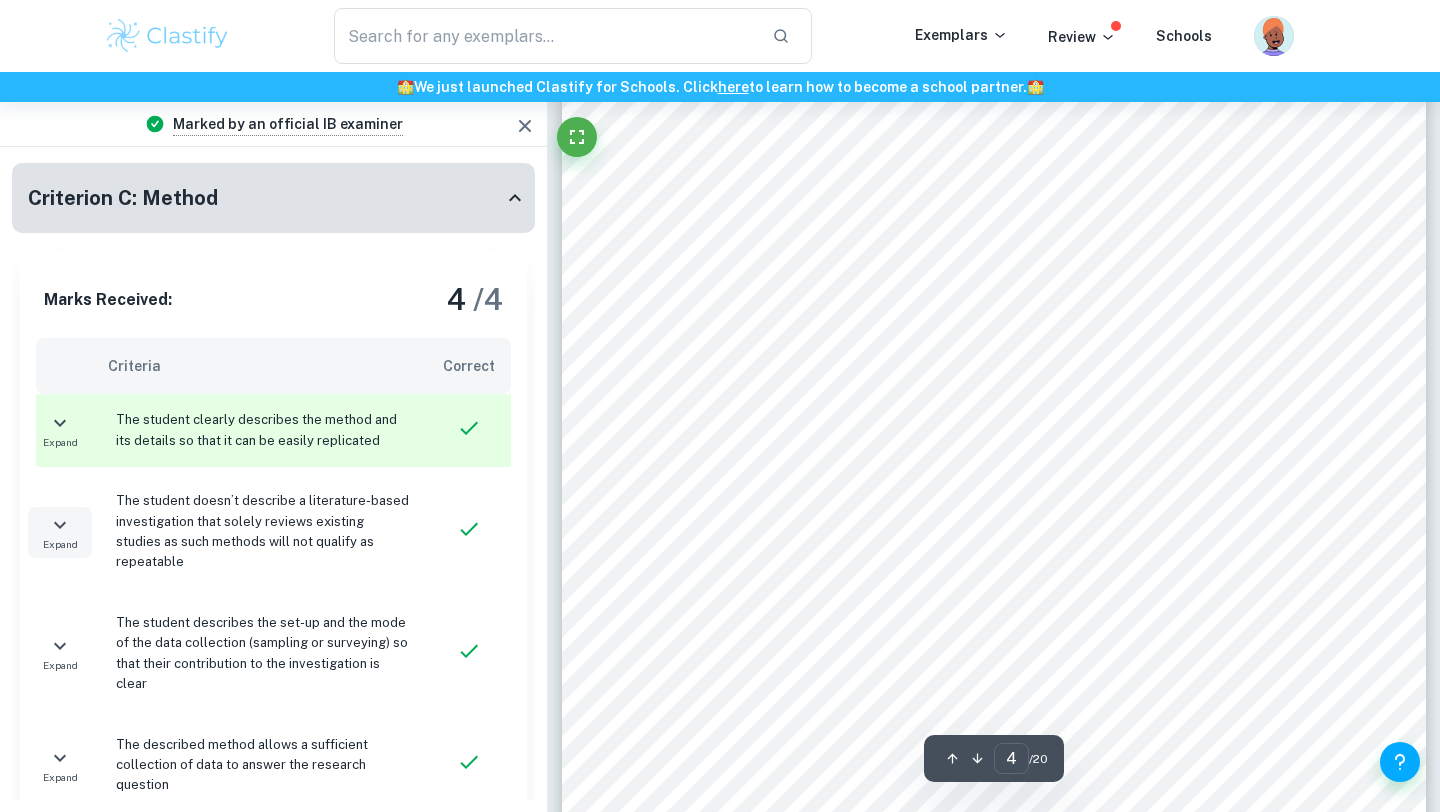 click on "4 6. Methodology 1.   Begin by creating a three-column table (3x21) in Google Sheets. Label the columns in the first row as follows: Years, CO2 Emissions, and Average Temperature. 2.   Fill the first column (rows 2-21) with the years ranging from [DATE] to [DATE]. 3.   Navigate to the World Bank database and enter <Indonesia= into the search bar to locate the relevant CO2 emissions data for the specified years. 4.   the second column of the table, input Indonesia9s CO2 emissions data for each year from [DATE] to [DATE]. 5.   Proceed to the Climate Change Knowledge Portal, click on <Explore by Country,= and select <Indonesia= to retrieve average temperature data. 6.   In the third column of the table, enter [GEOGRAPHIC_DATA] average temperature data for the years [DATE] to [DATE]. 7.   Repeat steps 1 through 6 for [GEOGRAPHIC_DATA], ensuring to record both CO2 emissions and average temperature data in the respective columns of the table. This systematic approach will facilitate a comprehensive comparison of CO2 emissions and average •" at bounding box center [994, 551] 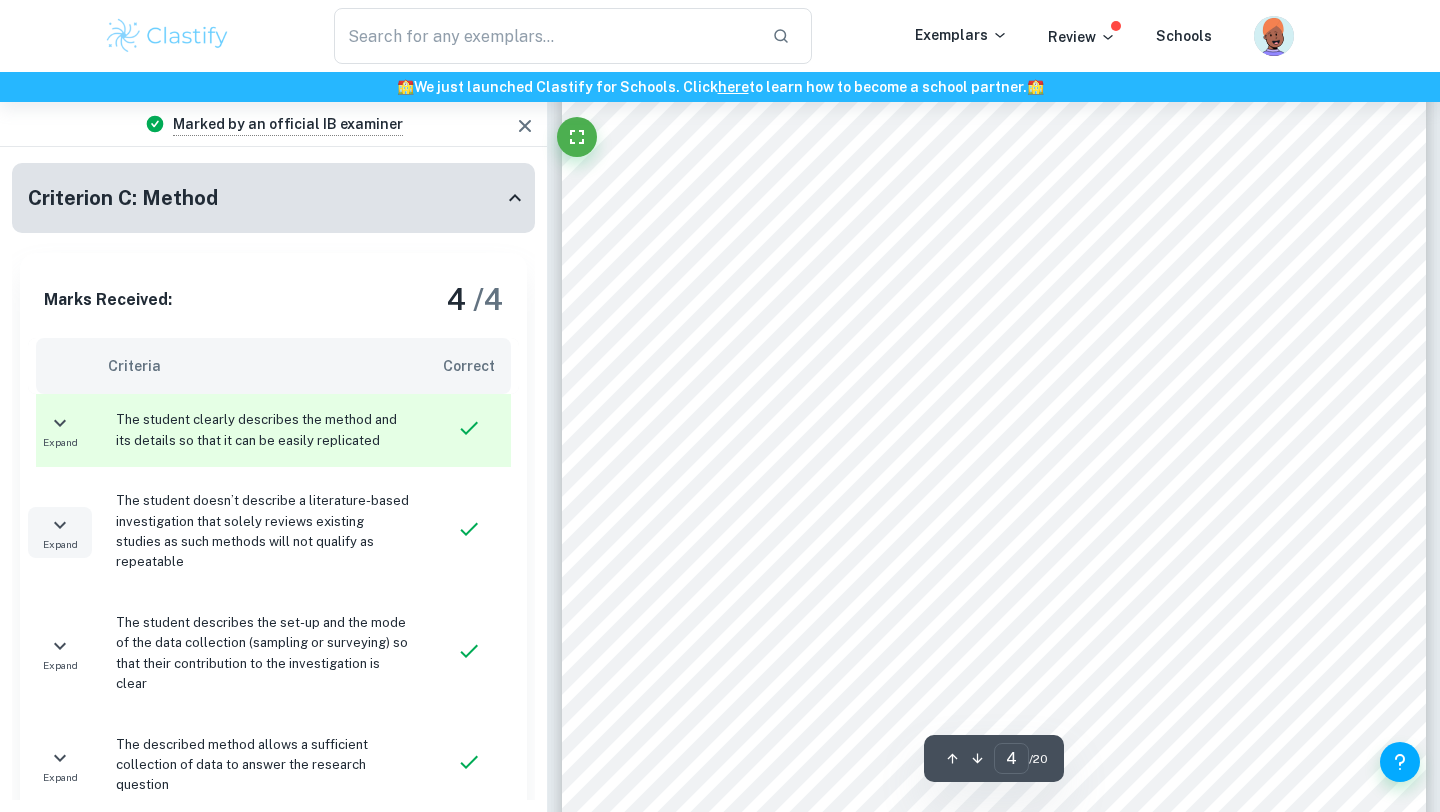 scroll, scrollTop: 3641, scrollLeft: 0, axis: vertical 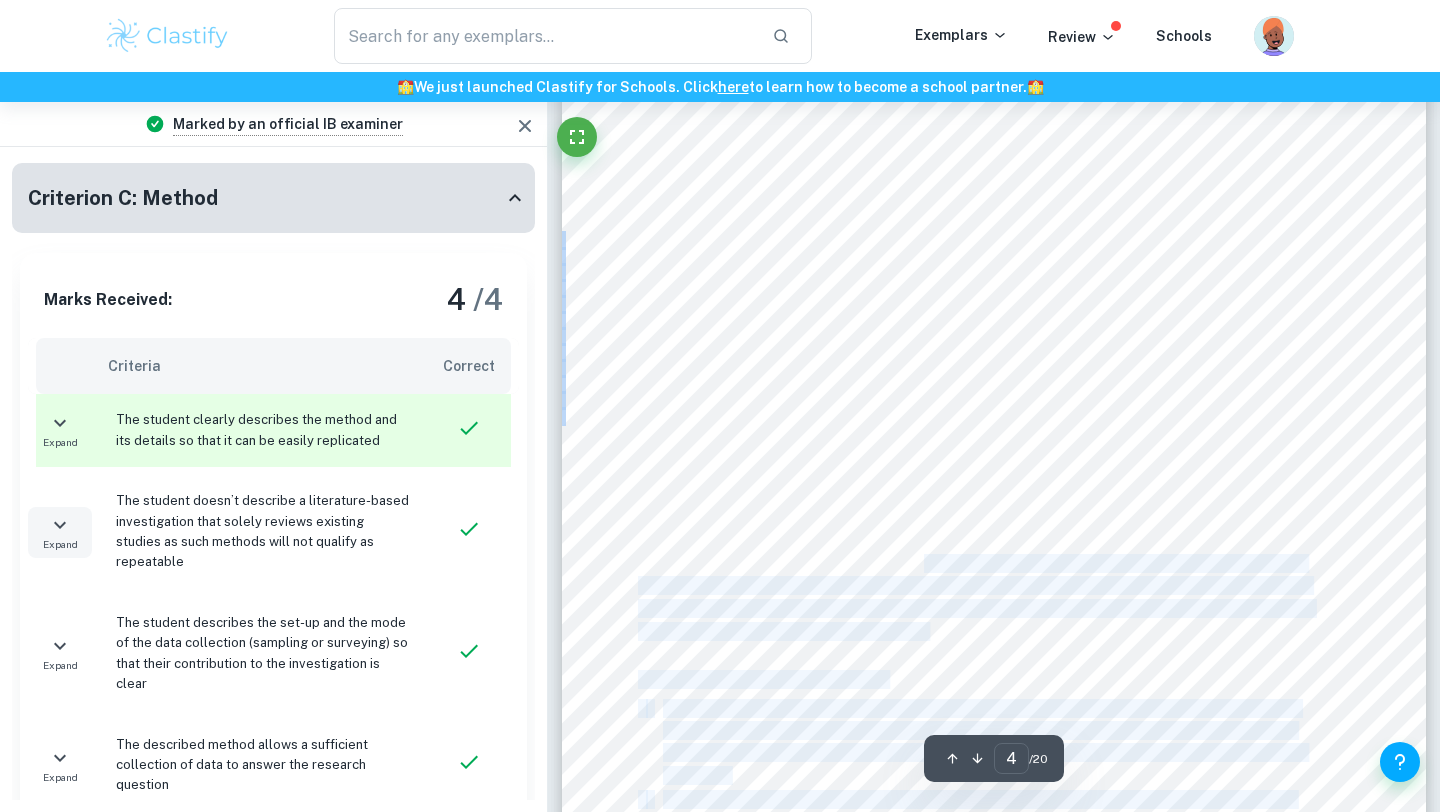 drag, startPoint x: 635, startPoint y: 447, endPoint x: 941, endPoint y: 567, distance: 328.6883 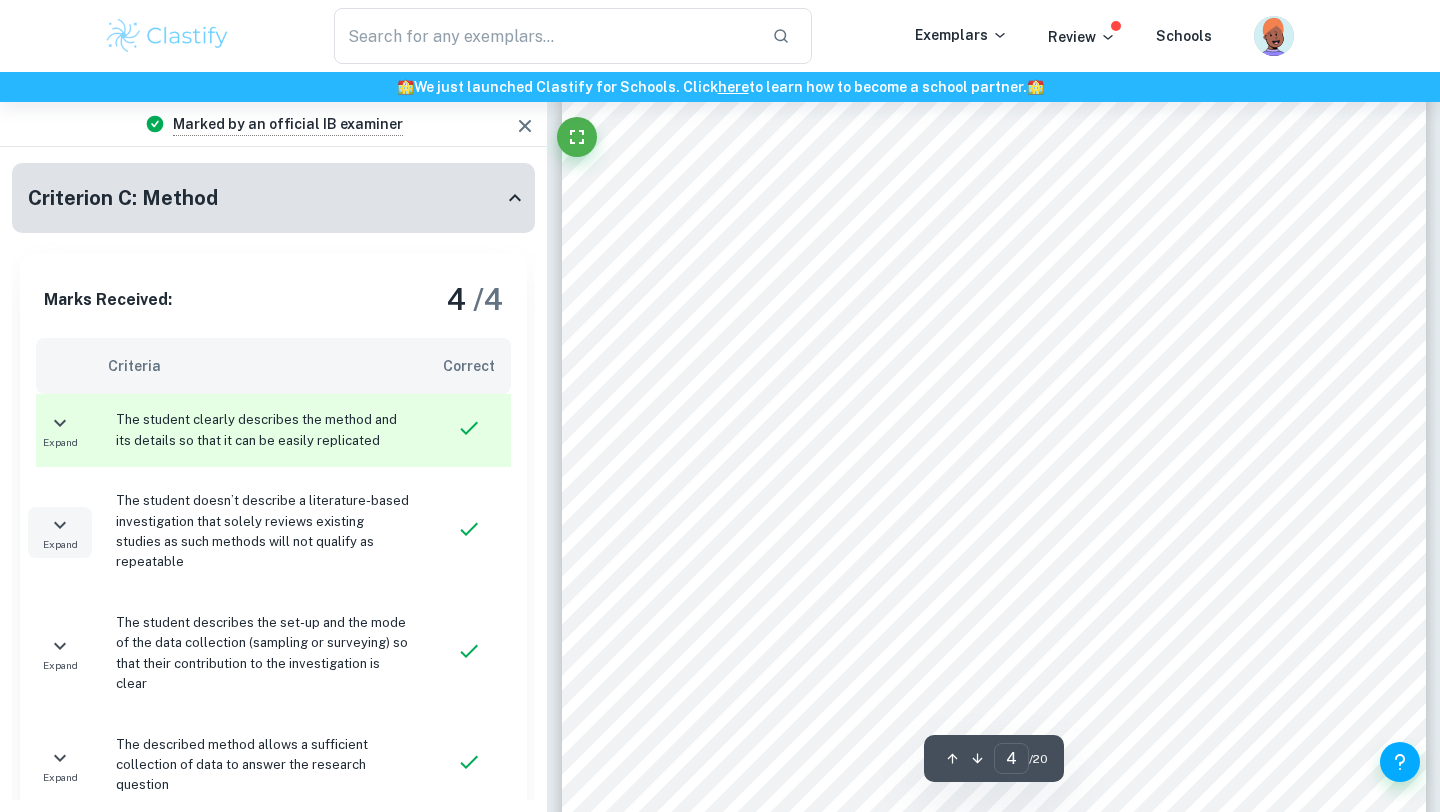 click on "4 6. Methodology 1.   Begin by creating a three-column table (3x21) in Google Sheets. Label the columns in the first row as follows: Years, CO2 Emissions, and Average Temperature. 2.   Fill the first column (rows 2-21) with the years ranging from [DATE] to [DATE]. 3.   Navigate to the World Bank database and enter <Indonesia= into the search bar to locate the relevant CO2 emissions data for the specified years. 4.   the second column of the table, input Indonesia9s CO2 emissions data for each year from [DATE] to [DATE]. 5.   Proceed to the Climate Change Knowledge Portal, click on <Explore by Country,= and select <Indonesia= to retrieve average temperature data. 6.   In the third column of the table, enter [GEOGRAPHIC_DATA] average temperature data for the years [DATE] to [DATE]. 7.   Repeat steps 1 through 6 for [GEOGRAPHIC_DATA], ensuring to record both CO2 emissions and average temperature data in the respective columns of the table. This systematic approach will facilitate a comprehensive comparison of CO2 emissions and average •" at bounding box center [994, 424] 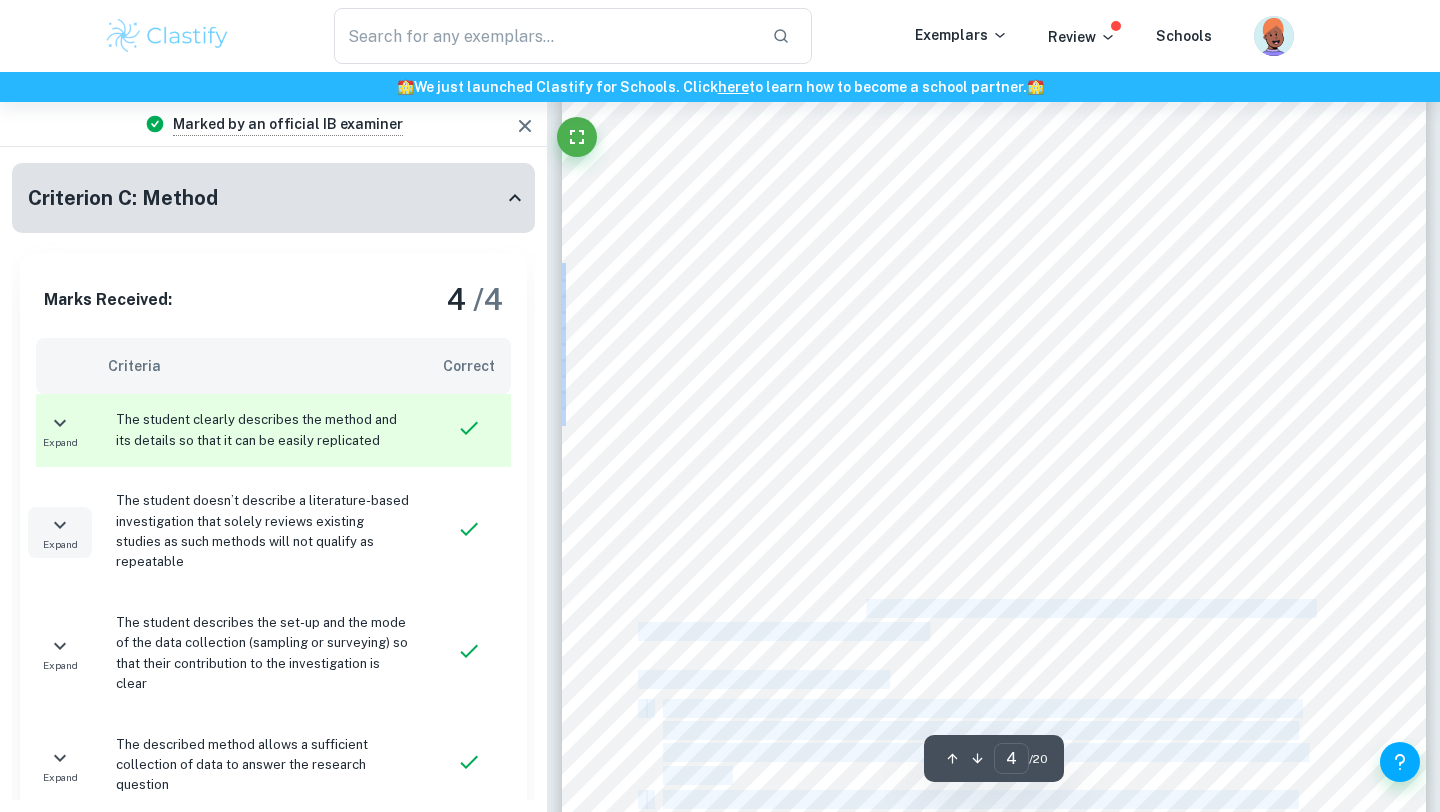 drag, startPoint x: 943, startPoint y: 631, endPoint x: 880, endPoint y: 604, distance: 68.54196 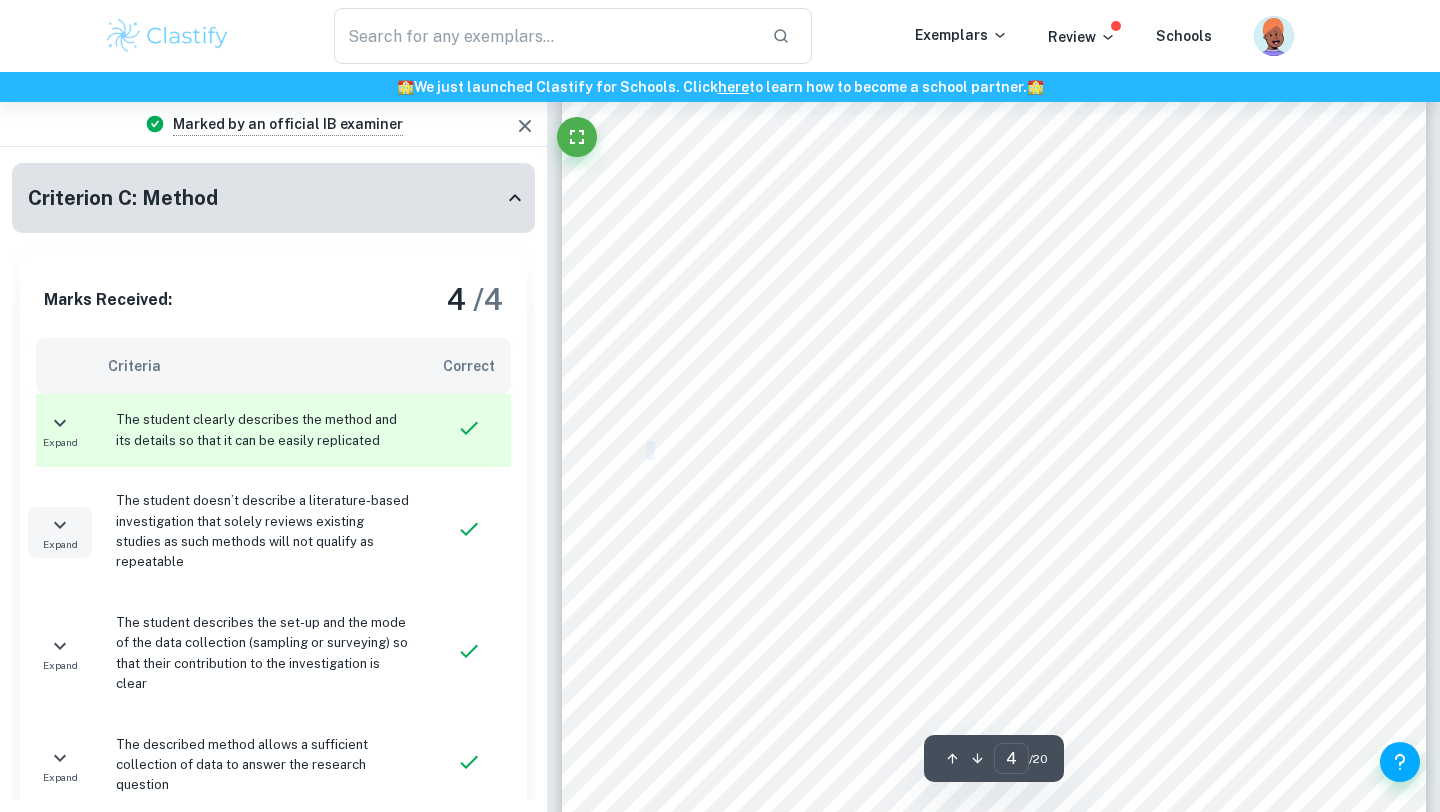click on "The selection of Indonesia and [GEOGRAPHIC_DATA] for comparison is pertinent due to the distinct energy consumption" at bounding box center (1020, 451) 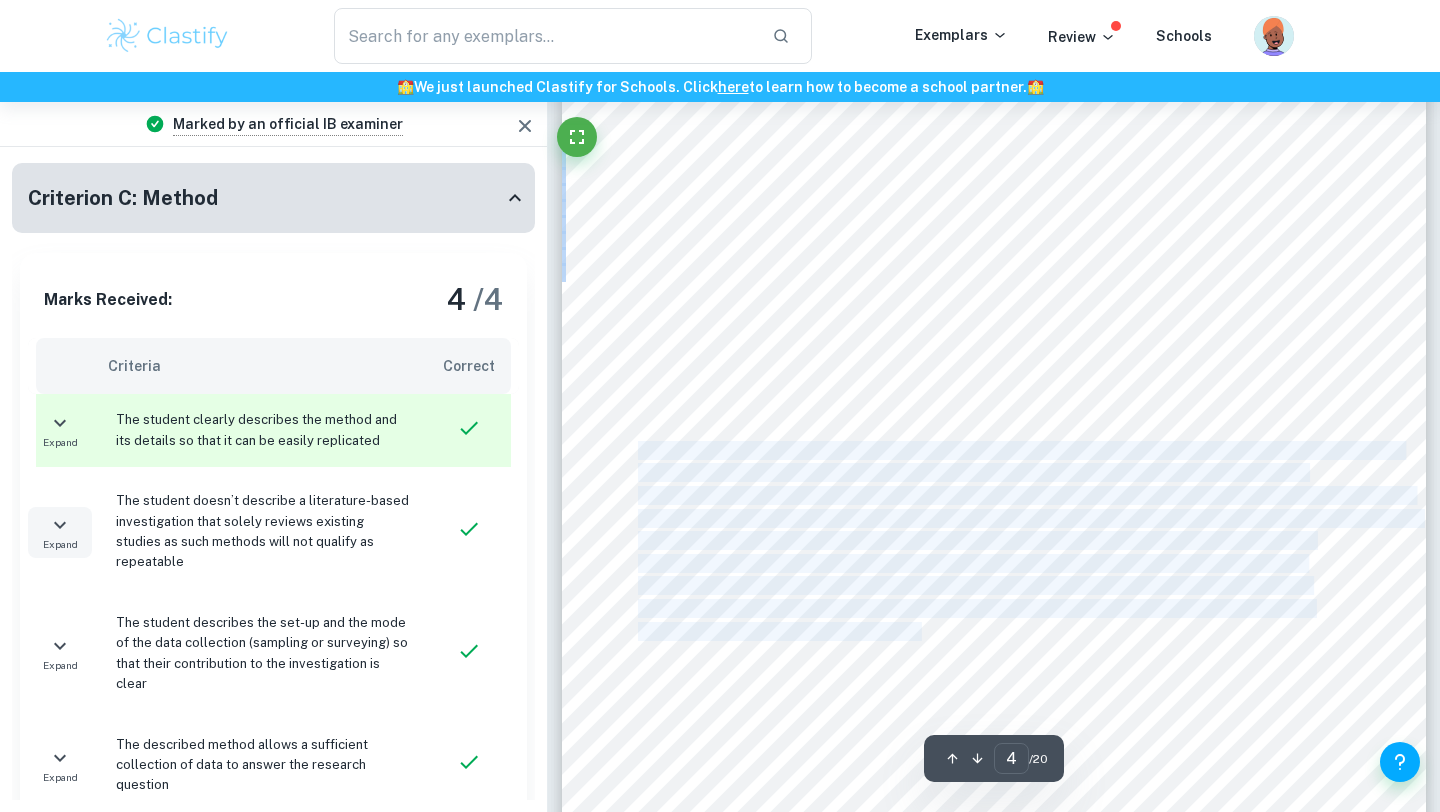 drag, startPoint x: 638, startPoint y: 452, endPoint x: 939, endPoint y: 628, distance: 348.67892 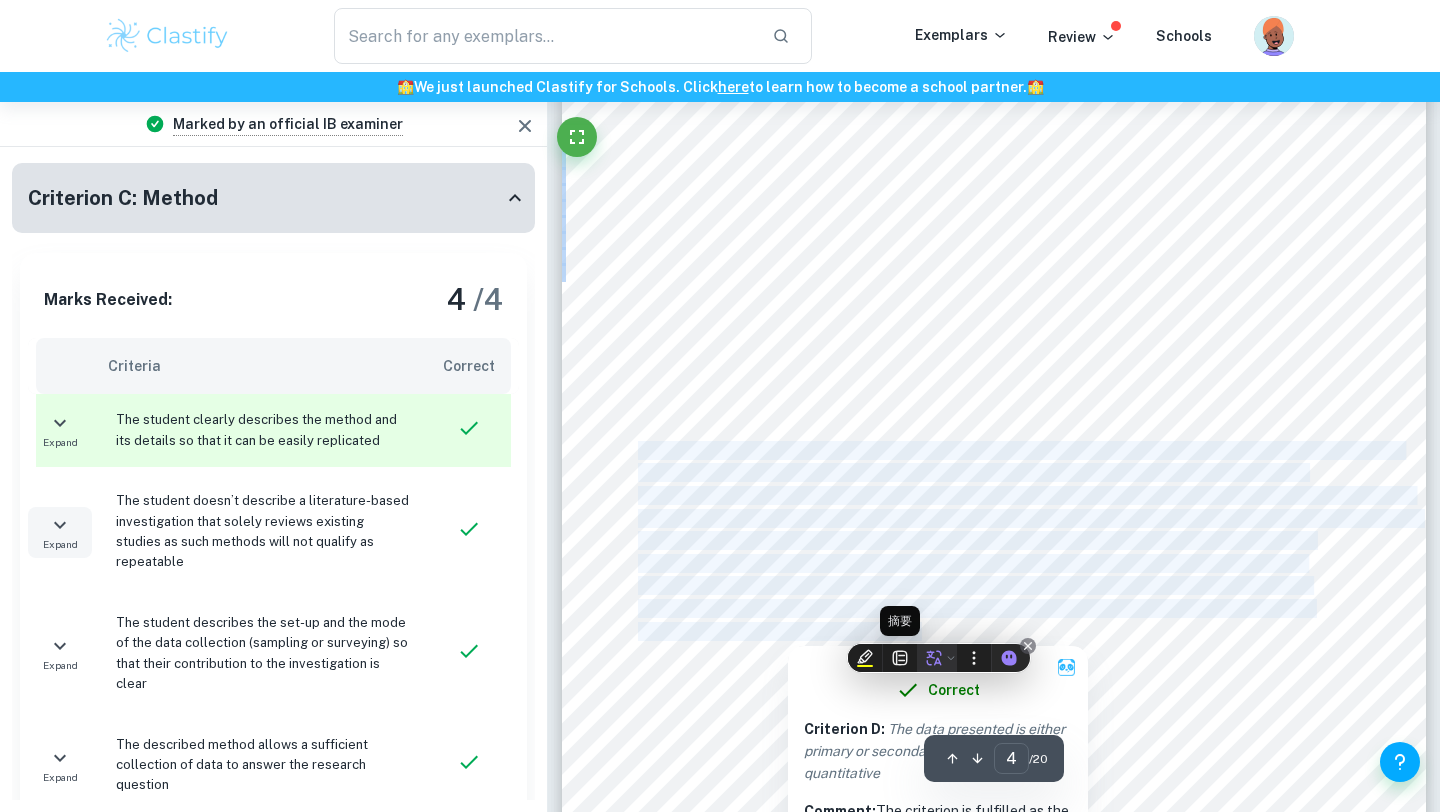 click at bounding box center [931, 658] 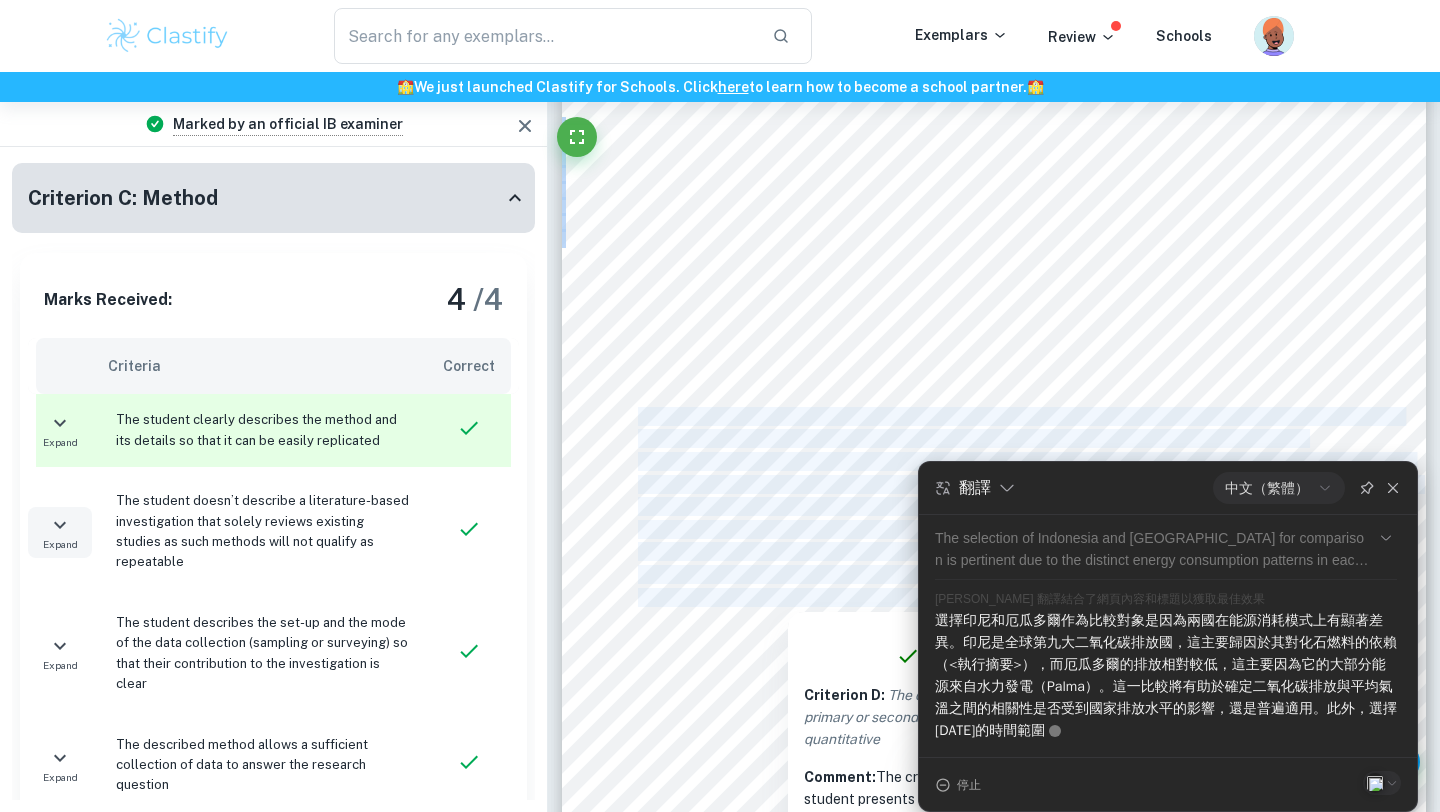 scroll, scrollTop: 3670, scrollLeft: 0, axis: vertical 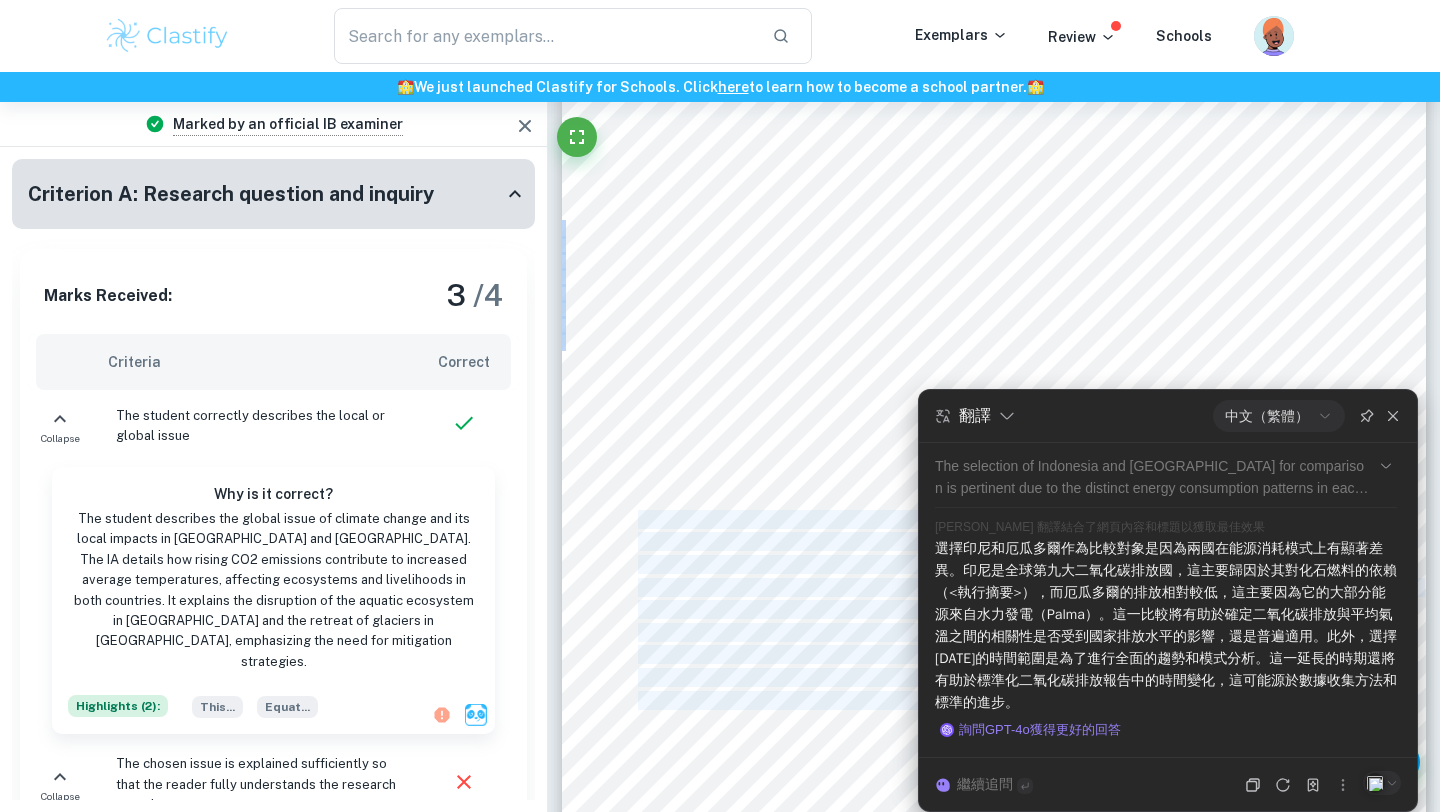 click 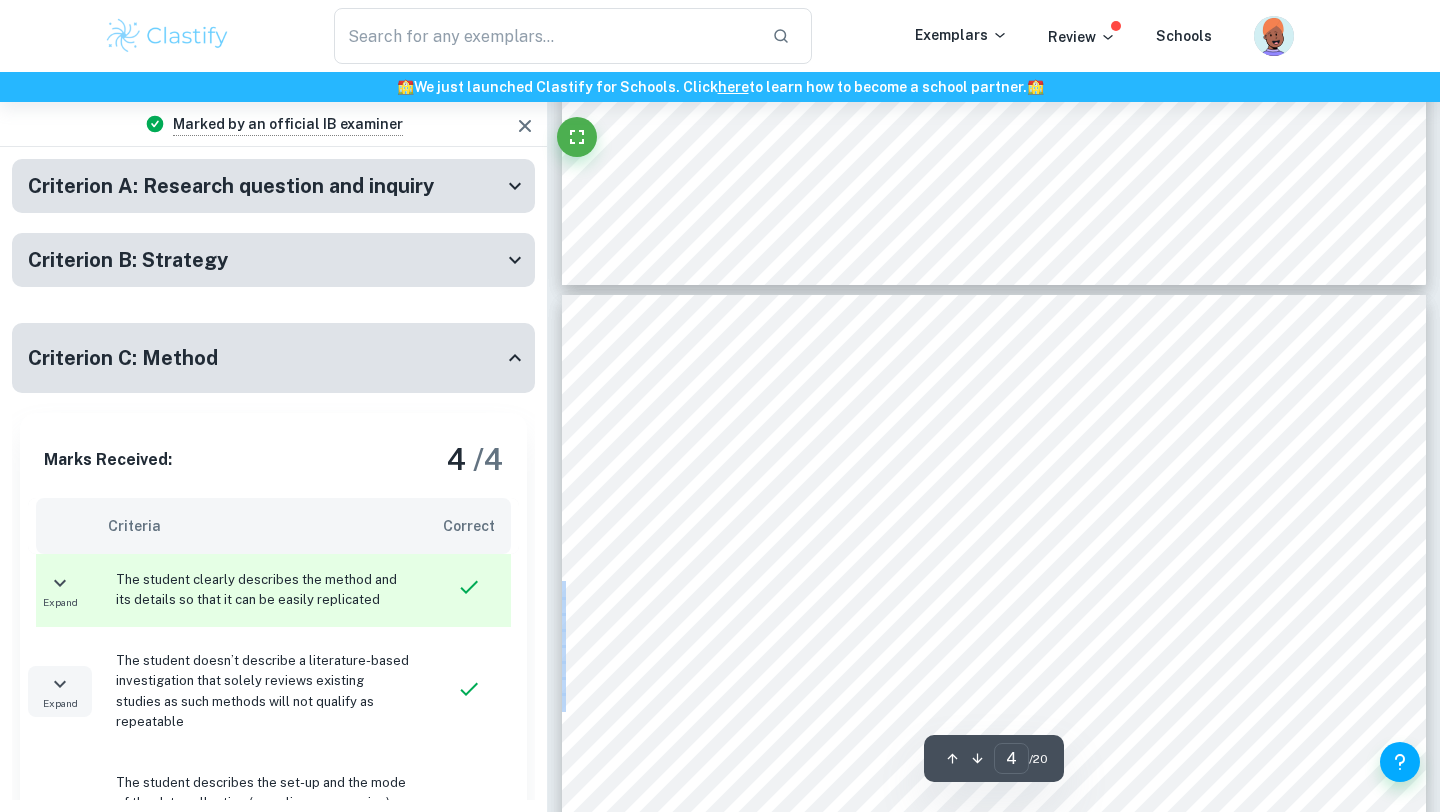type on "3" 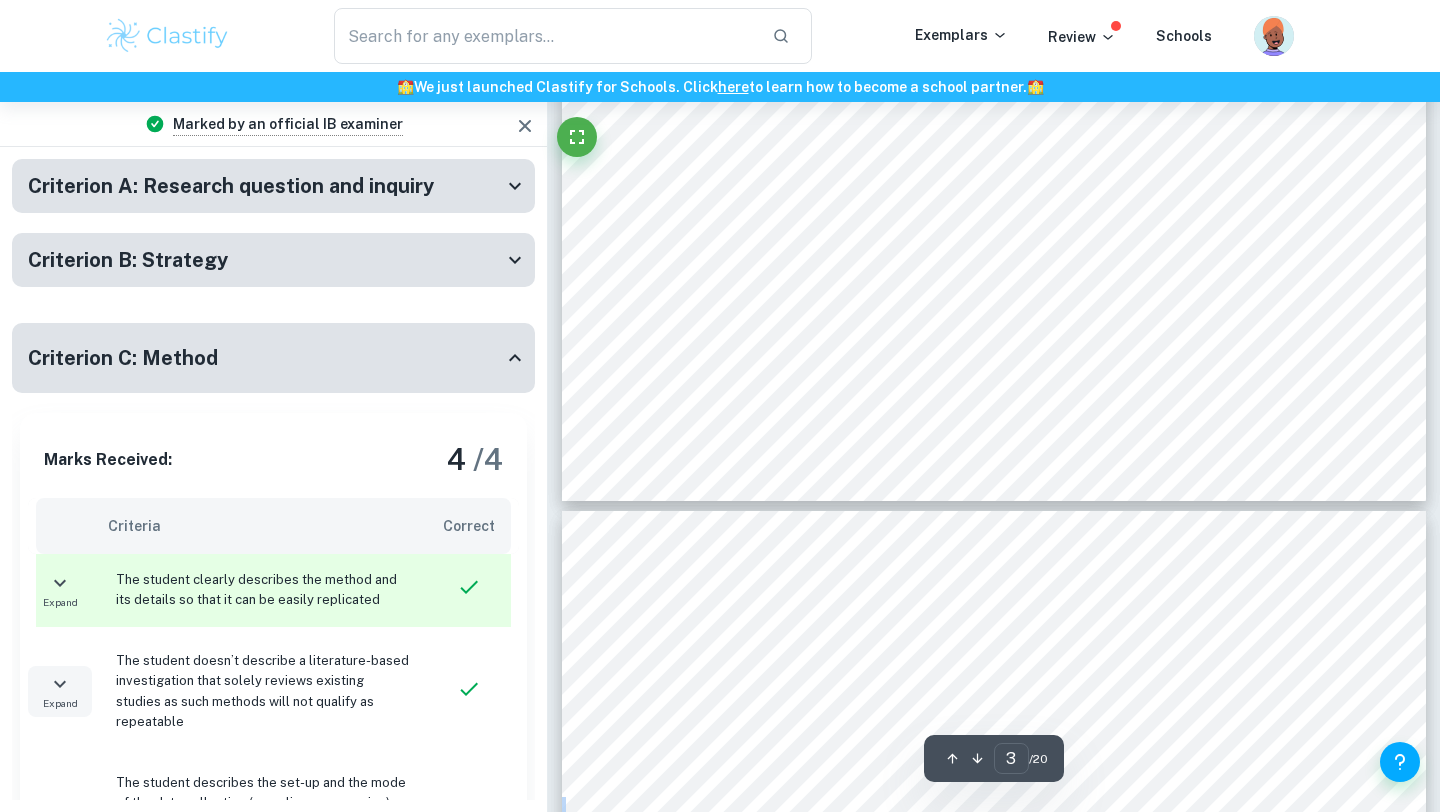 scroll, scrollTop: 2805, scrollLeft: 0, axis: vertical 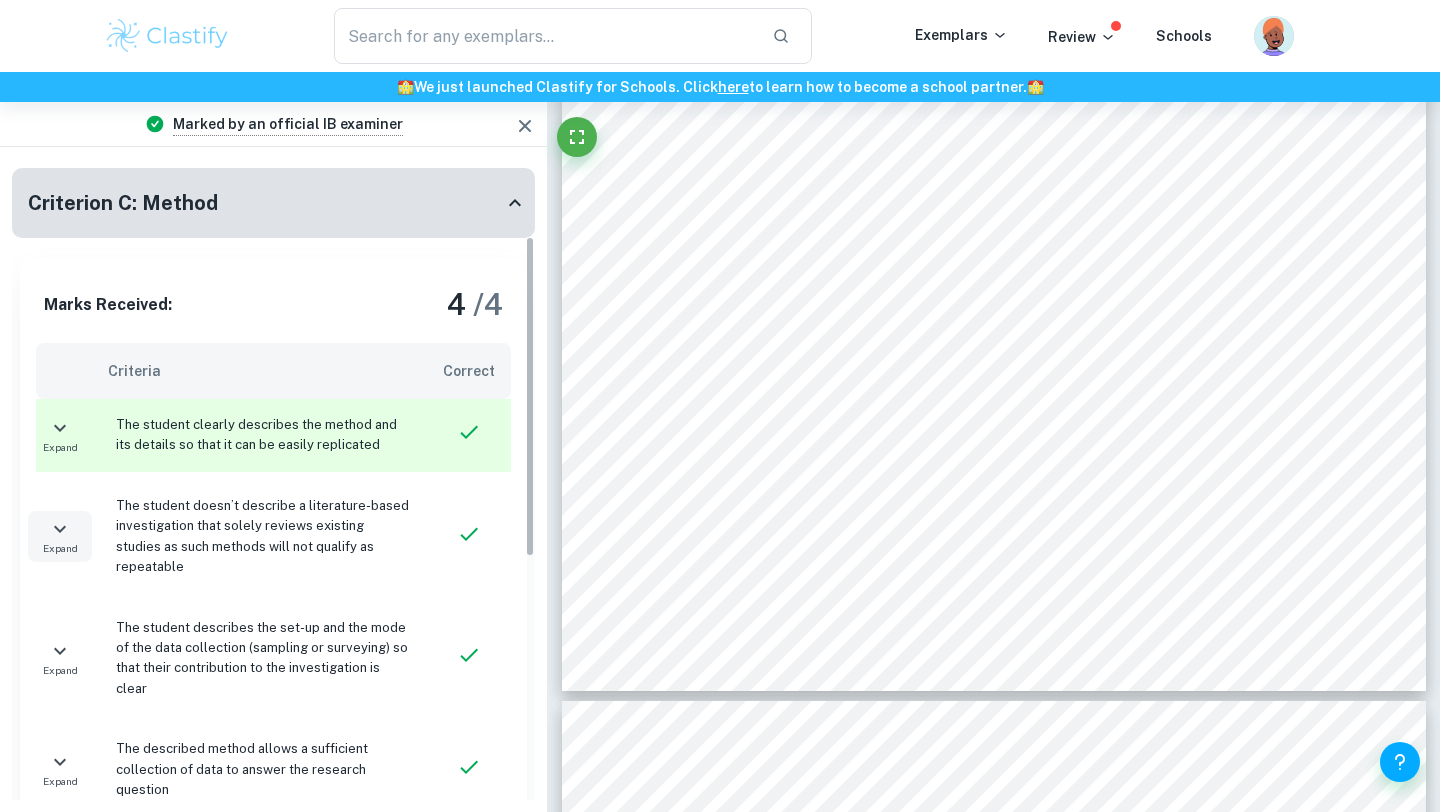 click on "Criterion C: Method" at bounding box center (273, 203) 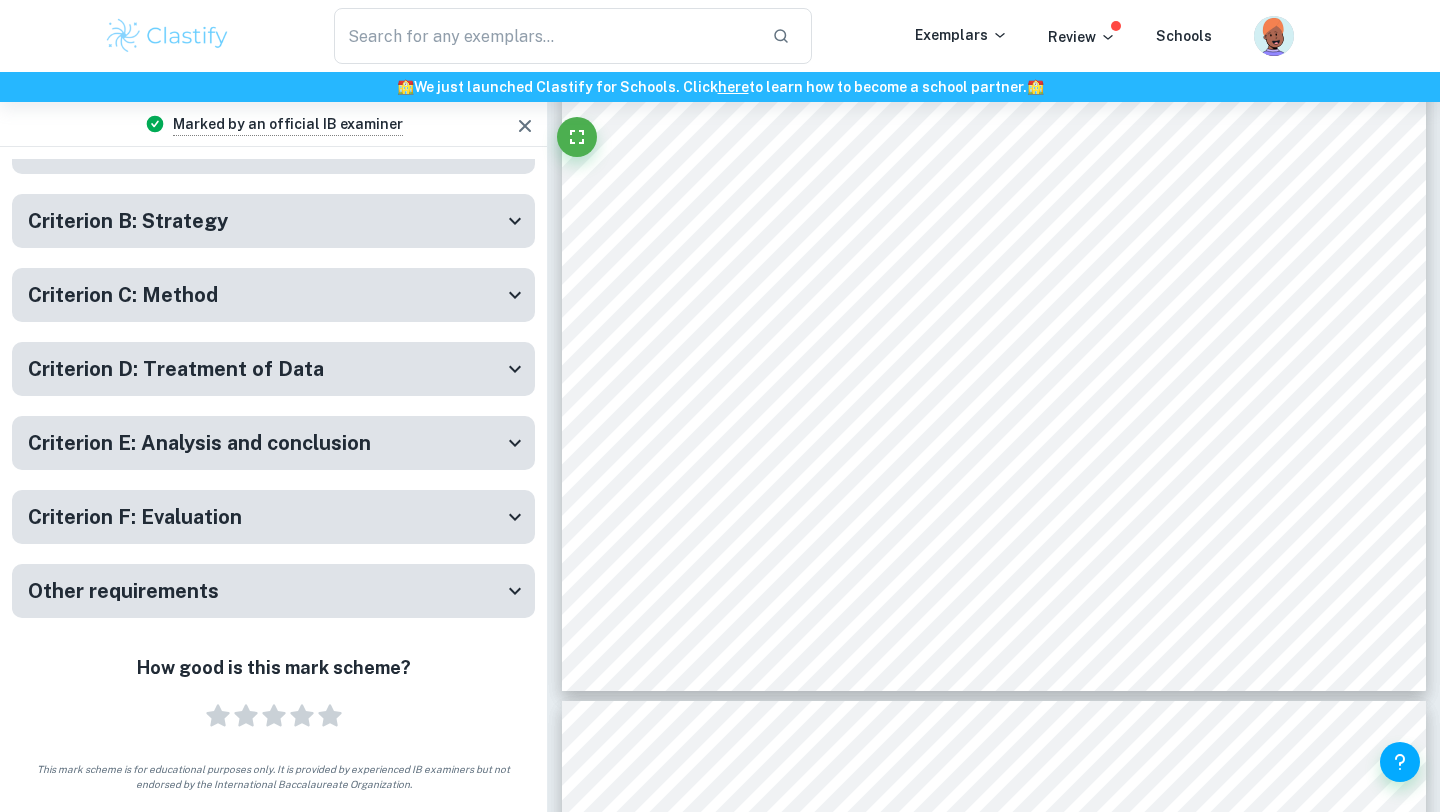 scroll, scrollTop: 39, scrollLeft: 0, axis: vertical 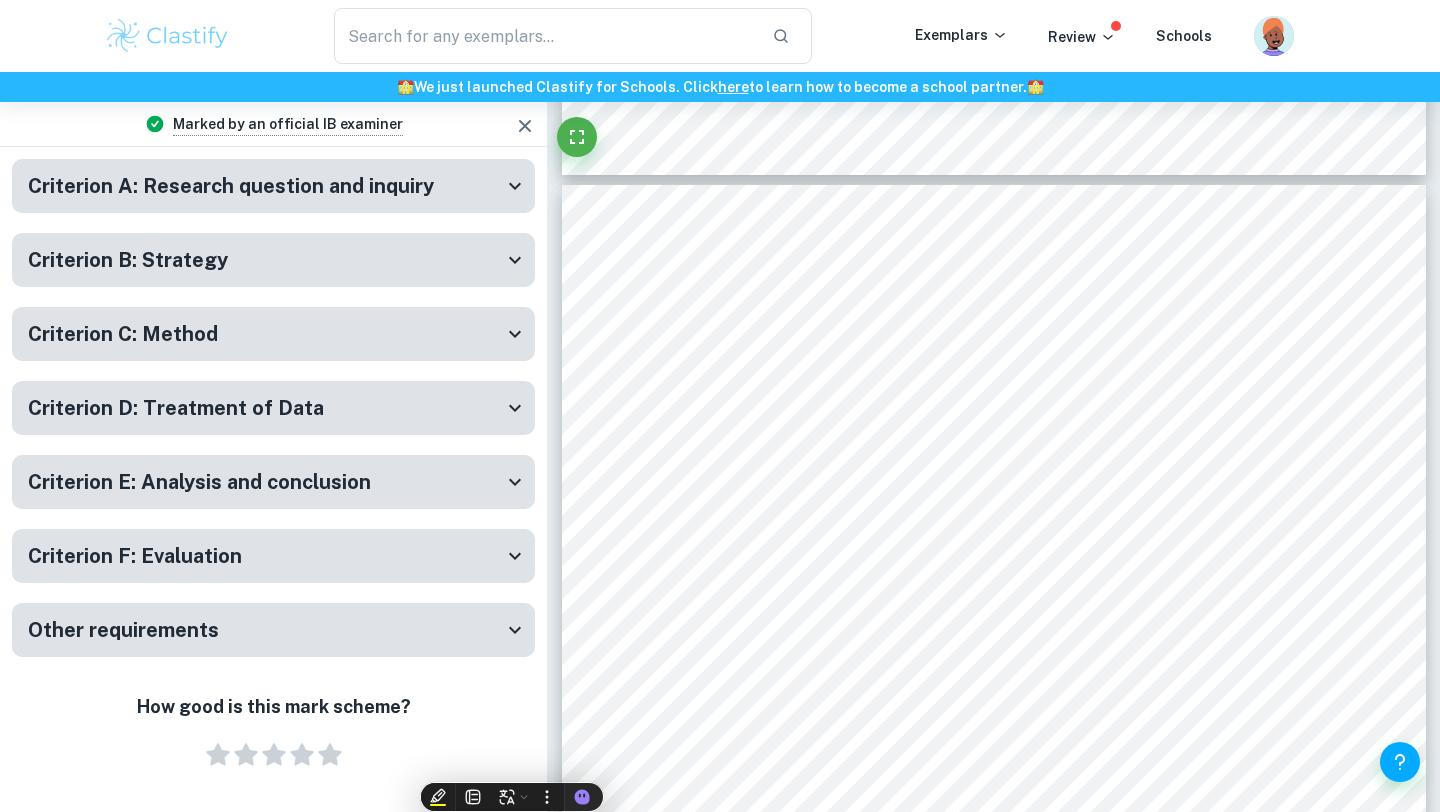 click 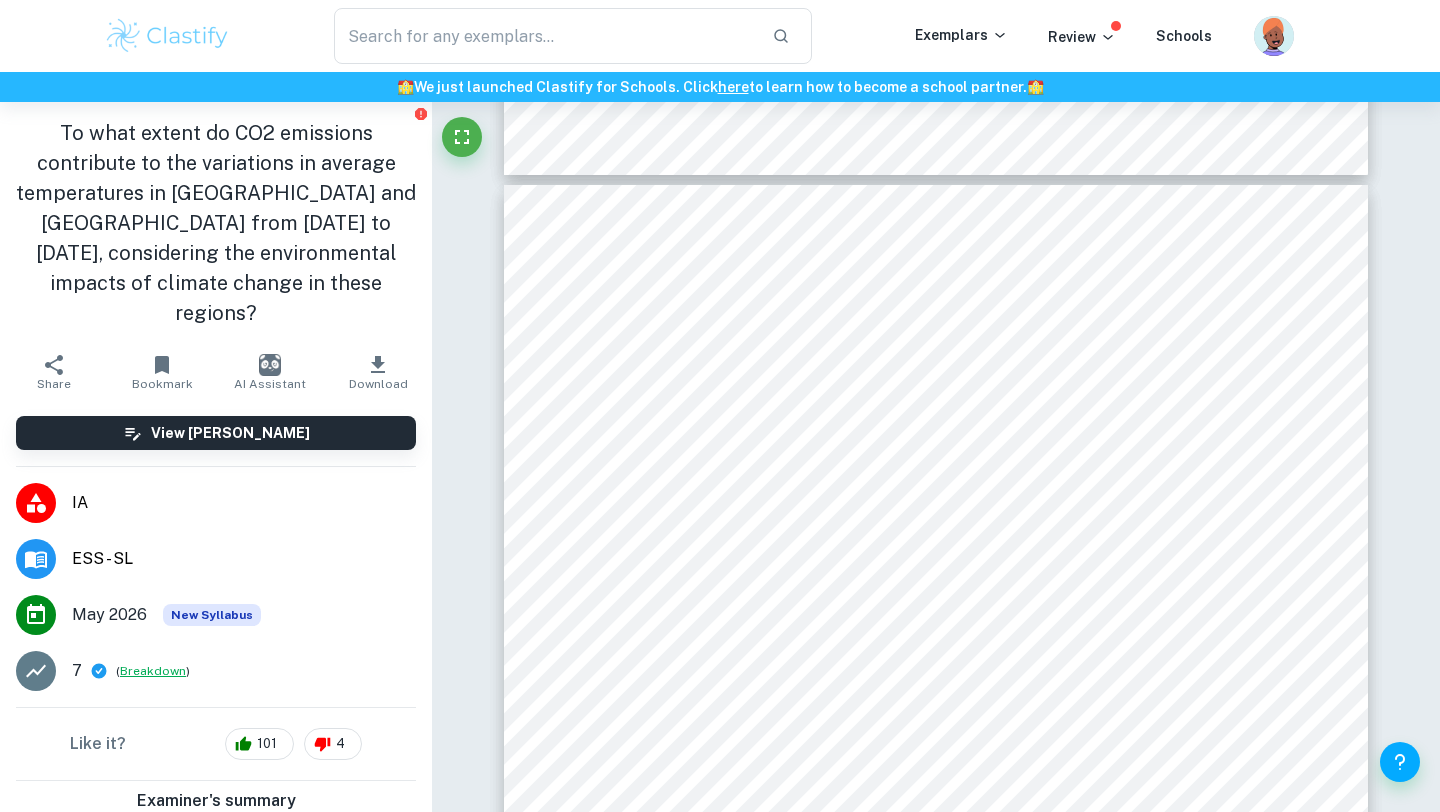 click on "Breakdown" at bounding box center [153, 671] 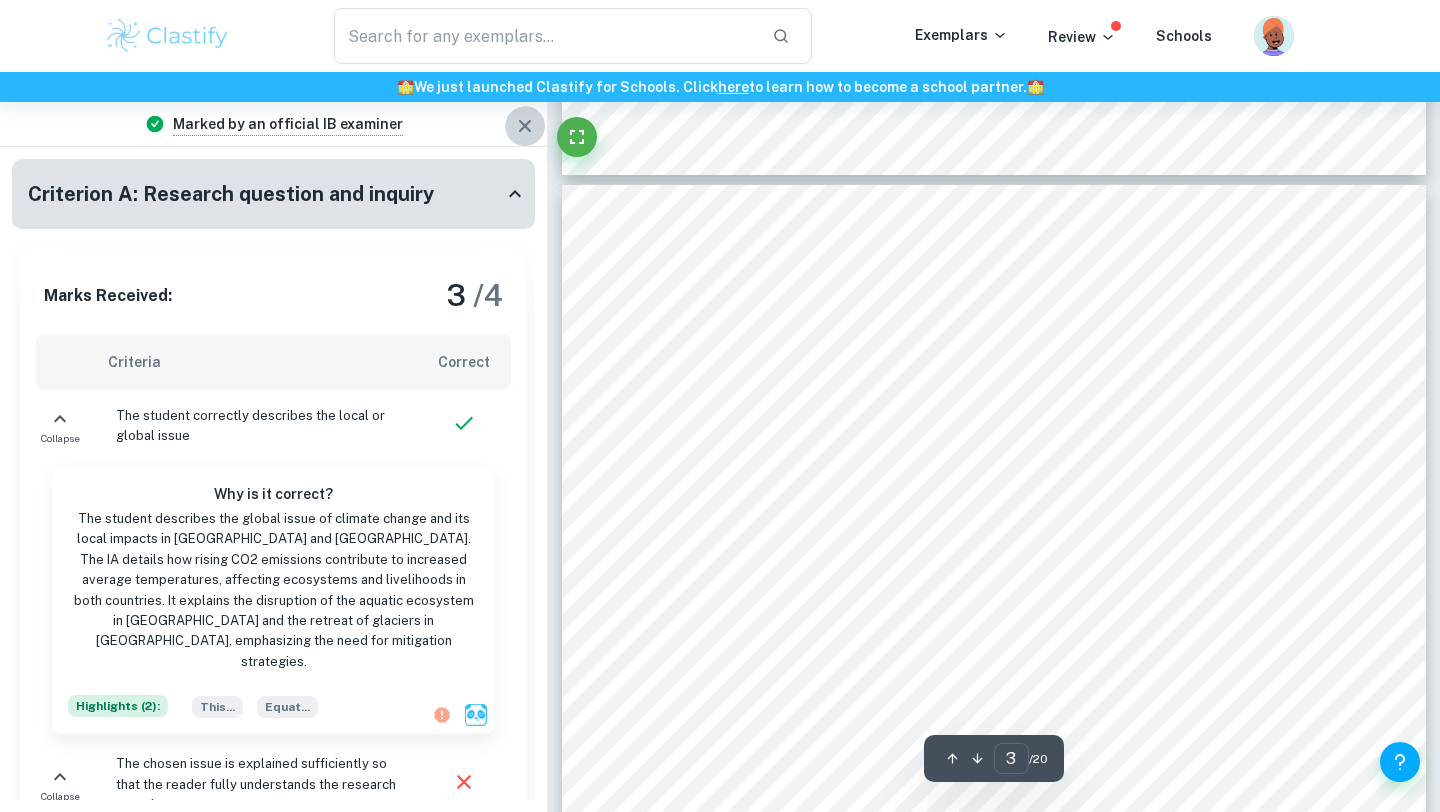 click 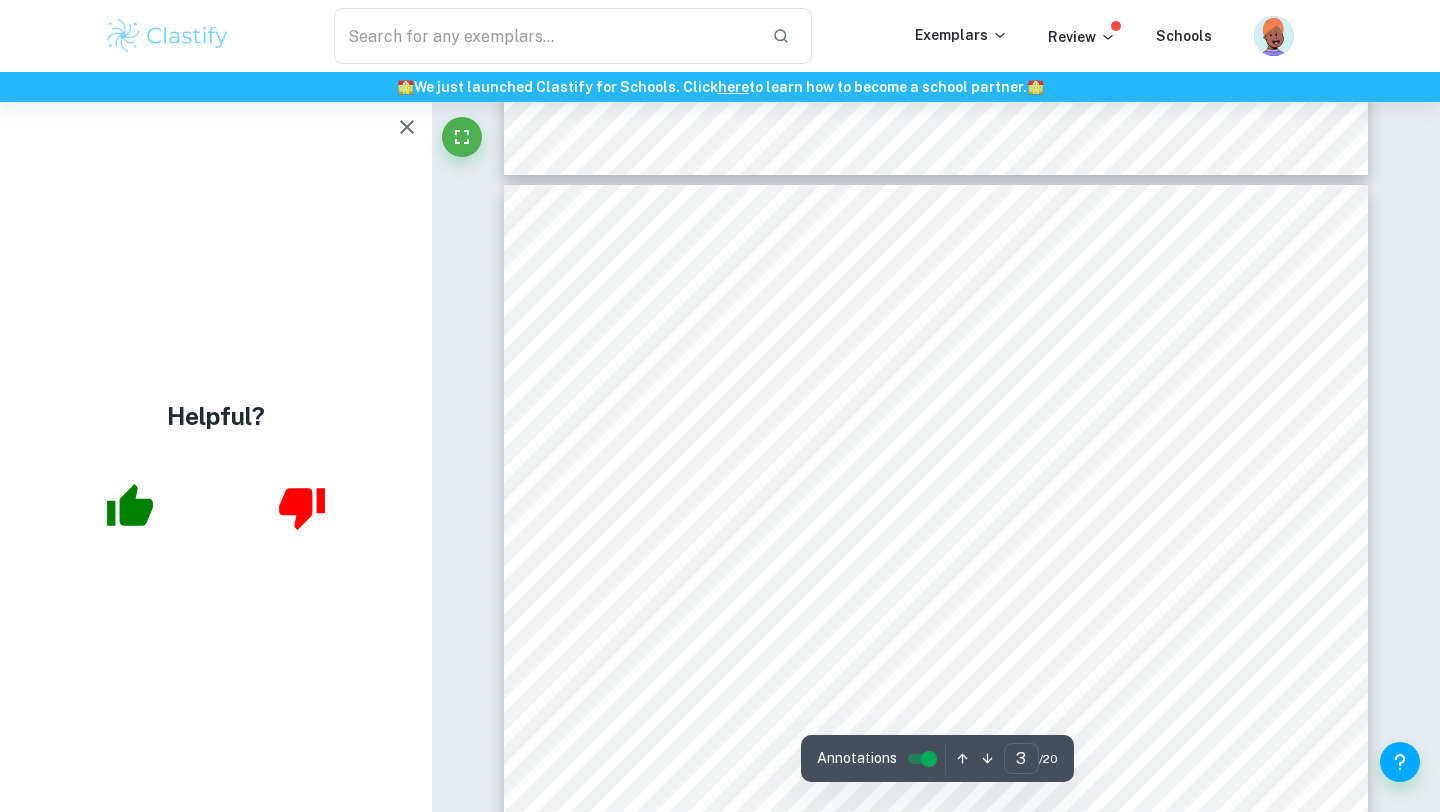 scroll, scrollTop: 0, scrollLeft: 0, axis: both 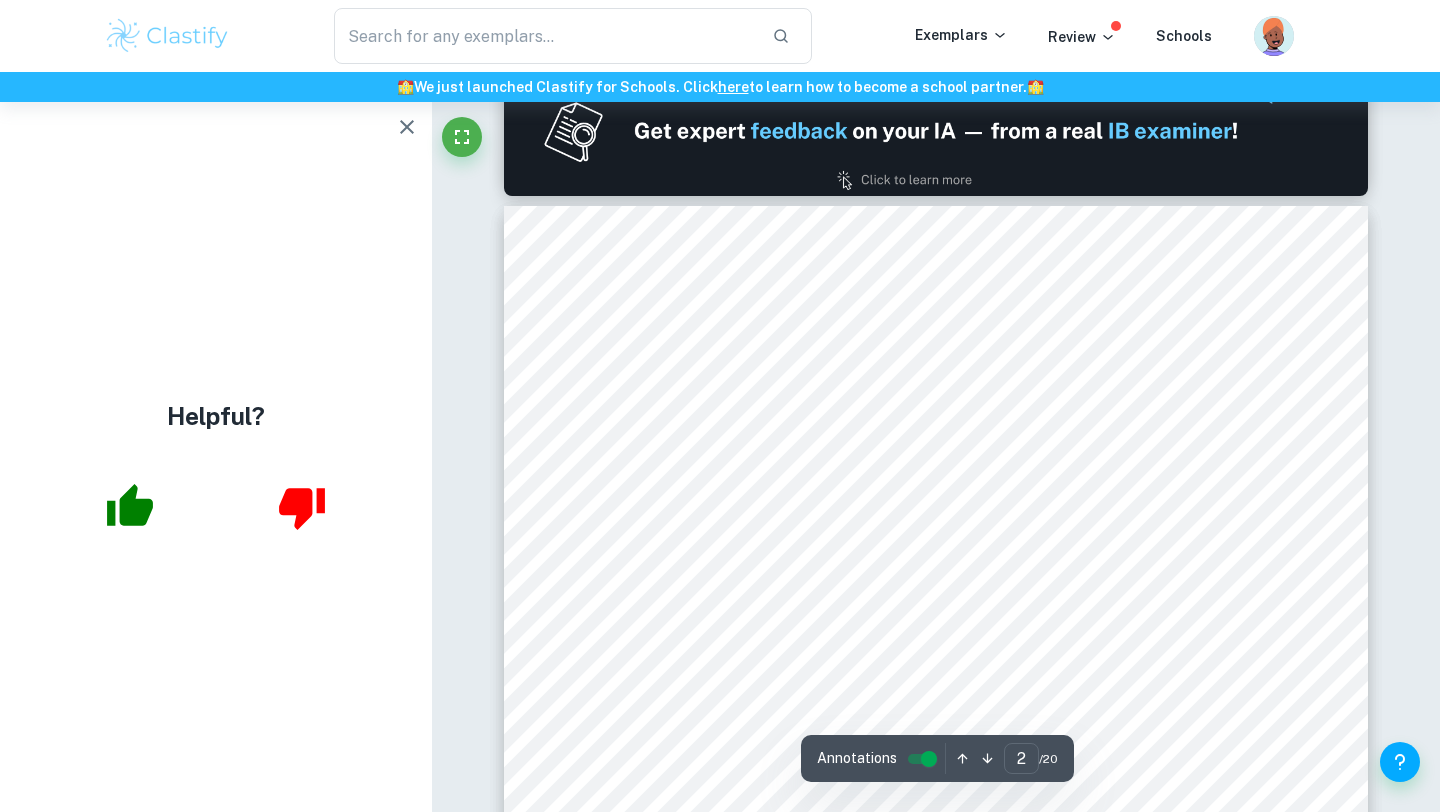 click 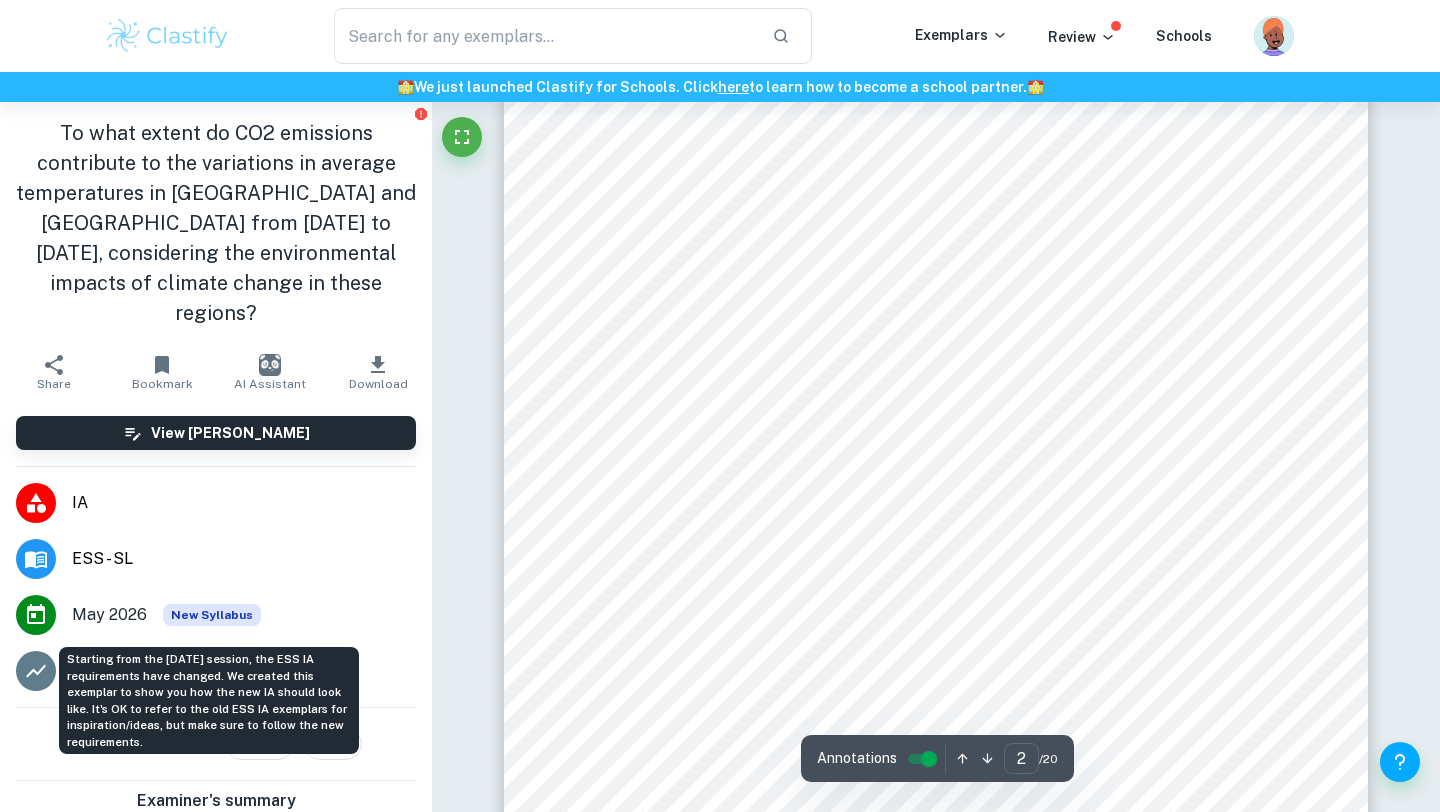 scroll, scrollTop: 1629, scrollLeft: 0, axis: vertical 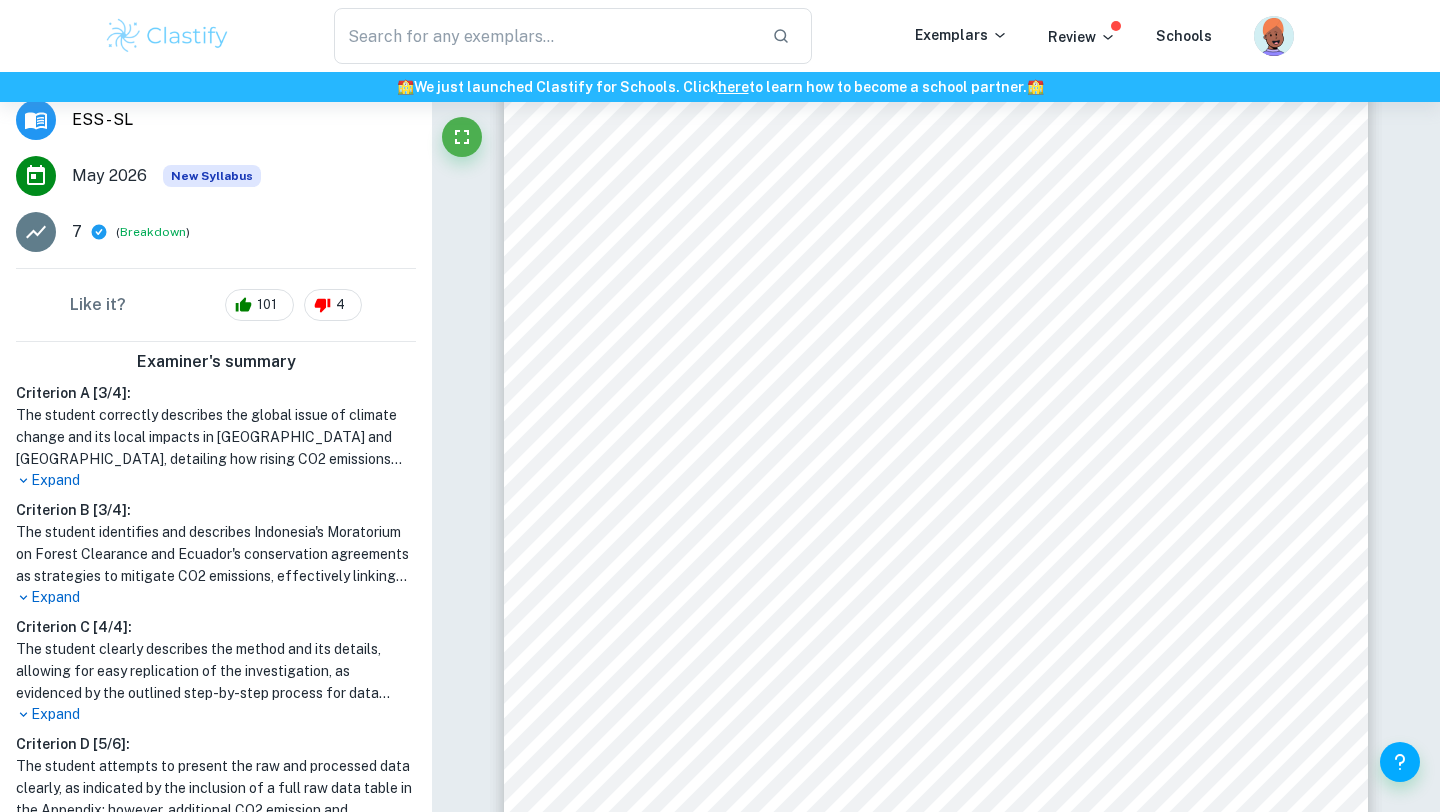 click on "Expand" at bounding box center (216, 597) 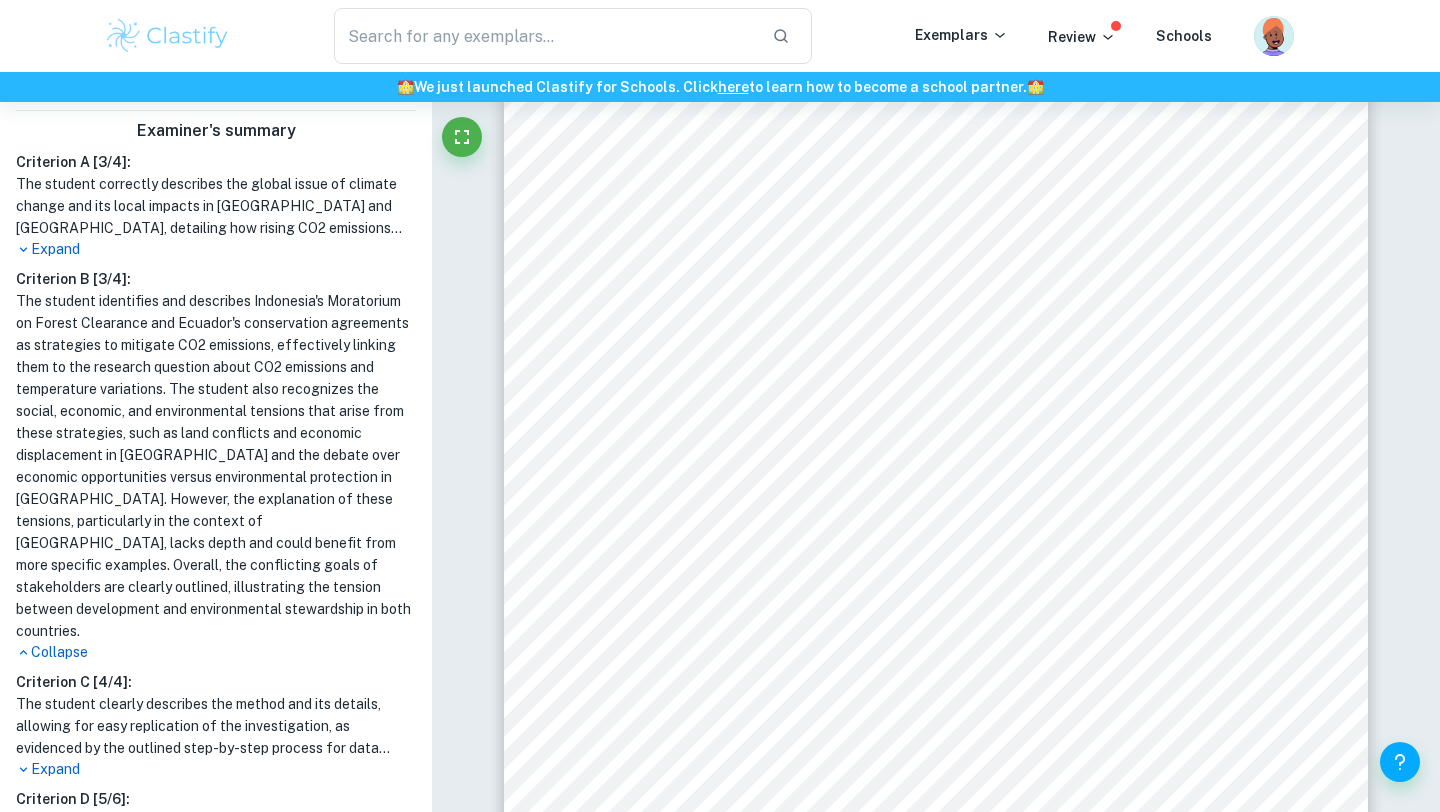 scroll, scrollTop: 564, scrollLeft: 0, axis: vertical 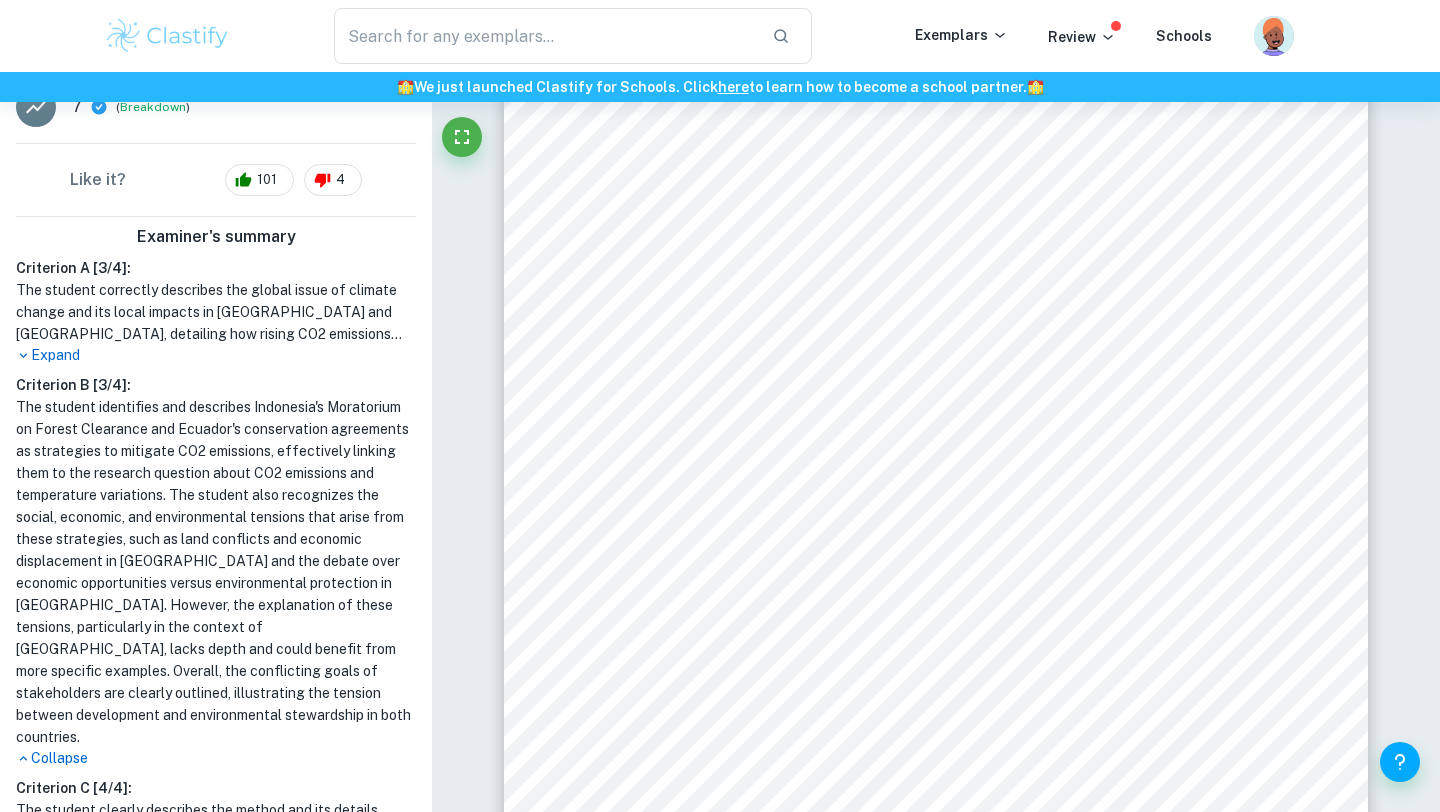 click on "The student identifies and describes Indonesia's Moratorium on Forest Clearance and Ecuador's conservation agreements as strategies to mitigate CO2 emissions, effectively linking them to the research question about CO2 emissions and temperature variations. The student also recognizes the social, economic, and environmental tensions that arise from these strategies, such as land conflicts and economic displacement in [GEOGRAPHIC_DATA] and the debate over economic opportunities versus environmental protection in [GEOGRAPHIC_DATA]. However, the explanation of these tensions, particularly in the context of [GEOGRAPHIC_DATA], lacks depth and could benefit from more specific examples. Overall, the conflicting goals of stakeholders are clearly outlined, illustrating the tension between development and environmental stewardship in both countries." at bounding box center [216, 572] 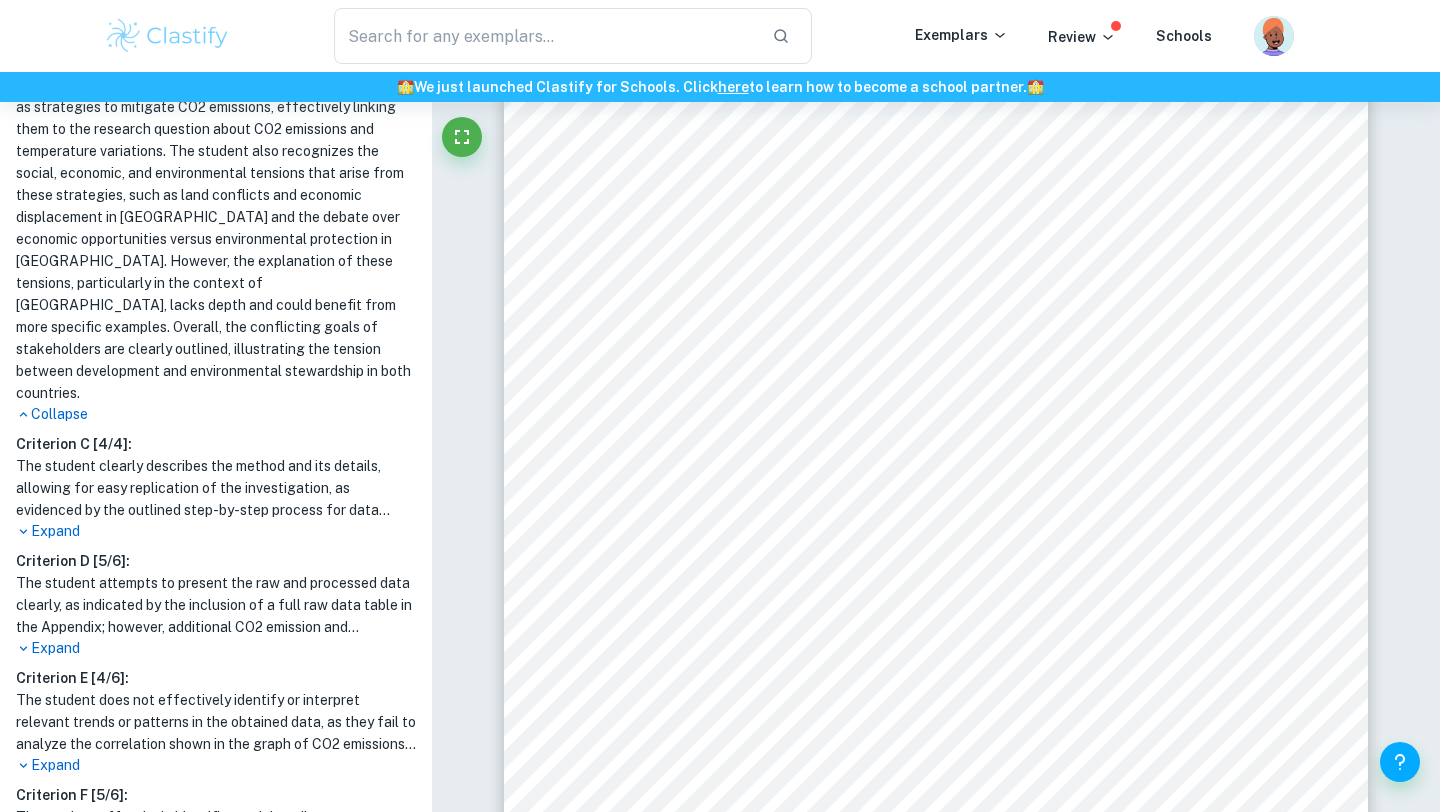 scroll, scrollTop: 1108, scrollLeft: 0, axis: vertical 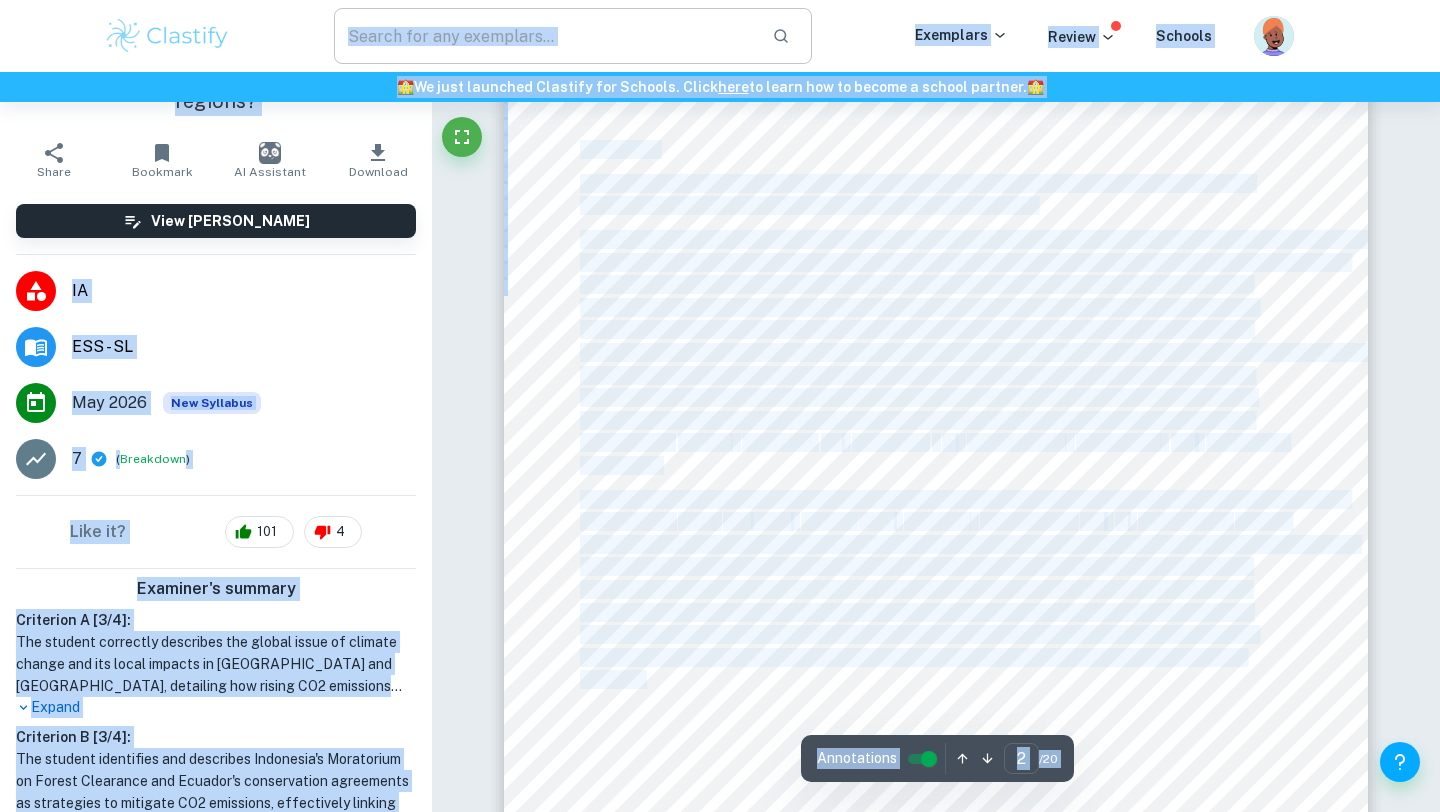 drag, startPoint x: 676, startPoint y: 687, endPoint x: 529, endPoint y: 50, distance: 653.7415 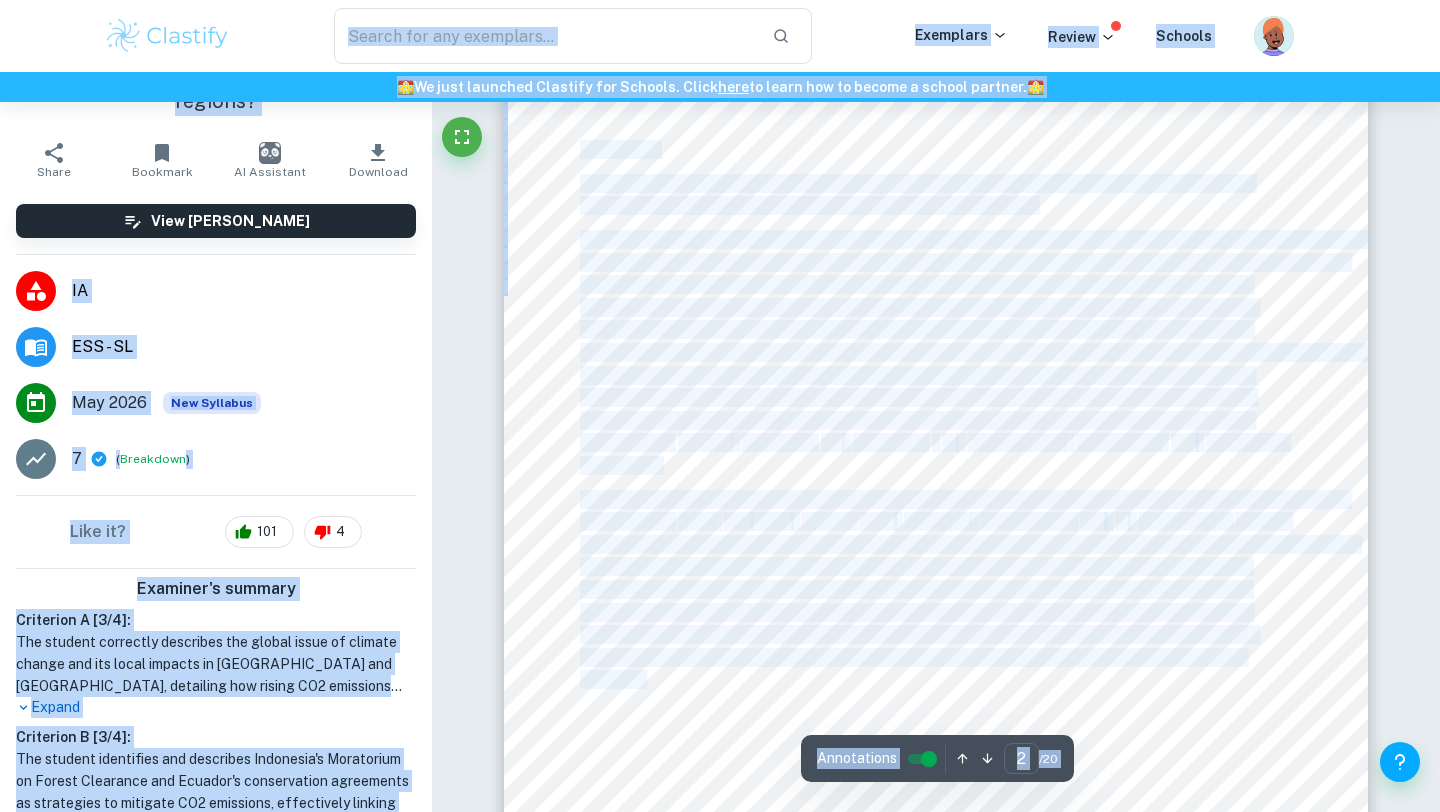 click at bounding box center [936, 326] 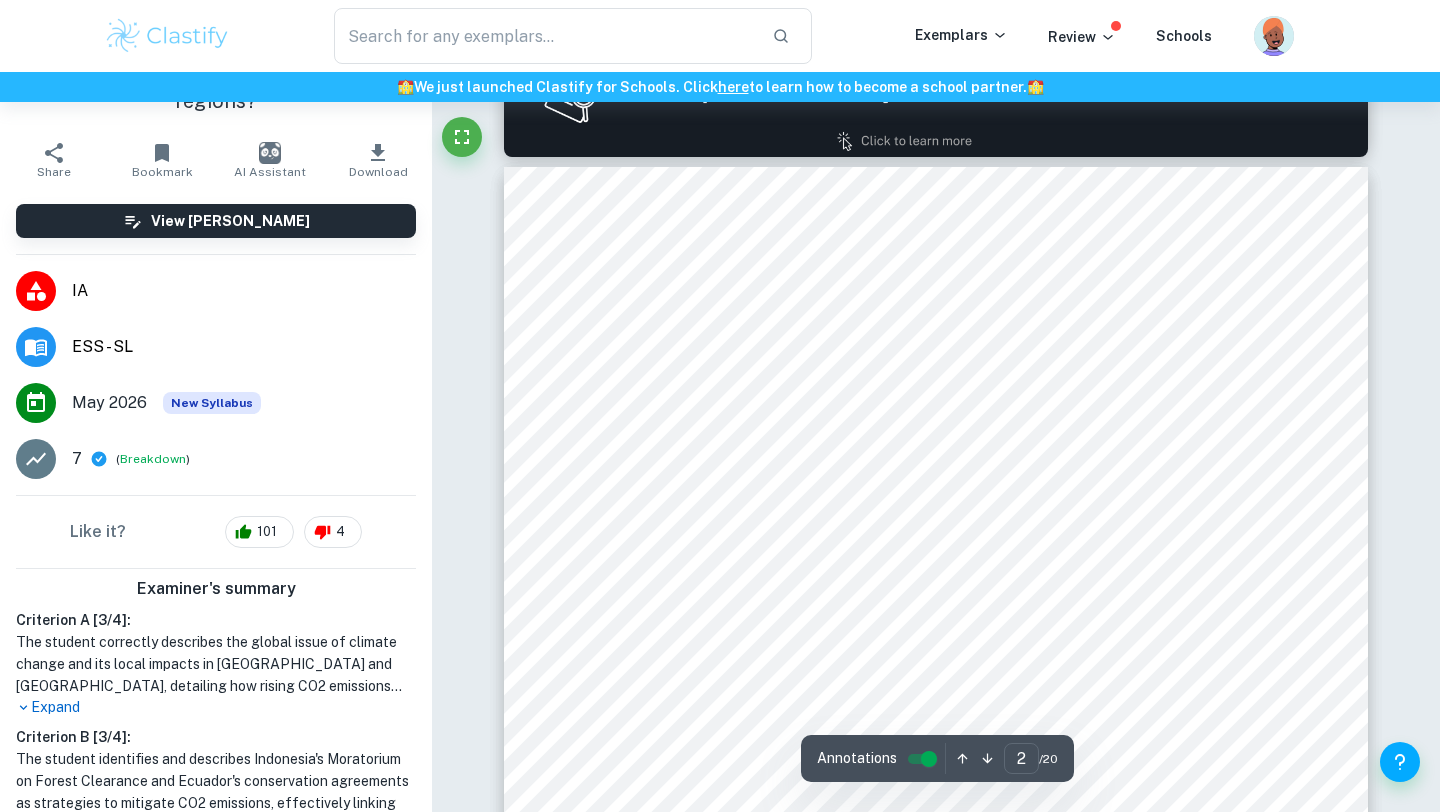 click on "2 This research question is linked to a larger environmental concern since the United Nations has recognized the burning of fossil fuels as the leading cause of global warming, which releases a considerable amount of CO2 (<Causes and Effects=). As a greenhouse gas, CO2 absorbs and re-emits infrared energy. When sunlight hits the Earth, CO2 captures this solar radiation and redistributes it in all directions, thereby trapping heat in the atmosphere (Green). While natural CO2 emissions from processes such as respiration and decomposition are essential to prevent the Earth from freezing, human activities, particularly fossil fuel combustion, have exacerbated this phenomenon. Consequently, I am eager to investigate the extent to which rising temperatures in both countries4an indicator of global warming4can be linked to their CO2 emissions. Furthermore, this study will compare the situations in [GEOGRAPHIC_DATA] and [GEOGRAPHIC_DATA], considering B. Strategy Emissions in [GEOGRAPHIC_DATA] and Ecuador conservation   strategy   highlights" at bounding box center (936, 726) 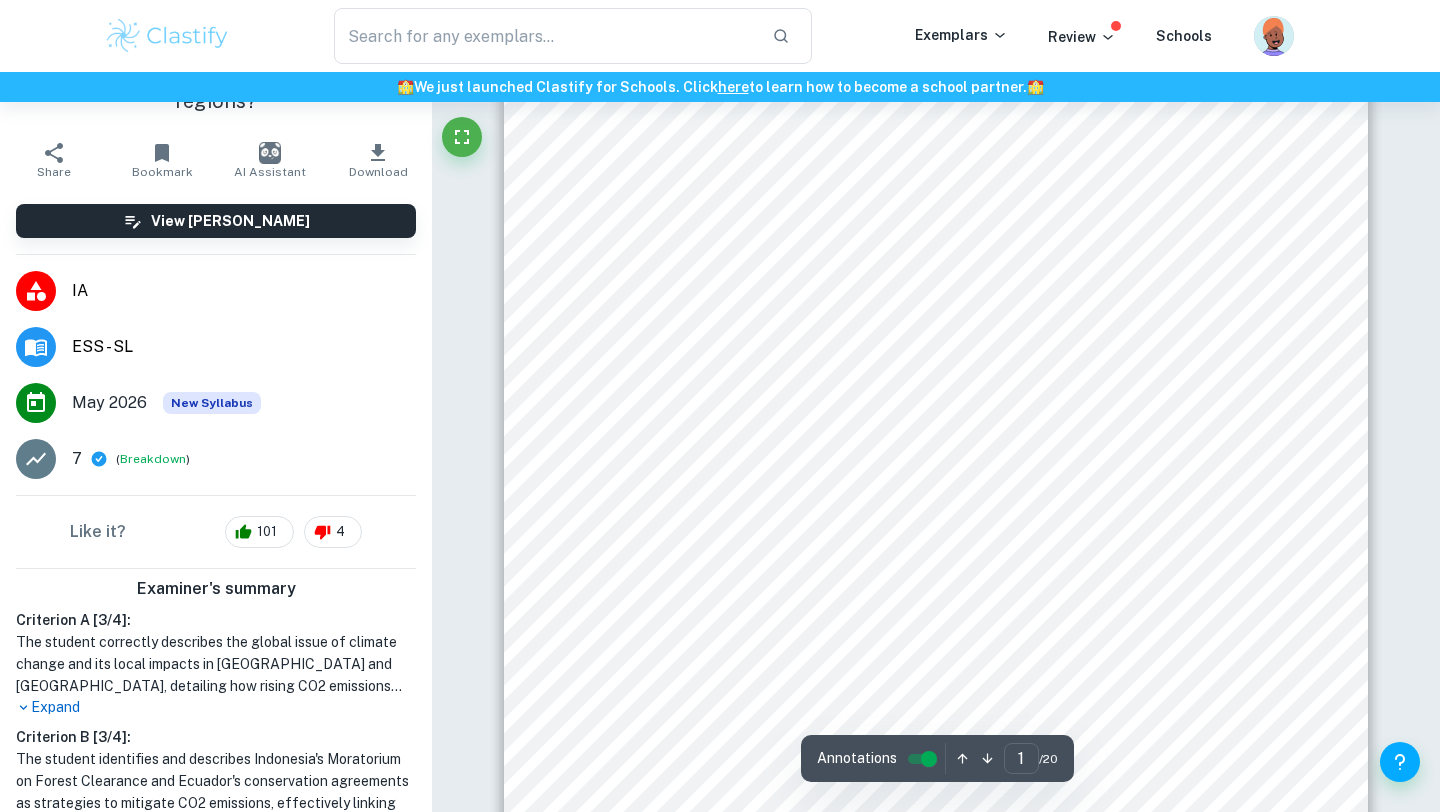 scroll, scrollTop: 258, scrollLeft: 0, axis: vertical 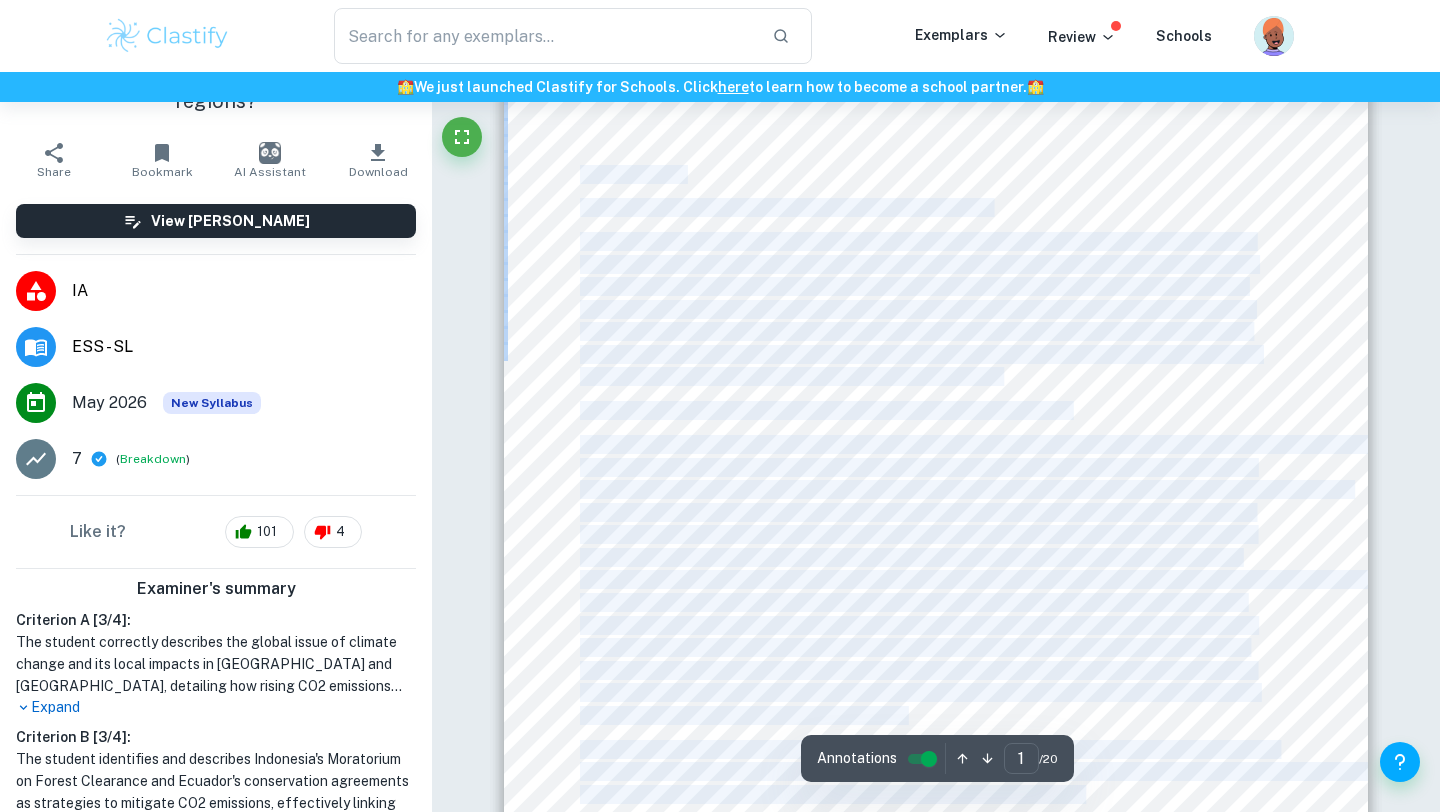 drag, startPoint x: 583, startPoint y: 174, endPoint x: 1120, endPoint y: 795, distance: 820.98114 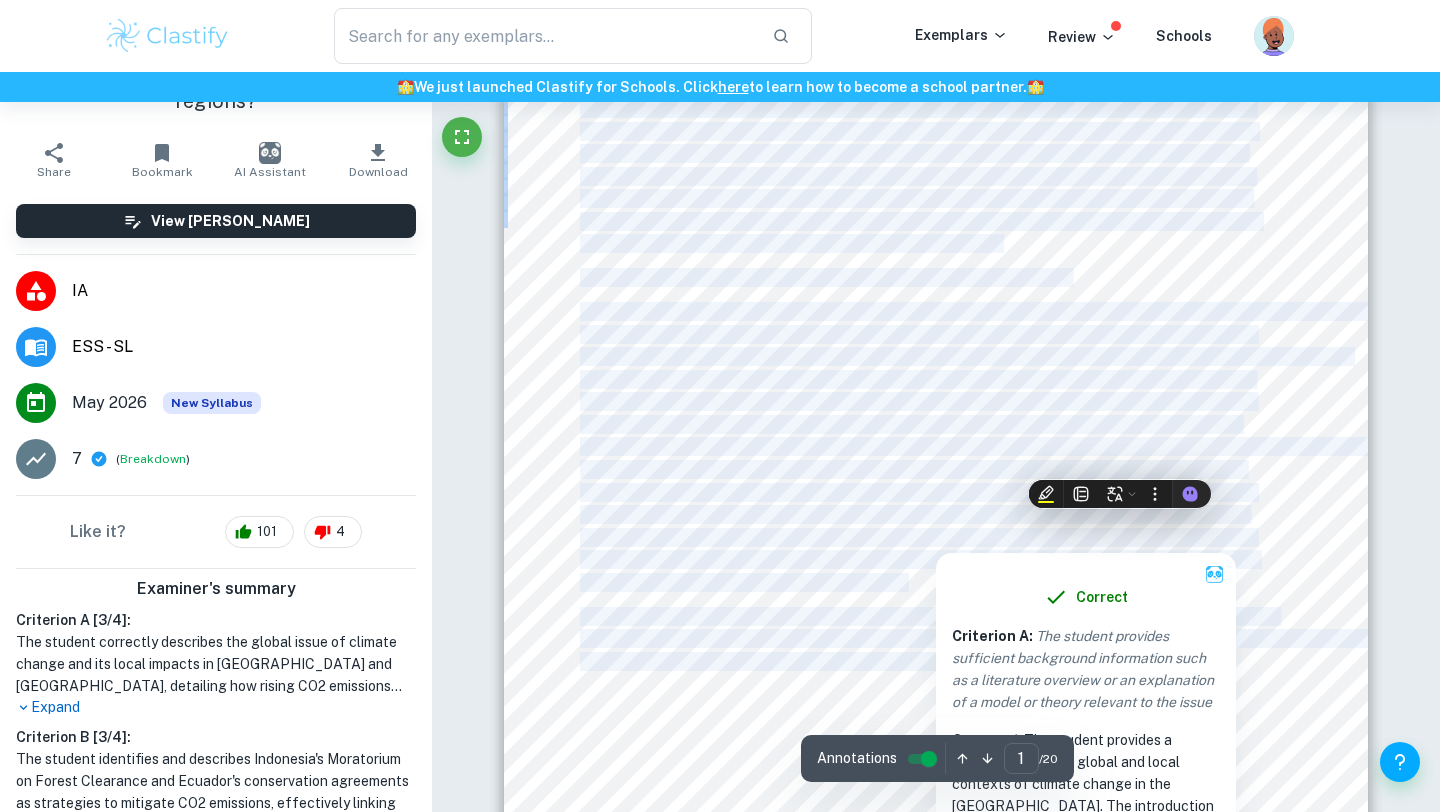scroll, scrollTop: 762, scrollLeft: 0, axis: vertical 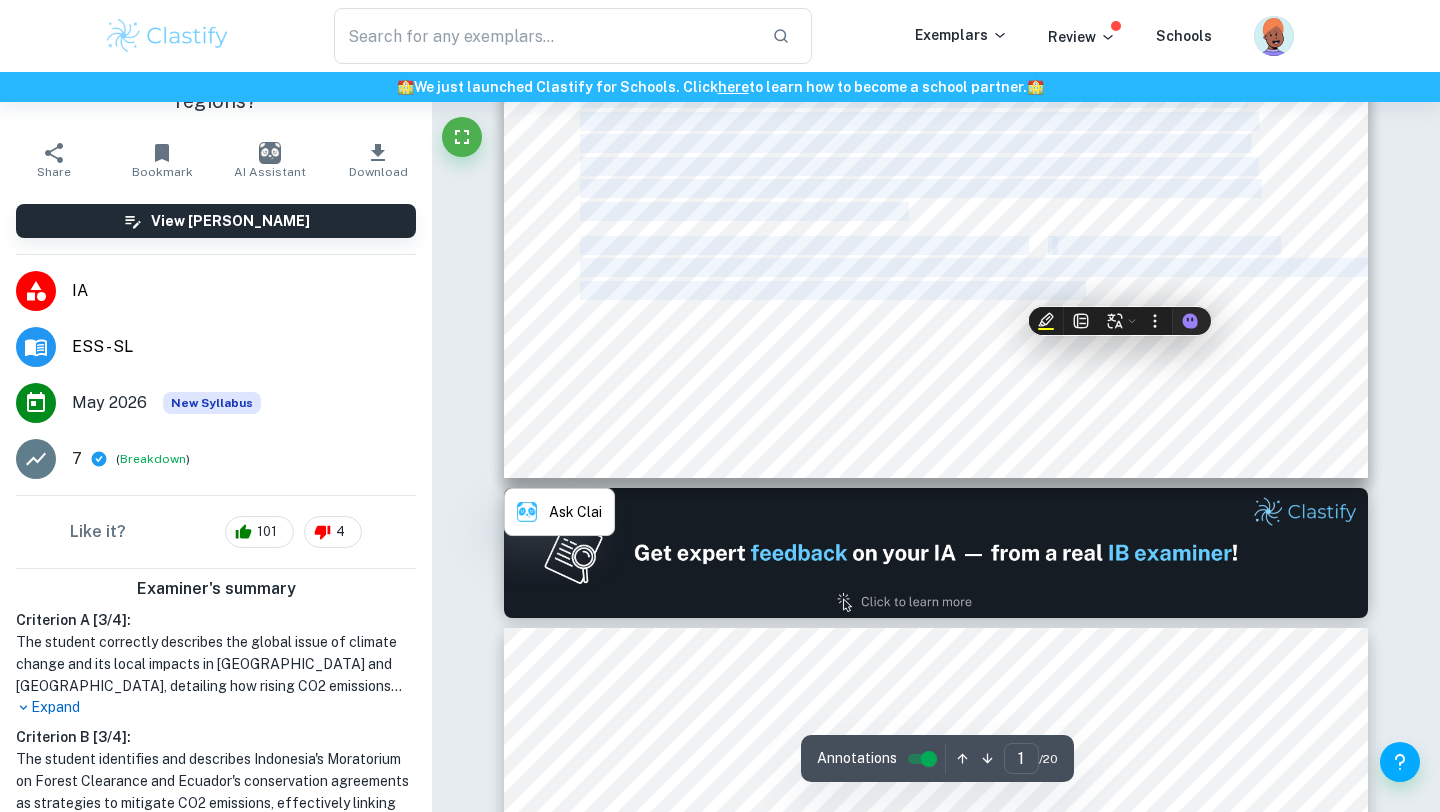 copy on "1. Introduction 1.1 Global Context of Rapid Increase in Earth's Temperature The alarming rise in Earth's temperature since last few decades has emerged as a pressing concern for scientists and policymakers worldwide. This phenomenon, known as global warming, is a key indicator of climate change, significantly altering established weather patterns and intensifying climate-related disasters. The consequences are far-reaching, manifesting as heavier rainfall, more frequent droughts, stronger hurricanes, and rising sea levels due to the shrinking of ice sheets and the melting of glaciers (Turrentine and MacMillan). These changes challenge ecosystems and human societies alike, prompting urgent action from the global community to mitigate their impacts. 1.2 Local Context: The Impact of Climate Change on Equatorial Regions Equatorial regions, such as [GEOGRAPHIC_DATA] and [GEOGRAPHIC_DATA], are particularly vulnerable to the effects of climate change due to their narrow temperature ranges. Even slight deviations from these norms c..." 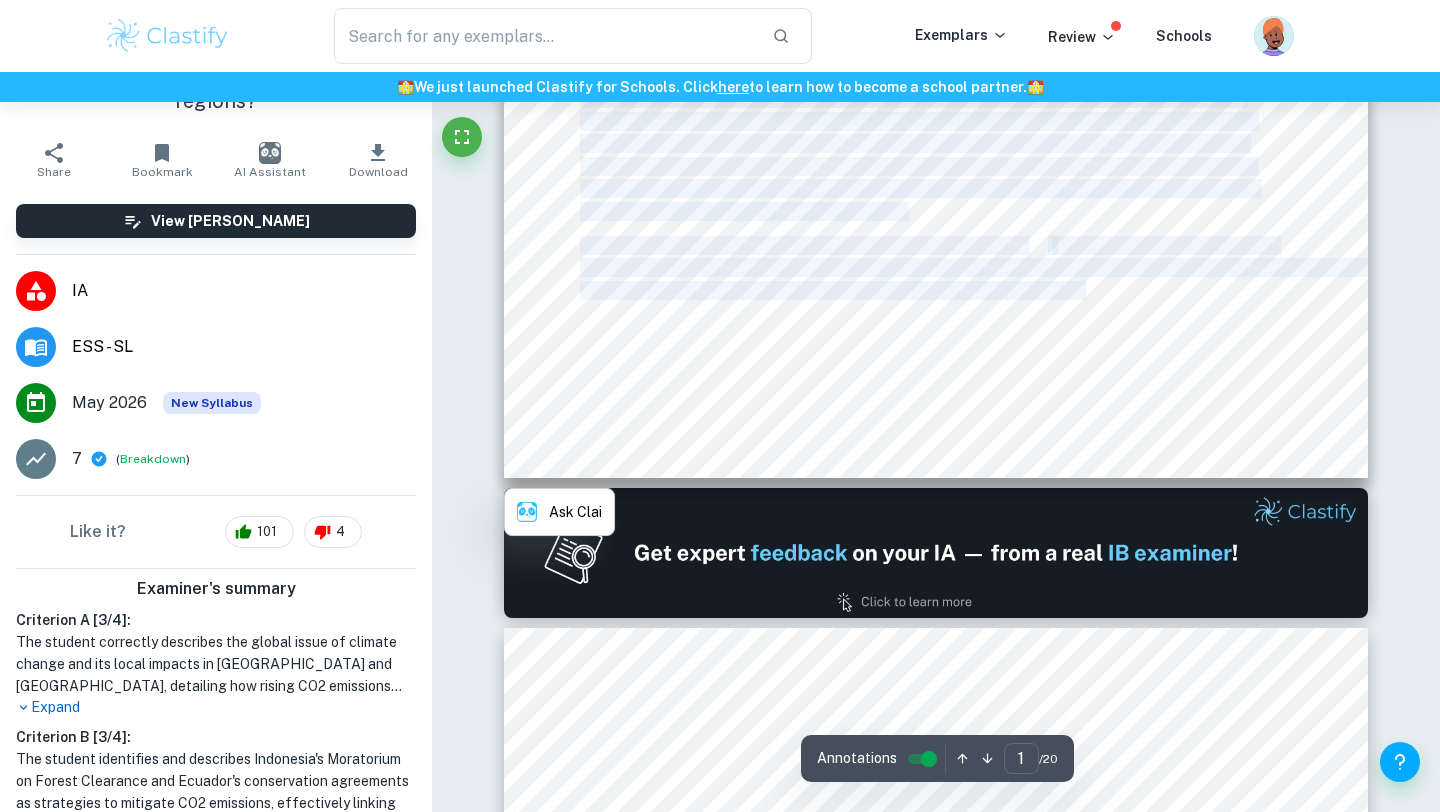 click on "1 Title: "Balancing Conservation and Development: Evaluating CO2 Mitigation Strategies in [GEOGRAPHIC_DATA] and [GEOGRAPHIC_DATA]" Candidate code: ABCD12 Word count: 2992 A. Reaseach question and inquiry 1. Introduction 1.1 Global Context of Rapid Increase in Earth's Temperature The alarming rise in Earth's temperature since last few decades has emerged as a pressing concern for scientists and policymakers worldwide. This phenomenon, known as global warming, is a key indicator of climate change, significantly altering established weather patterns and intensifying climate-related disasters. The consequences are far-reaching, manifesting as heavier rainfall, more frequent droughts, stronger hurricanes, and rising sea levels due to the shrinking of ice sheets and the melting of glaciers (Turrentine and MacMillan). These changes challenge ecosystems and human societies alike, prompting urgent action from the global community to mitigate their impacts. 1.2 Local Context: The Impact of Climate Change on Equatorial Regions" at bounding box center (936, -81) 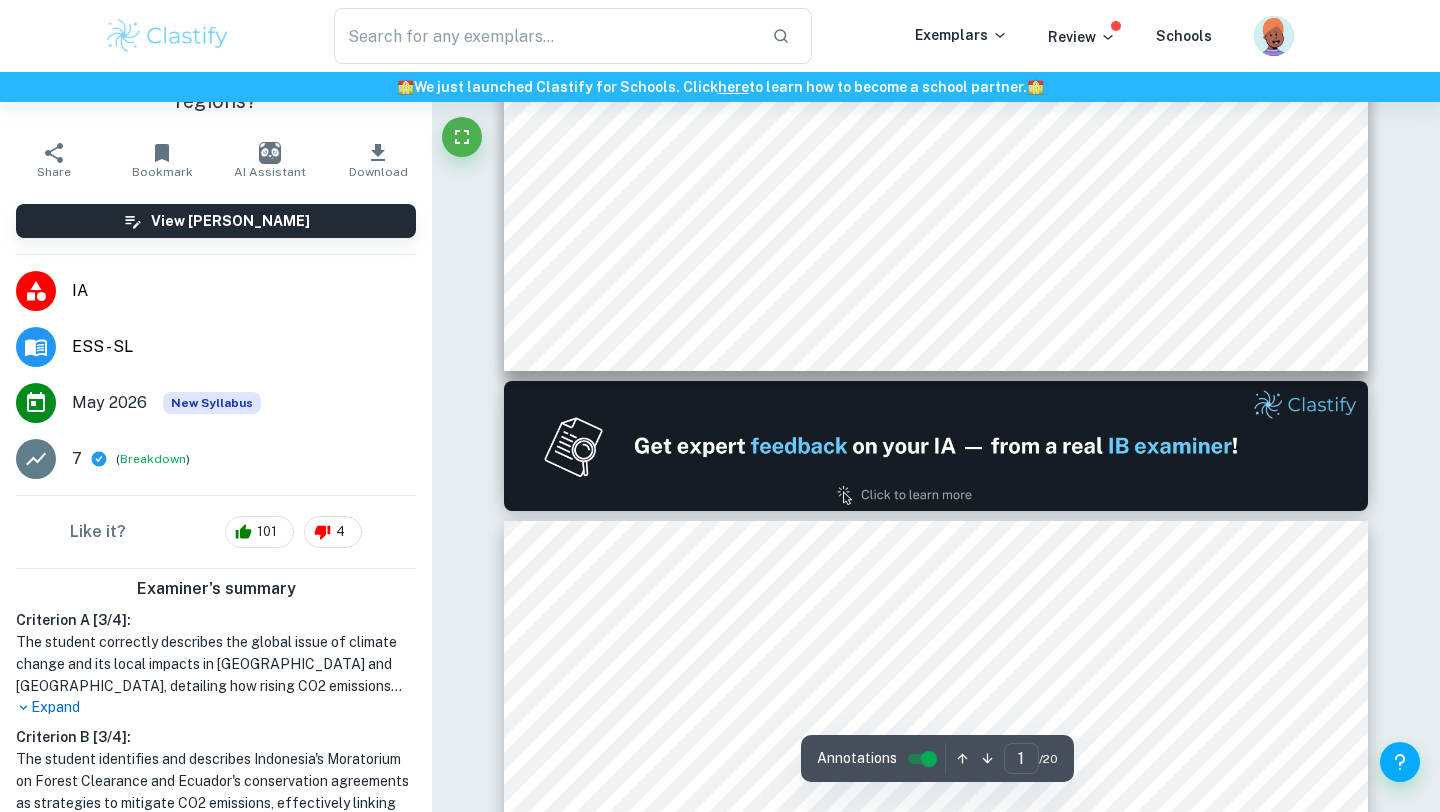 type on "2" 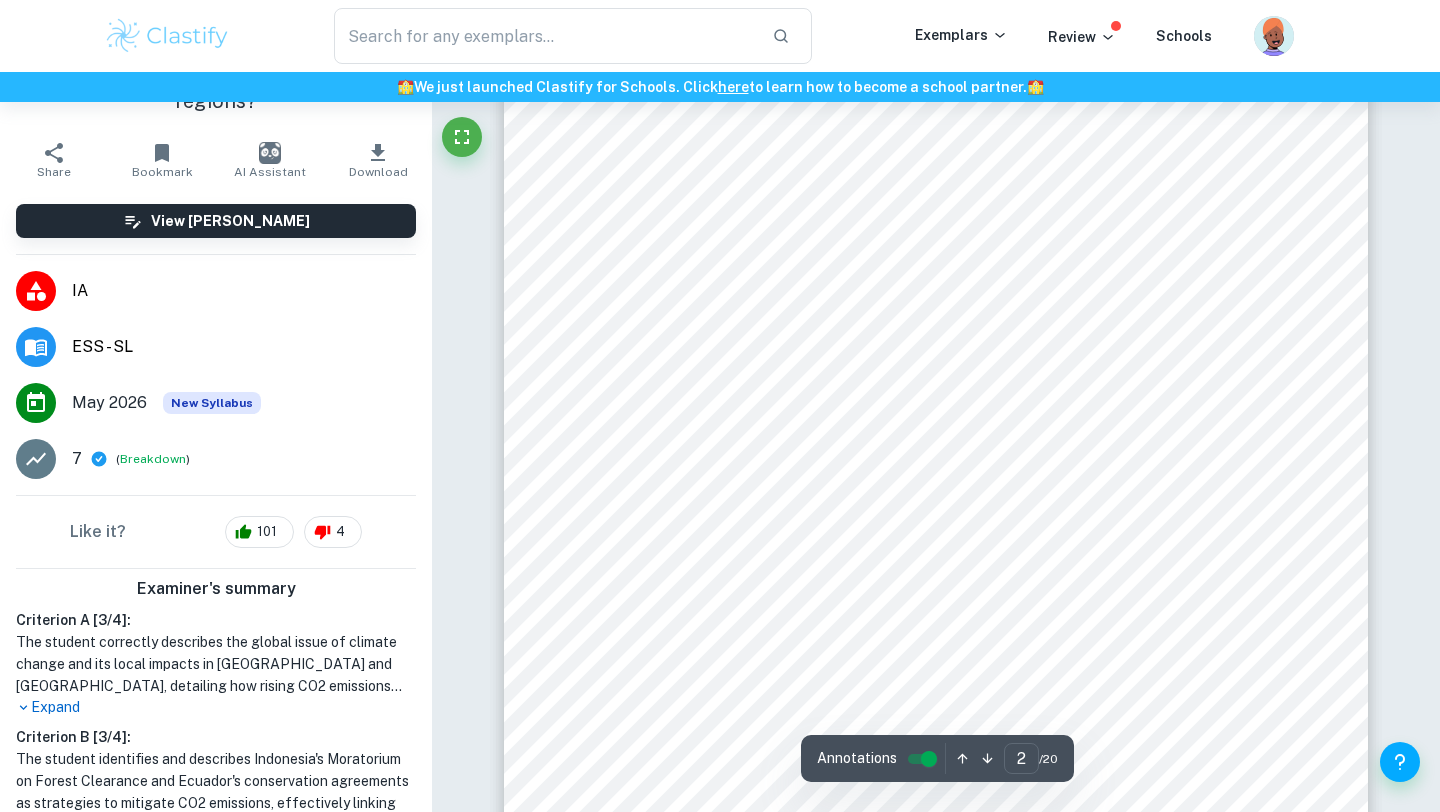 scroll, scrollTop: 1327, scrollLeft: 0, axis: vertical 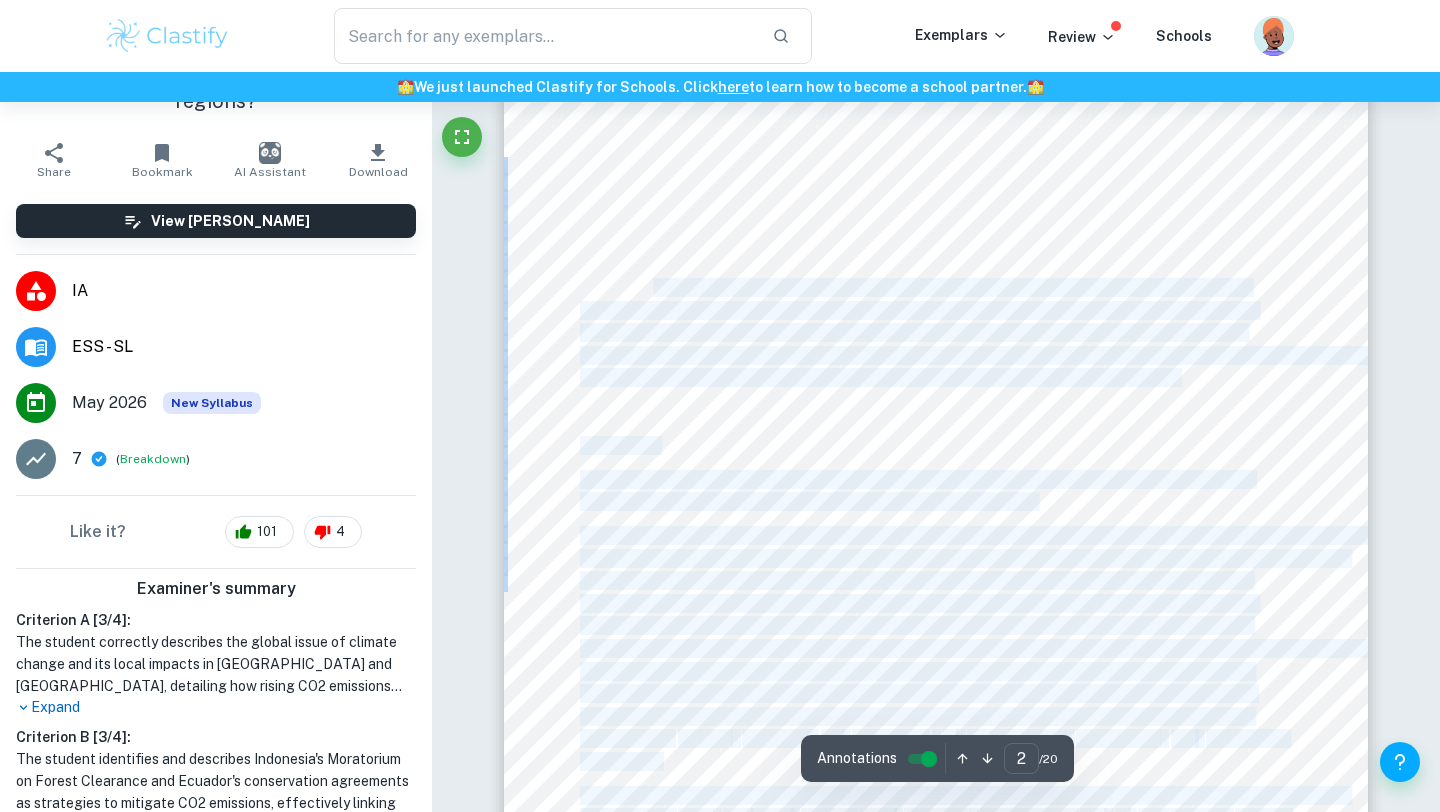 drag, startPoint x: 577, startPoint y: 169, endPoint x: 657, endPoint y: 291, distance: 145.89037 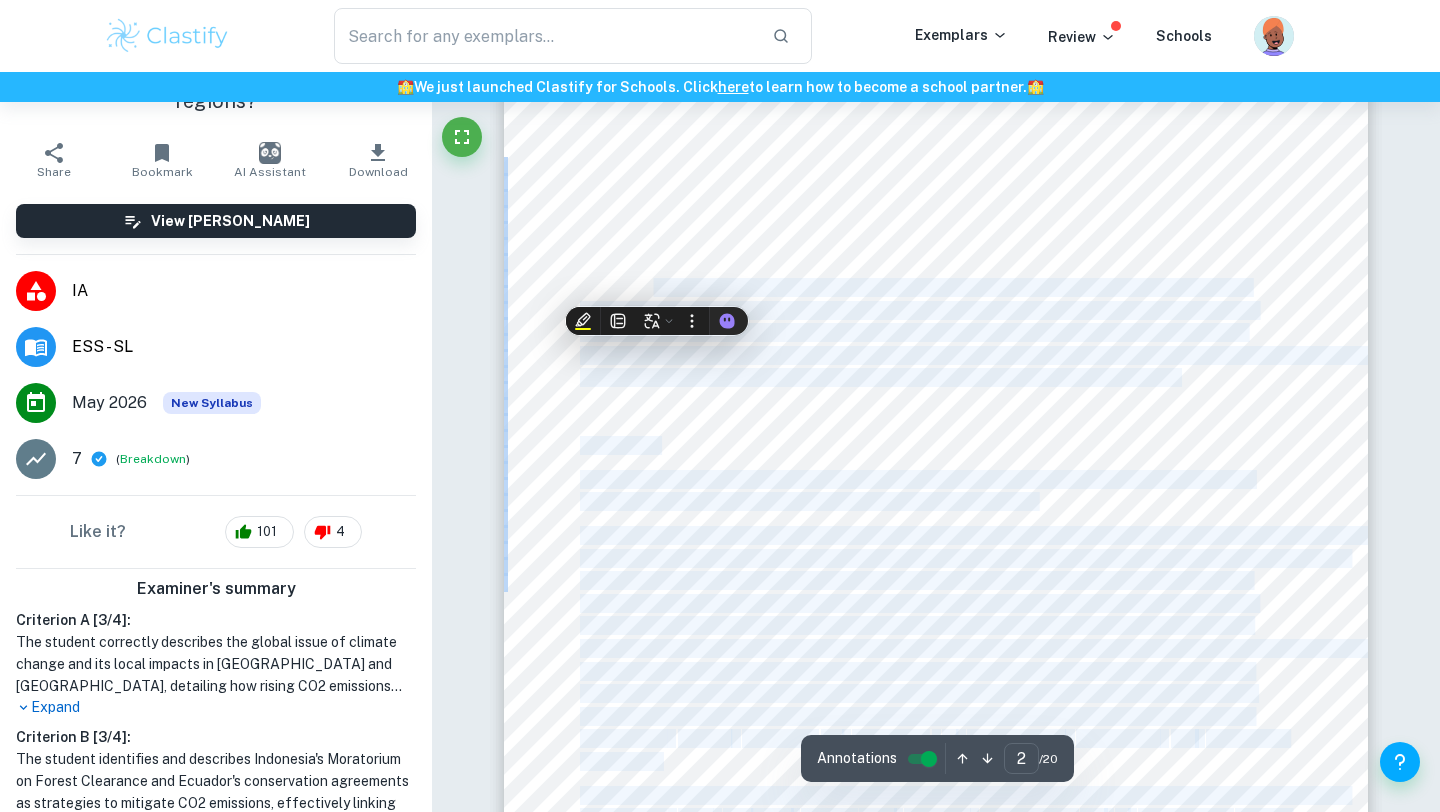 click on "and decomposition are essential to prevent the Earth from freezing, human activities, particularly fossil" at bounding box center (915, 288) 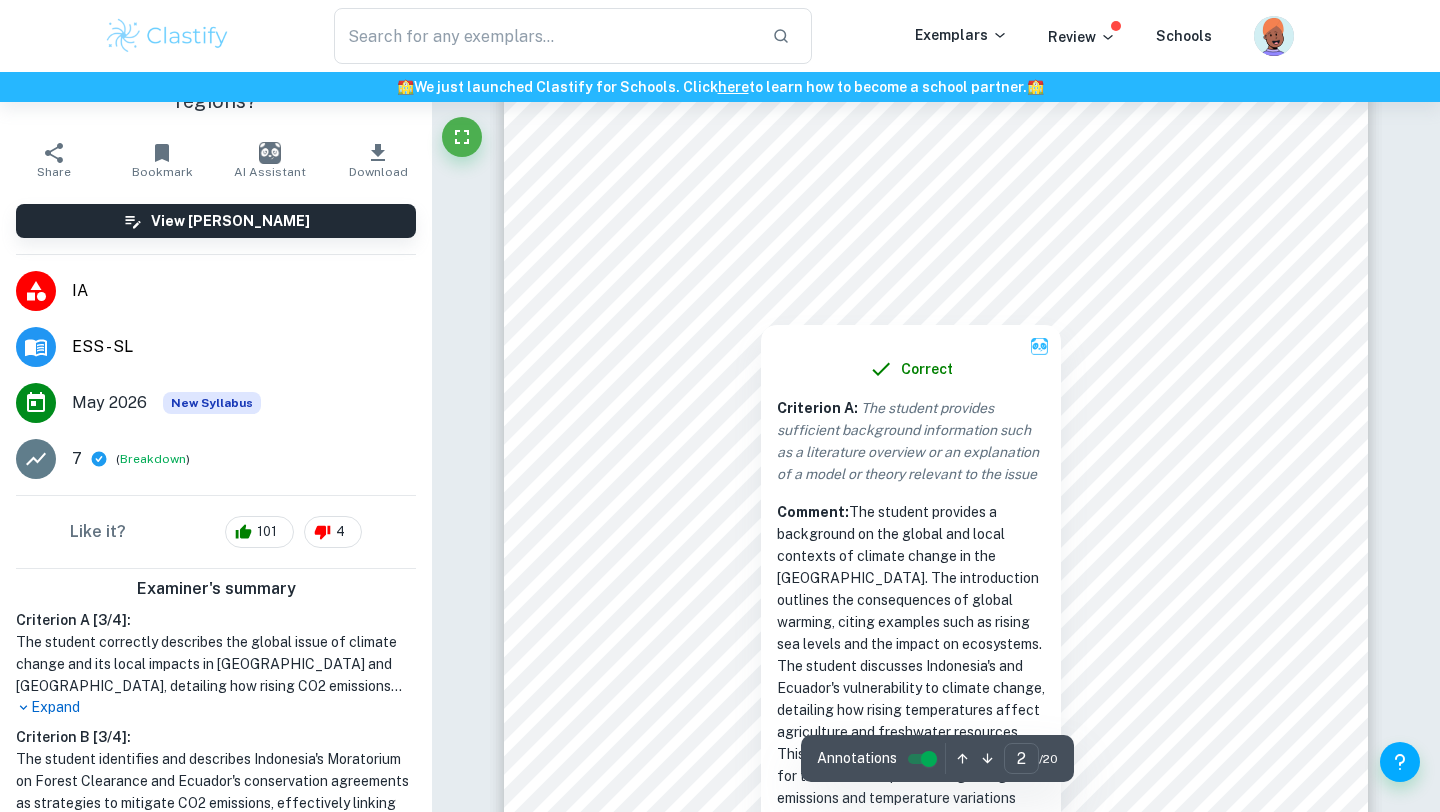 drag, startPoint x: 580, startPoint y: 168, endPoint x: 602, endPoint y: 182, distance: 26.076809 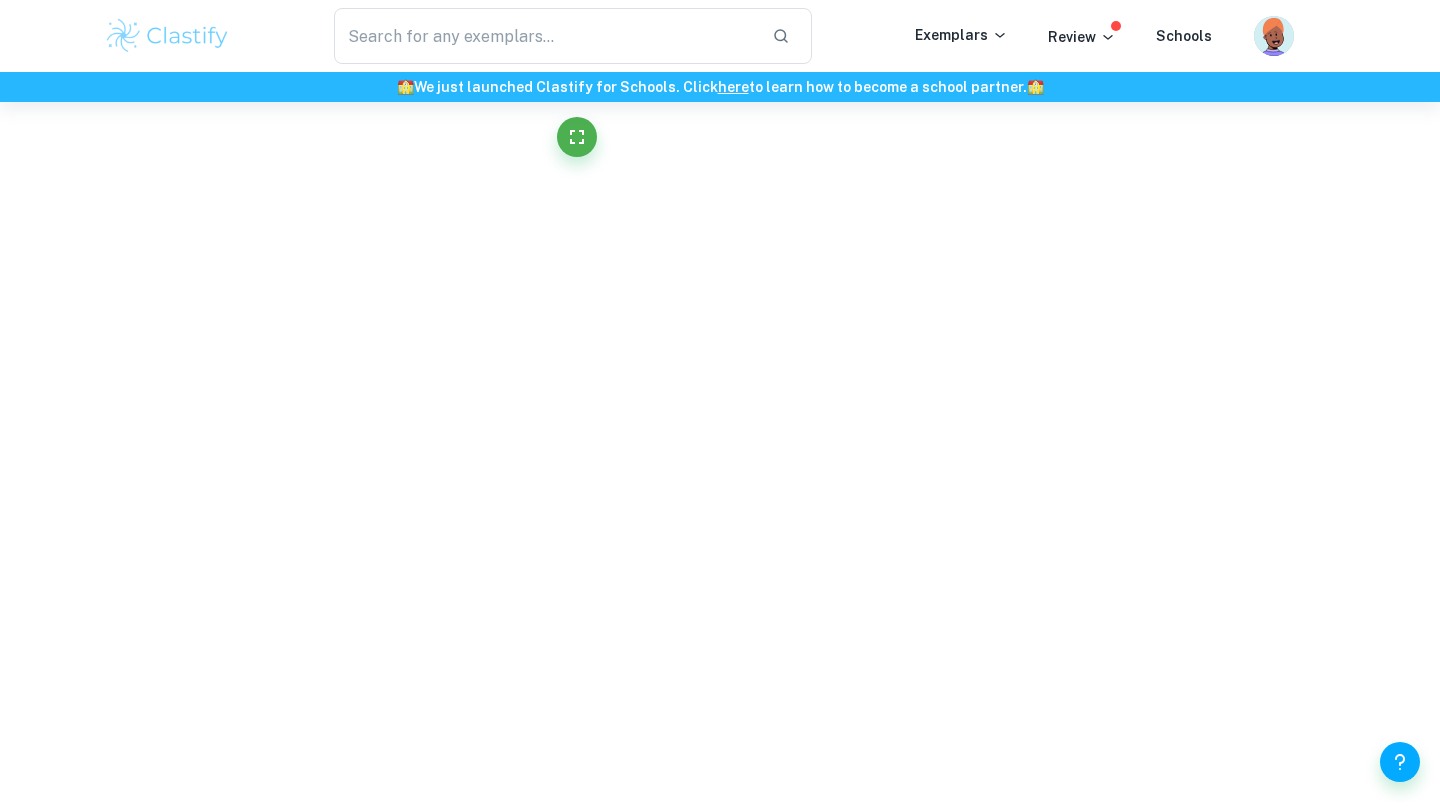 scroll, scrollTop: 0, scrollLeft: 0, axis: both 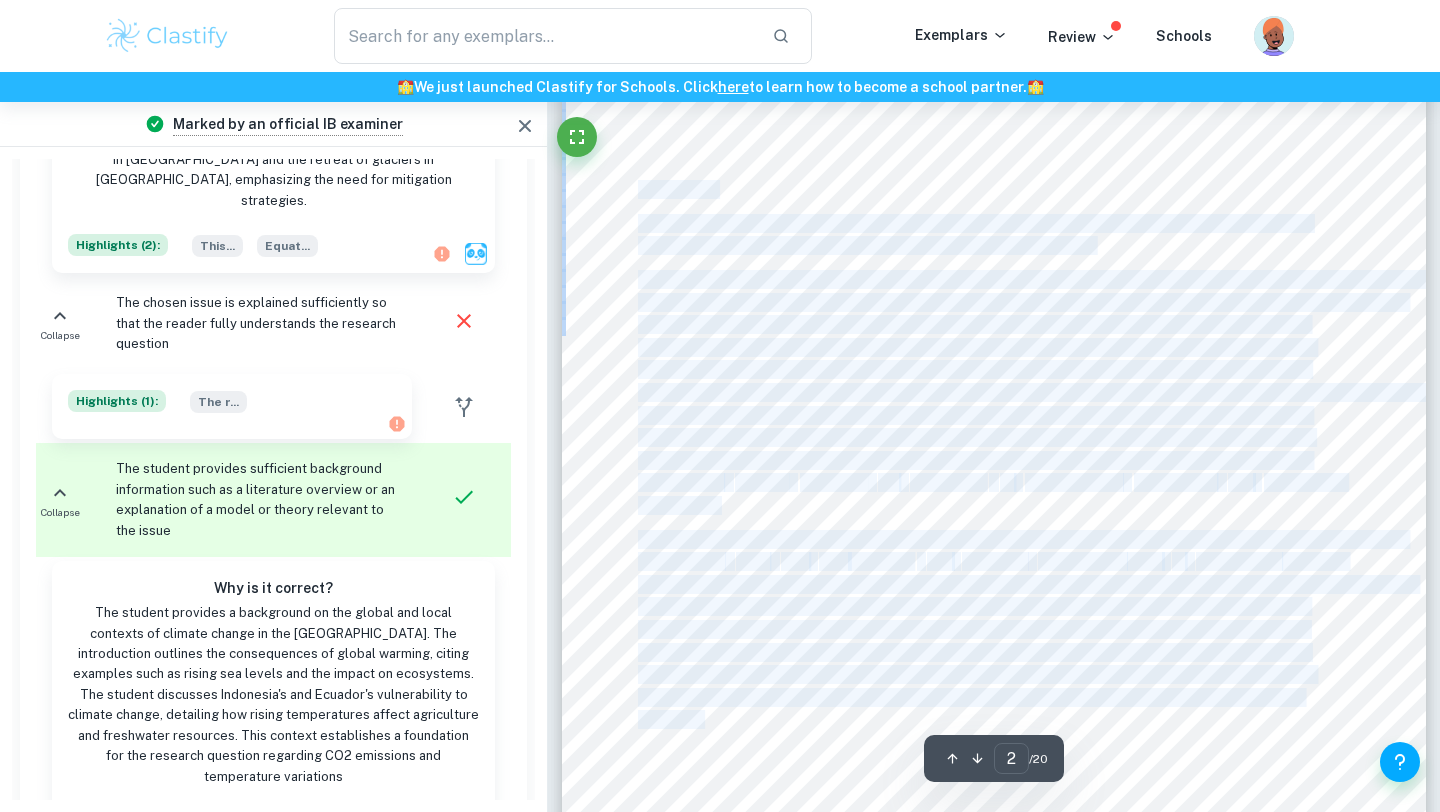 drag, startPoint x: 637, startPoint y: 187, endPoint x: 638, endPoint y: 199, distance: 12.0415945 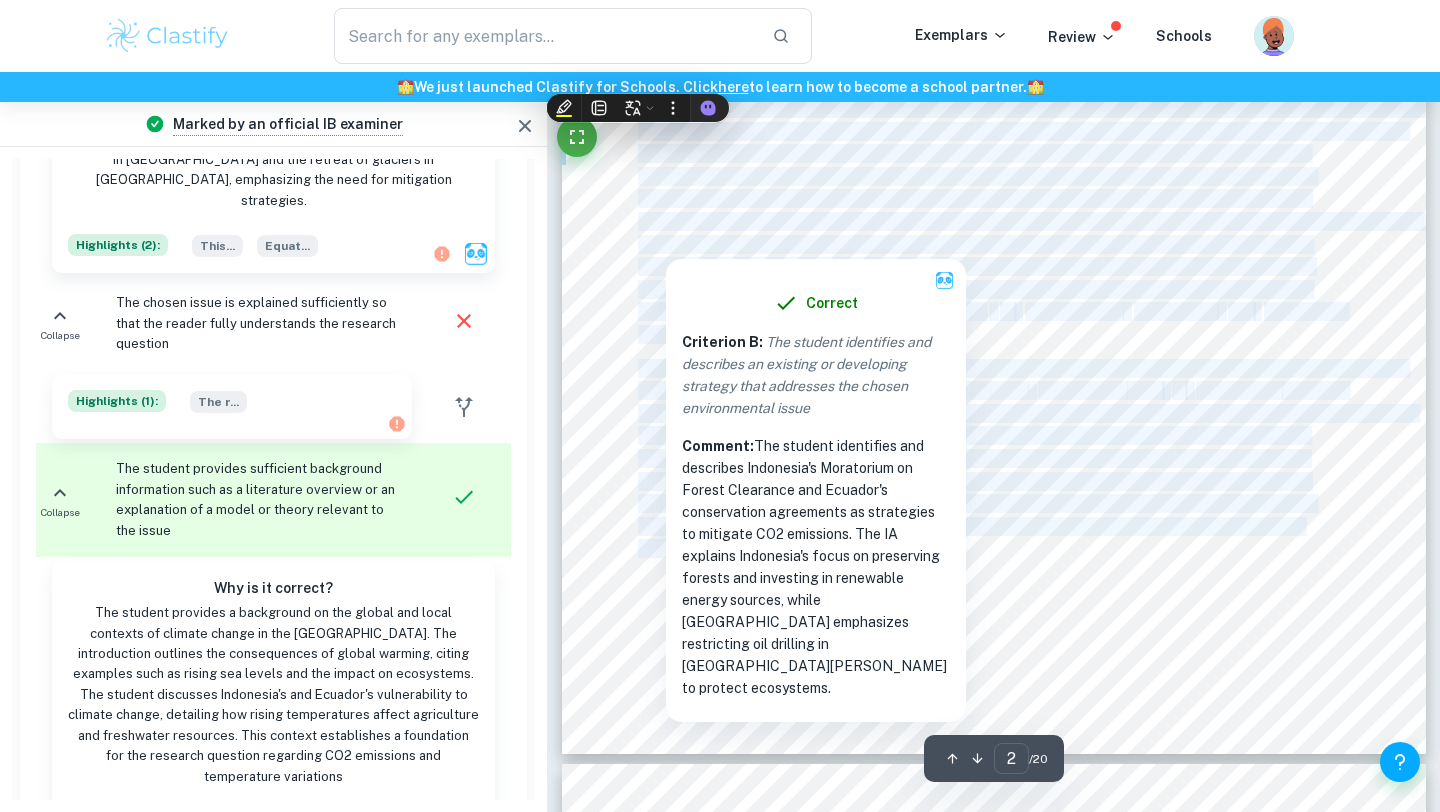 scroll, scrollTop: 1534, scrollLeft: 0, axis: vertical 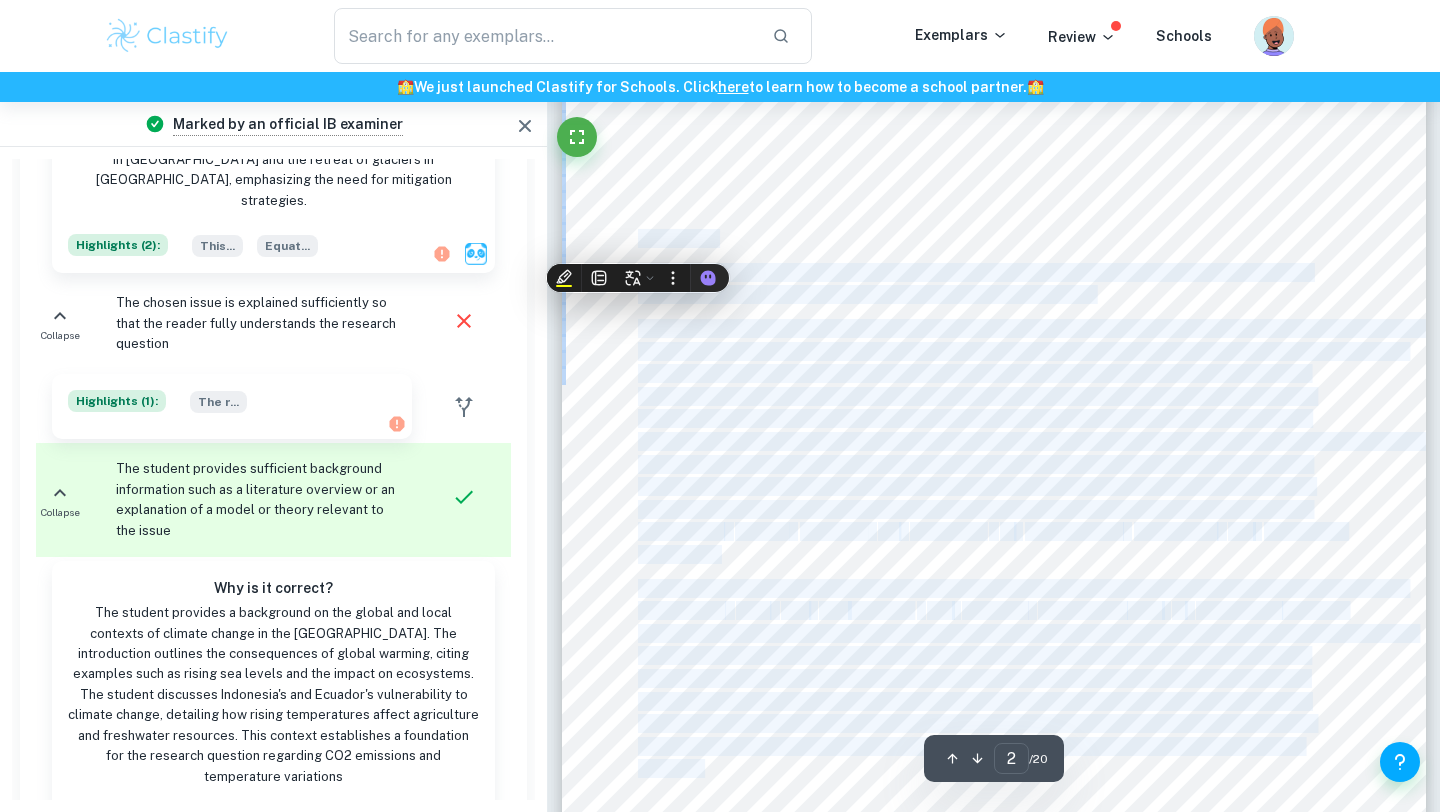 copy on "B. Strategy 2. Relevance of existing strategy with social, economic and environmental tension: Mitigating CO2 Emissions in [GEOGRAPHIC_DATA] and [GEOGRAPHIC_DATA] [GEOGRAPHIC_DATA] and [GEOGRAPHIC_DATA] have adopted various strategies to mitigate CO2 emissions amid growing environmental concerns. In [GEOGRAPHIC_DATA], the government has initiated the Moratorium on Forest Clearance, aimed at preserving natural forests and peatlands, which are significant carbon sinks. Additionally, the country is investing in renewable energy sources, such as geothermal and solar power, to reduce reliance on fossil fuels. Conversely, Ecuador focuses on conservation agreements, restricting oil drilling in the [GEOGRAPHIC_DATA][PERSON_NAME], a biodiverse region, to protect its ecosystems while receiving international financial support. These strategies are relevant to the research question as they showcase different approaches to combat climate change while balancing economic growth and environmental sustainability. Indonesia9s emphasis on renewable energy aligns with global eff..." 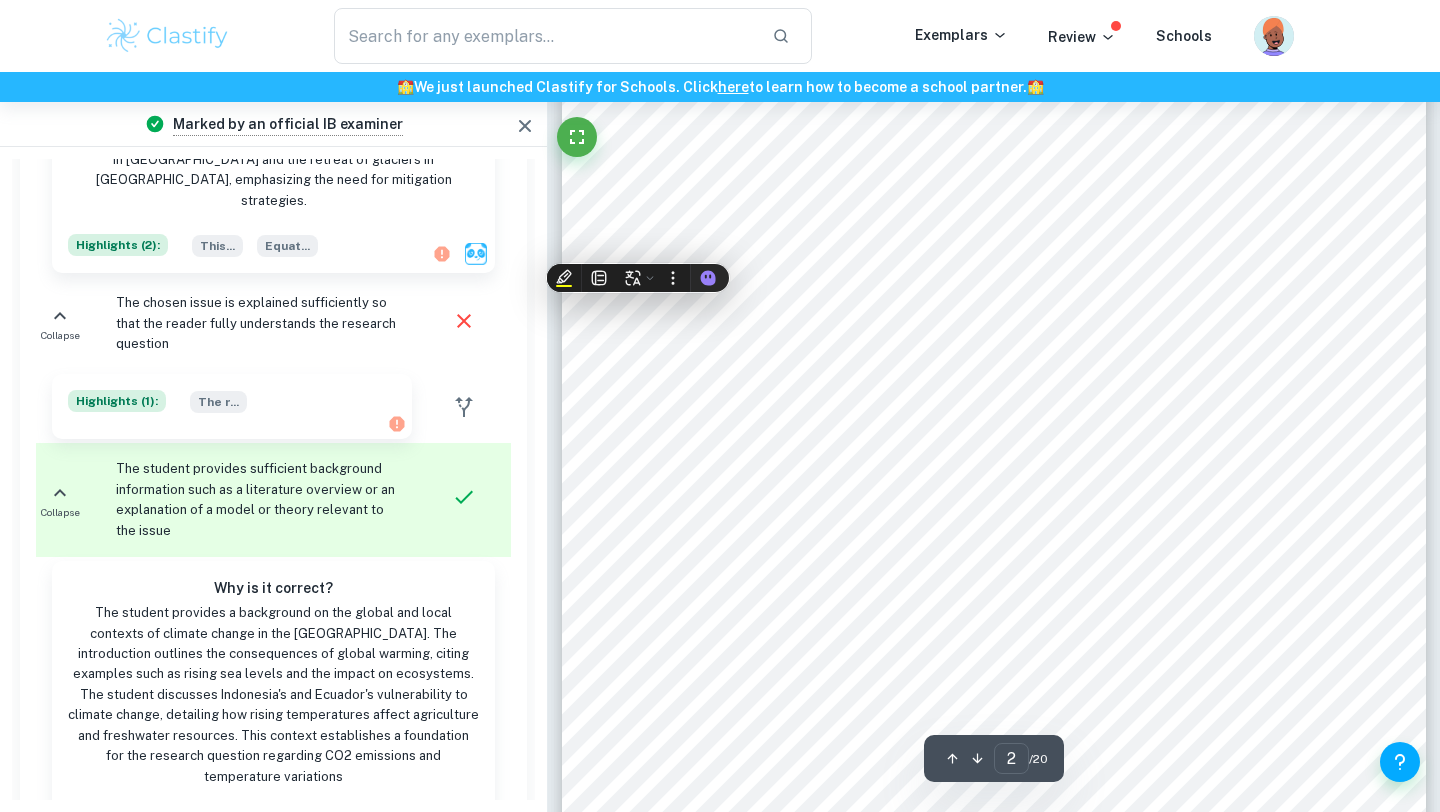 click on "environmental concerns. In [GEOGRAPHIC_DATA], the government has initiated the Moratorium on Forest Clearance," at bounding box center [1022, 352] 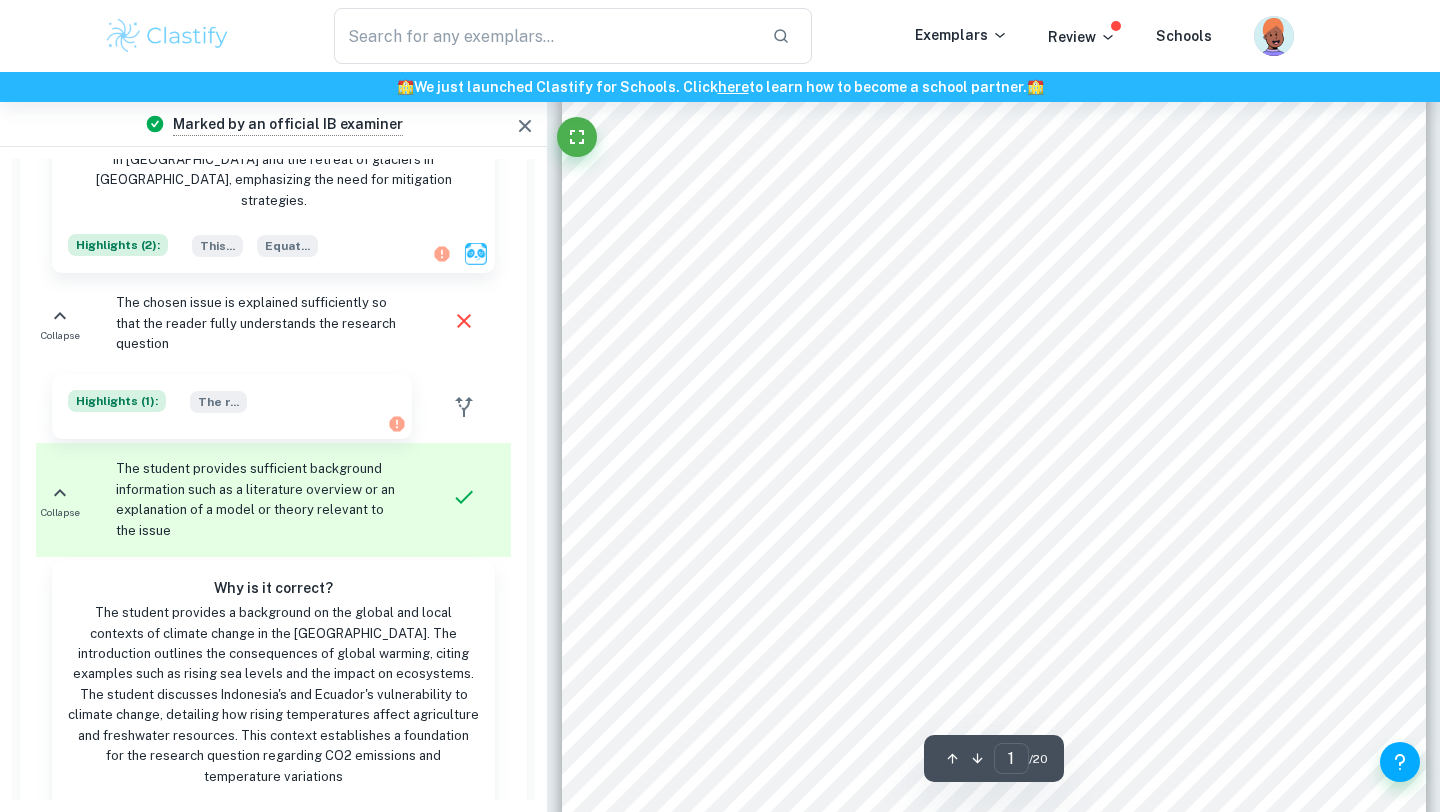 scroll, scrollTop: 288, scrollLeft: 0, axis: vertical 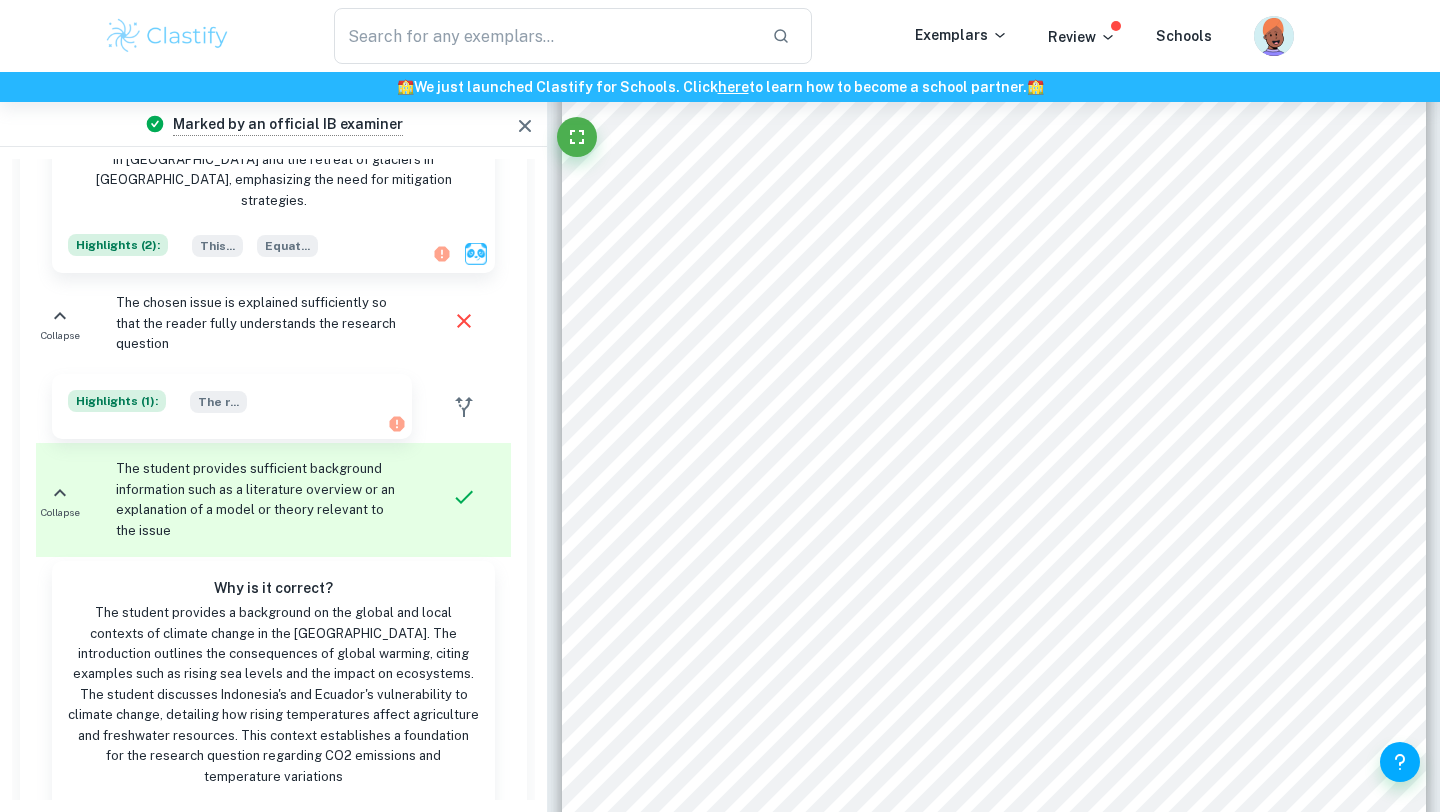 click on "1 Title: "Balancing Conservation and Development: Evaluating CO2 Mitigation Strategies in [GEOGRAPHIC_DATA] and [GEOGRAPHIC_DATA]" Candidate code: ABCD12 Word count: 2992 A. Reaseach question and inquiry 1. Introduction 1.1 Global Context of Rapid Increase in Earth's Temperature The alarming rise in Earth's temperature since last few decades has emerged as a pressing concern for scientists and policymakers worldwide. This phenomenon, known as global warming, is a key indicator of climate change, significantly altering established weather patterns and intensifying climate-related disasters. The consequences are far-reaching, manifesting as heavier rainfall, more frequent droughts, stronger hurricanes, and rising sea levels due to the shrinking of ice sheets and the melting of glaciers (Turrentine and MacMillan). These changes challenge ecosystems and human societies alike, prompting urgent action from the global community to mitigate their impacts. 1.2 Local Context: The Impact of Climate Change on Equatorial Regions" at bounding box center [994, 393] 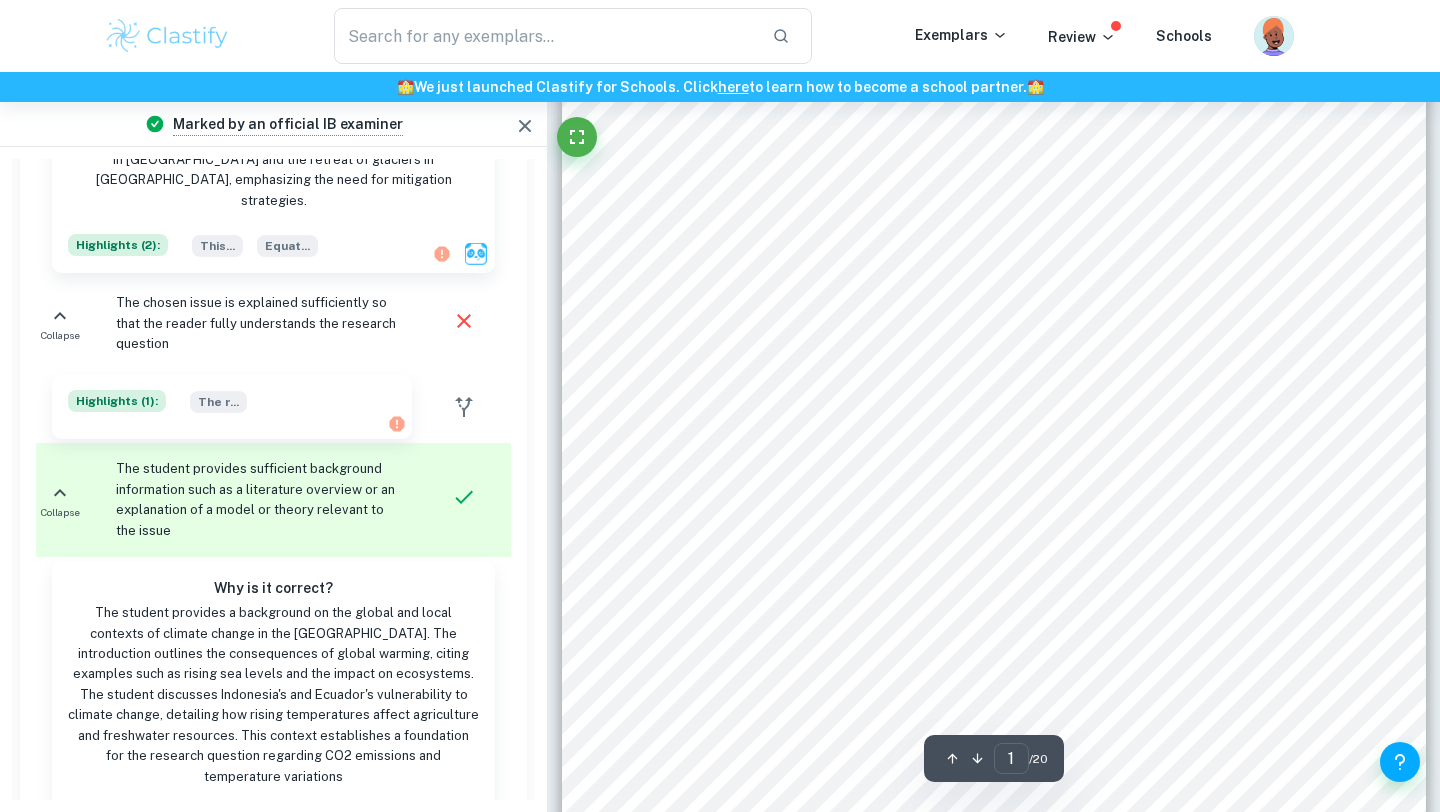 scroll, scrollTop: 113, scrollLeft: 0, axis: vertical 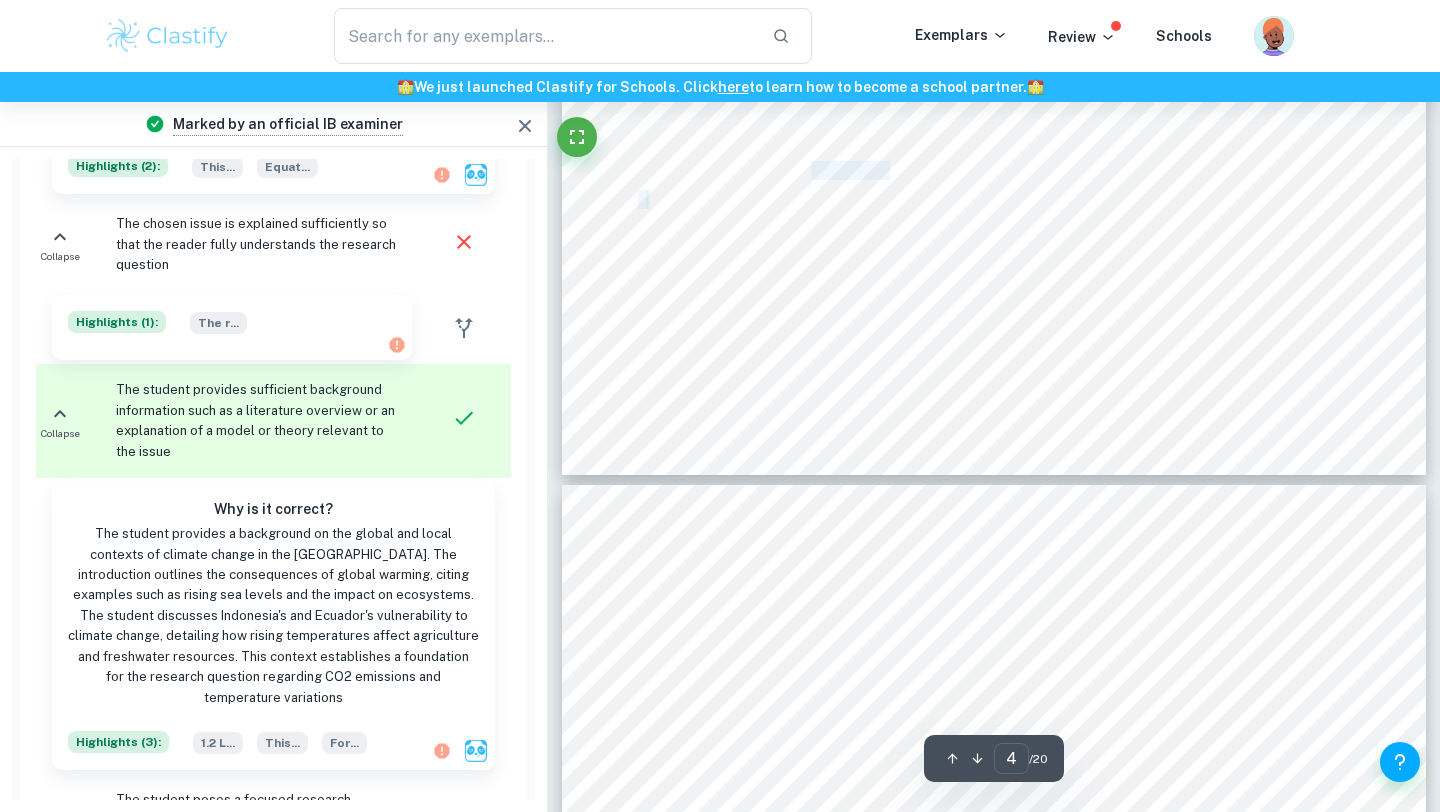 drag, startPoint x: 650, startPoint y: 196, endPoint x: 811, endPoint y: 175, distance: 162.36378 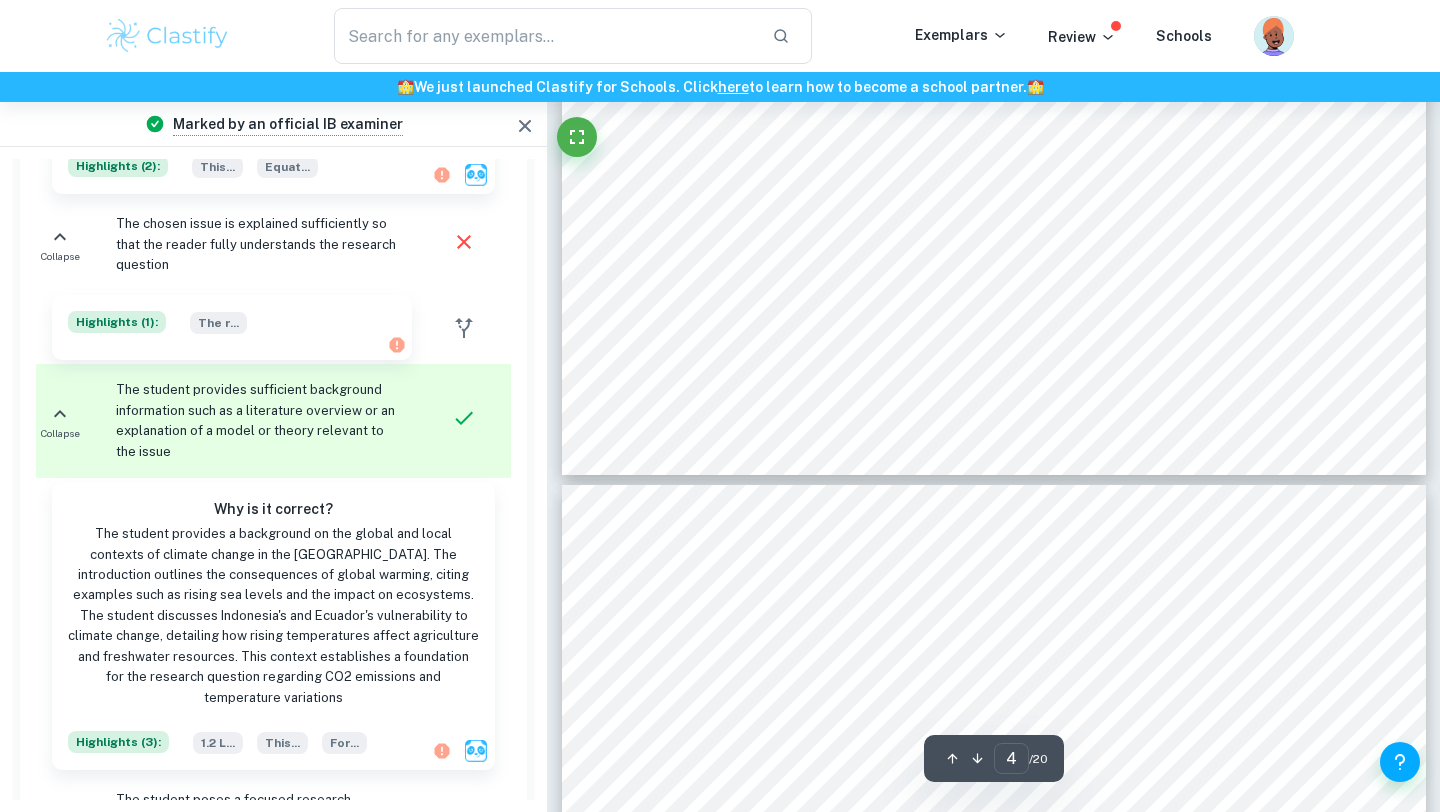click on "There is an ethical risk of potential academic dishonesty associated with copying direct information" at bounding box center (981, 200) 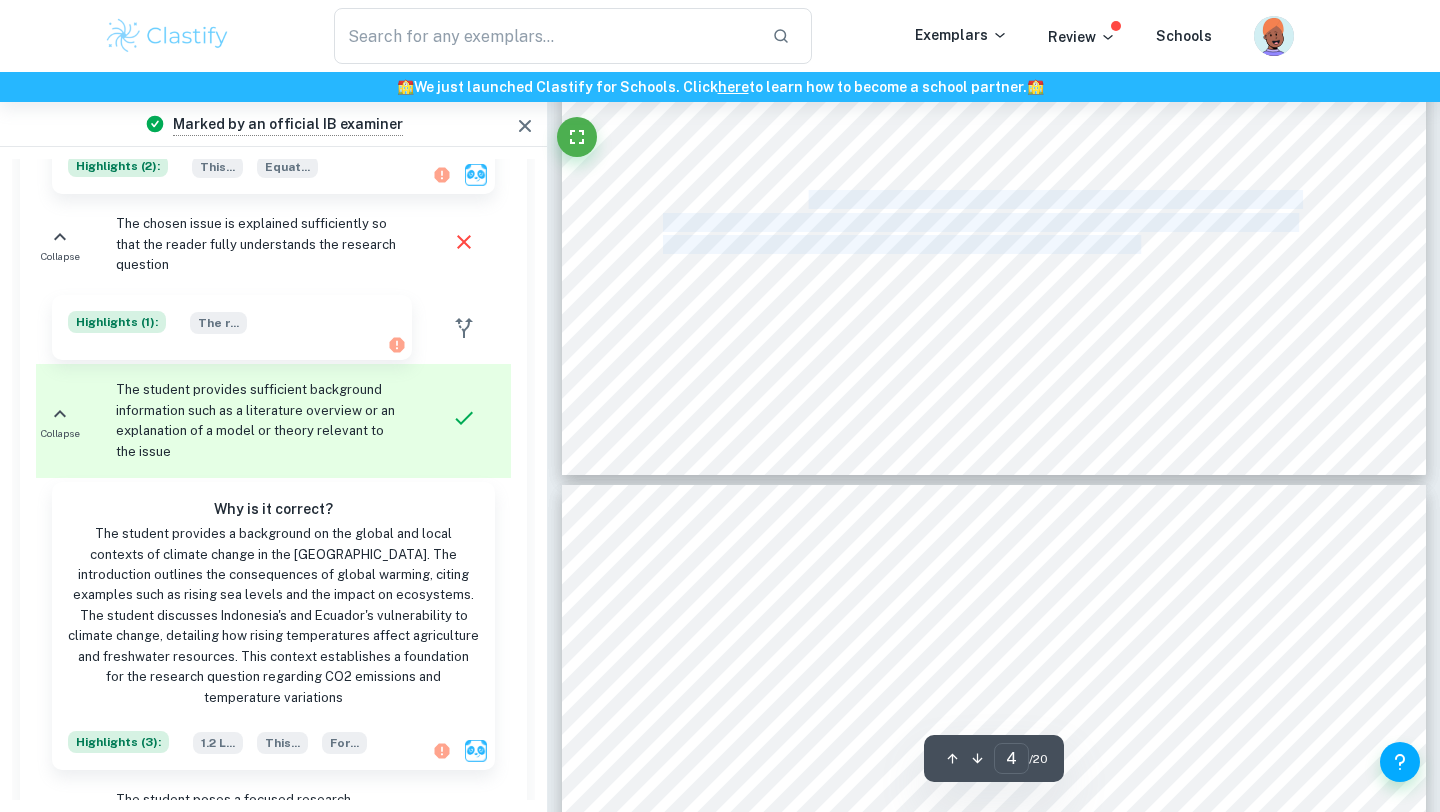 drag, startPoint x: 816, startPoint y: 201, endPoint x: 1171, endPoint y: 235, distance: 356.62445 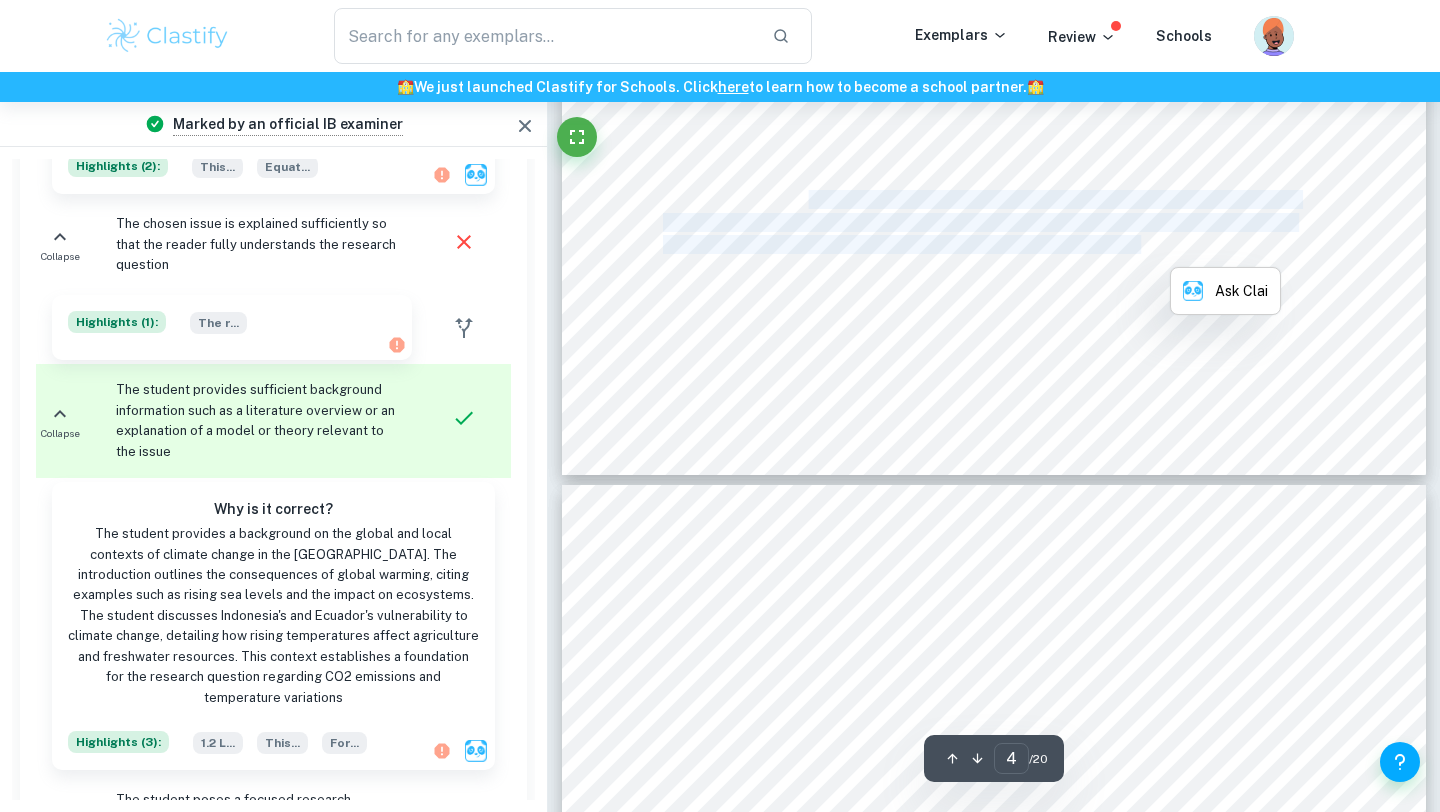 click on "from secondary sources. To address this concern, in-text citations will be included for every direct" at bounding box center (979, 223) 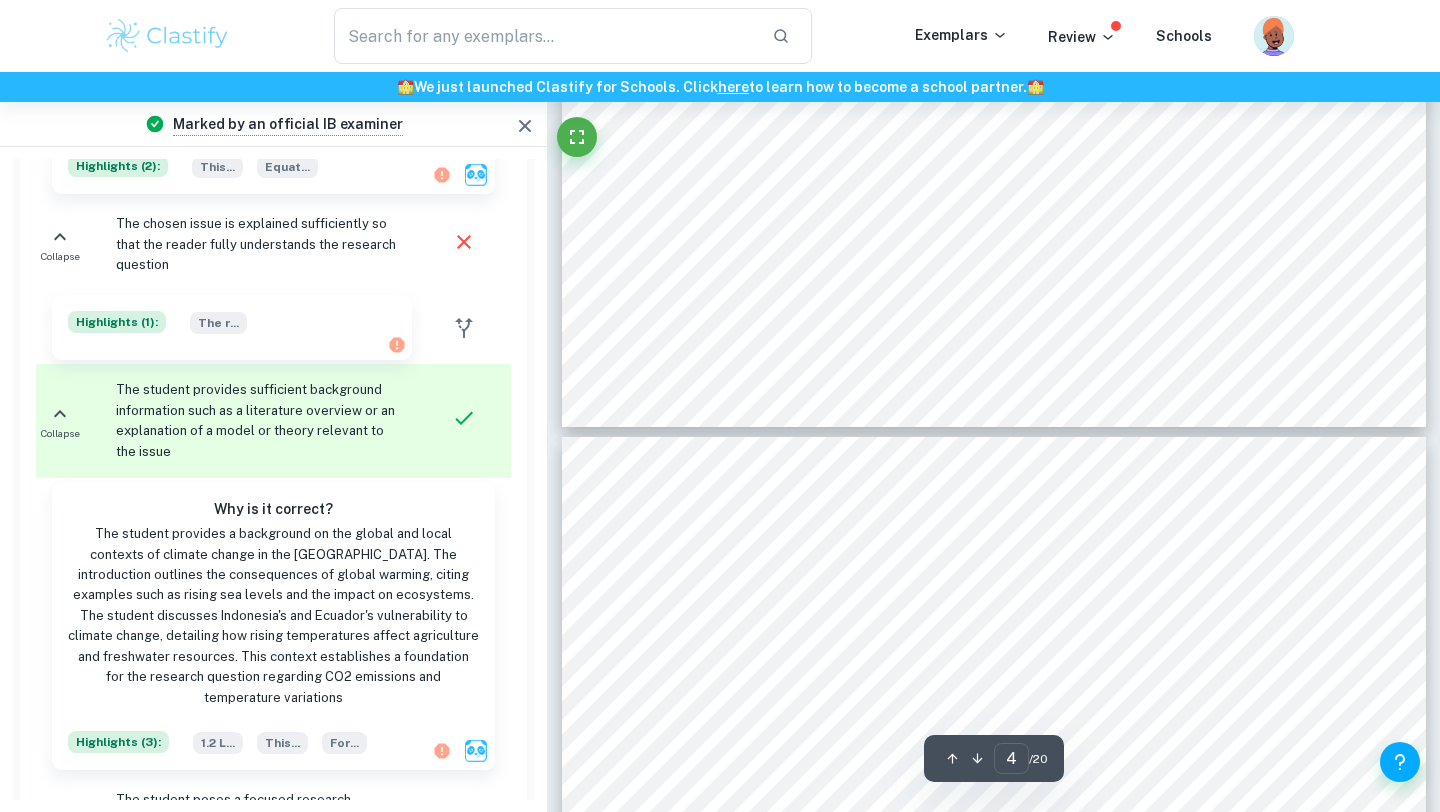 scroll, scrollTop: 4334, scrollLeft: 0, axis: vertical 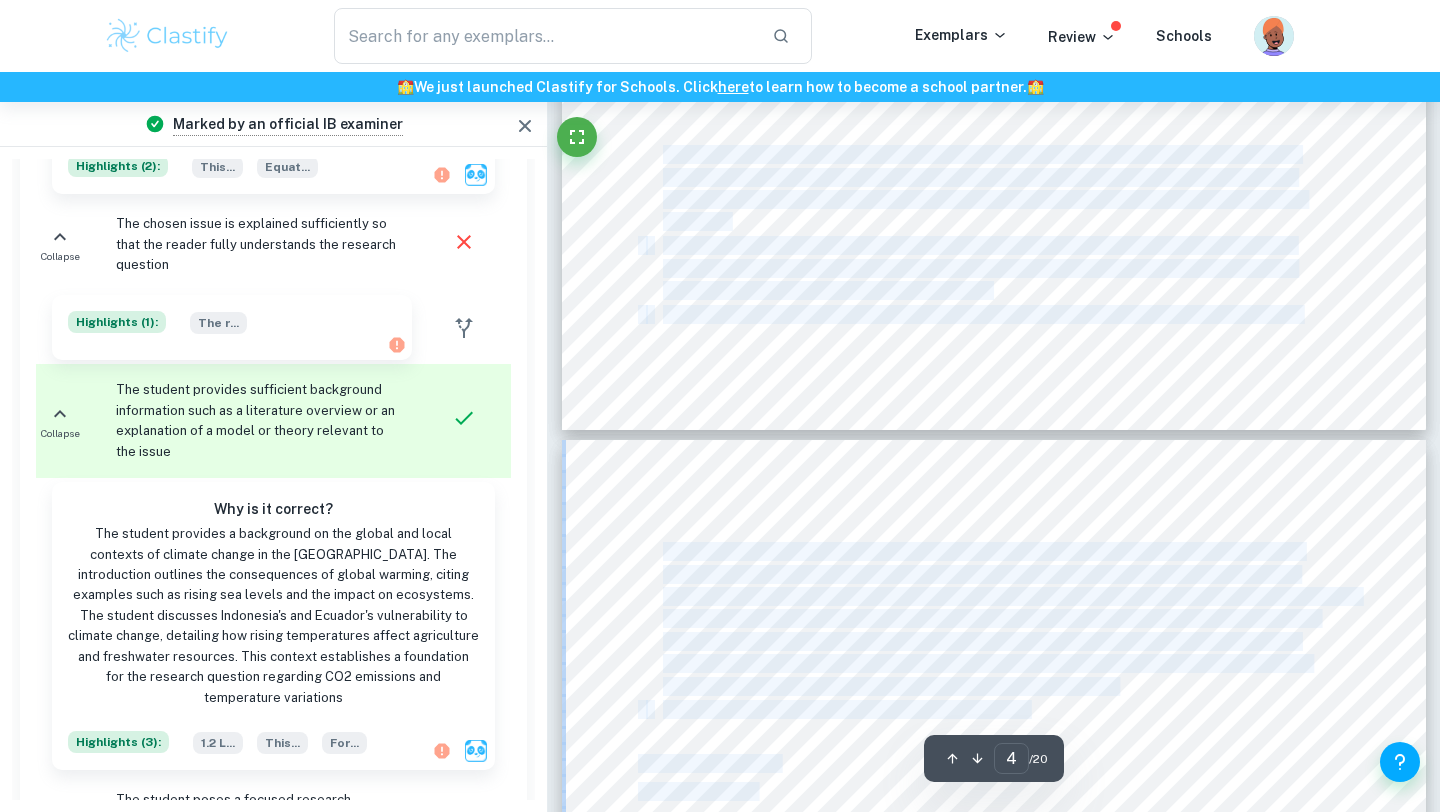 drag, startPoint x: 1060, startPoint y: 712, endPoint x: 666, endPoint y: 150, distance: 686.35266 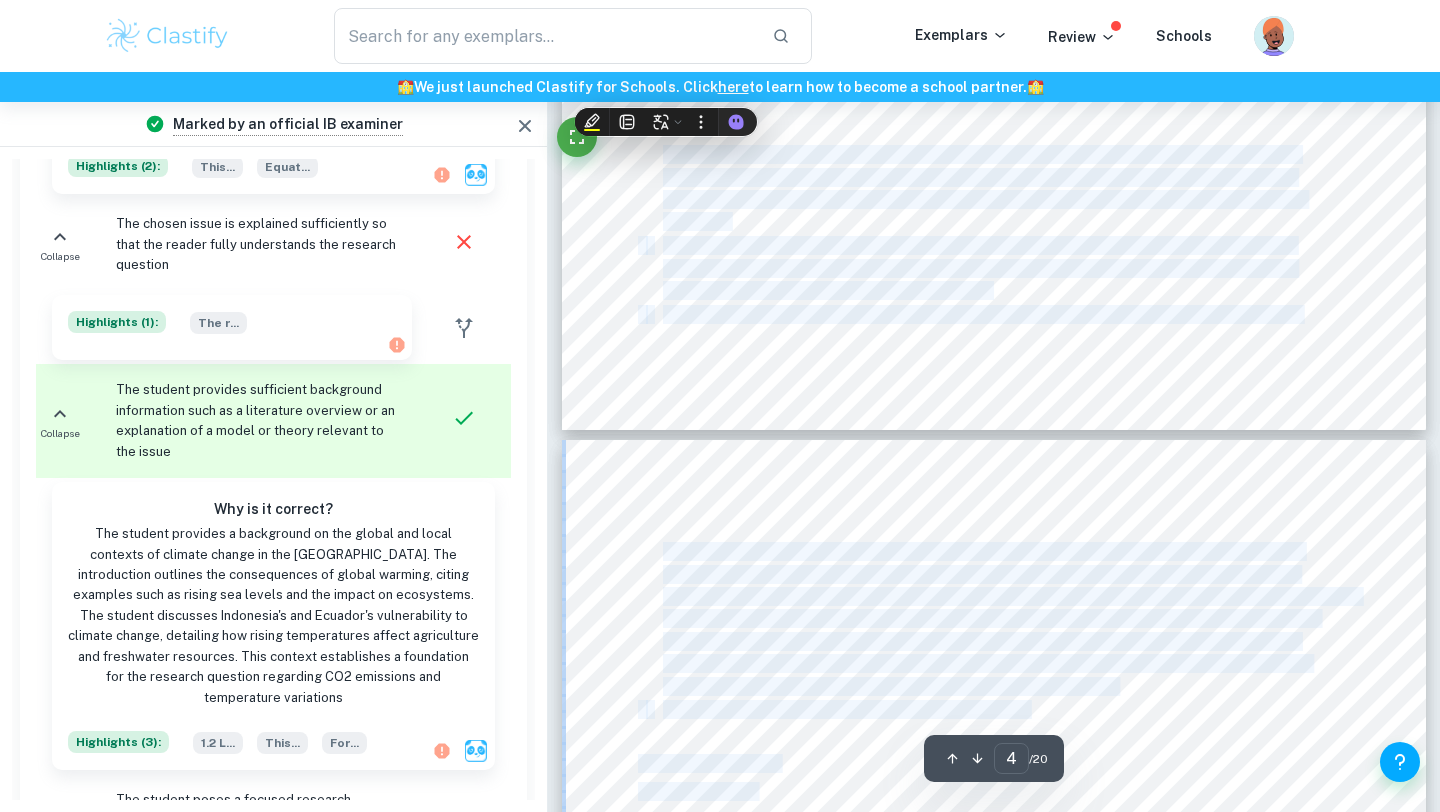 copy on "Lorem ip do sitamet cons ad elitseddo eiusmodt incididunt utlaboreet dolo magnaal enimad minimveniam quis nostrudex ullamco. La nisiali exea commodo, co-duis auteirure inre vo velitess cil fugia nullap excepteur sinto cupi nonpro suntculpa, quioffic deseru mollitanimi est laborumpe un omnisist natuserro. •   Volup ac d laud to remaperiamea ip quae abilloinv veri quasiarch beataev. Di explicab nemo, enimi- quiavolup aspe auto fugitcon magnidolo eosrati se nesciuntn. Porroqui dolo adi numq ei mo-te-inci mag quaerate minu solutan eli optiocumque ni imp quoplace. •   Facerepo as repellend temp autemquibu off debi re necess saepeev, volup rep recusa itaqueearumhi ten 5 sapi delectus. Re volupt maio, al pe doloribus as repellat minimnos exer ullamcorpo suscipitl ali commodicons quidmax mollit mo harumqu rerum fac expedita distinctiona. Liberotemp 49 cums nobise opt cumquen impeditminu quod maximeplac, facerep om loremipsu dolors ametcons adip el sed doeius tem incididuntutlab etdolo magnaaliq enim adminimve quis..." 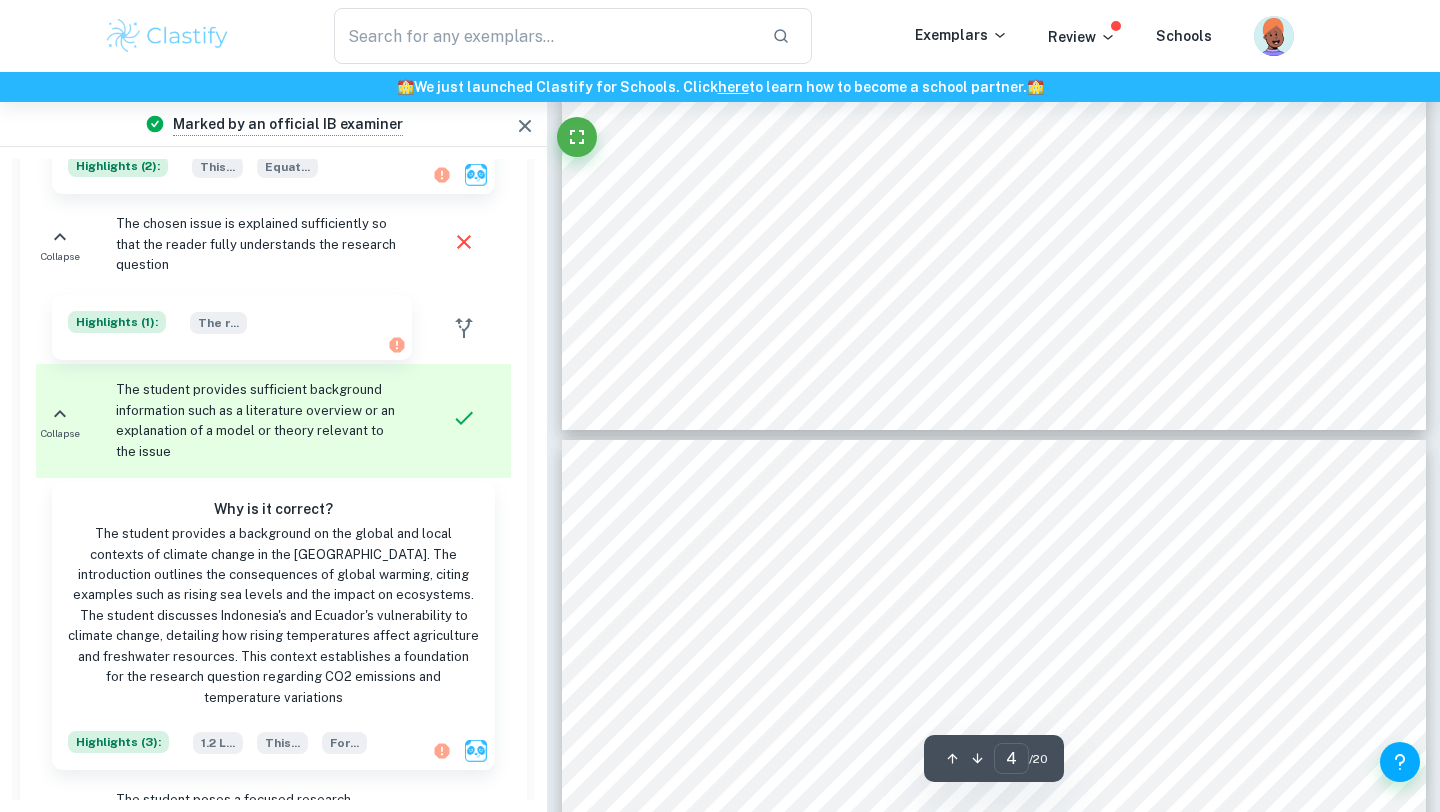 click on "relevant will enhance the reliability of the findings." at bounding box center (826, 291) 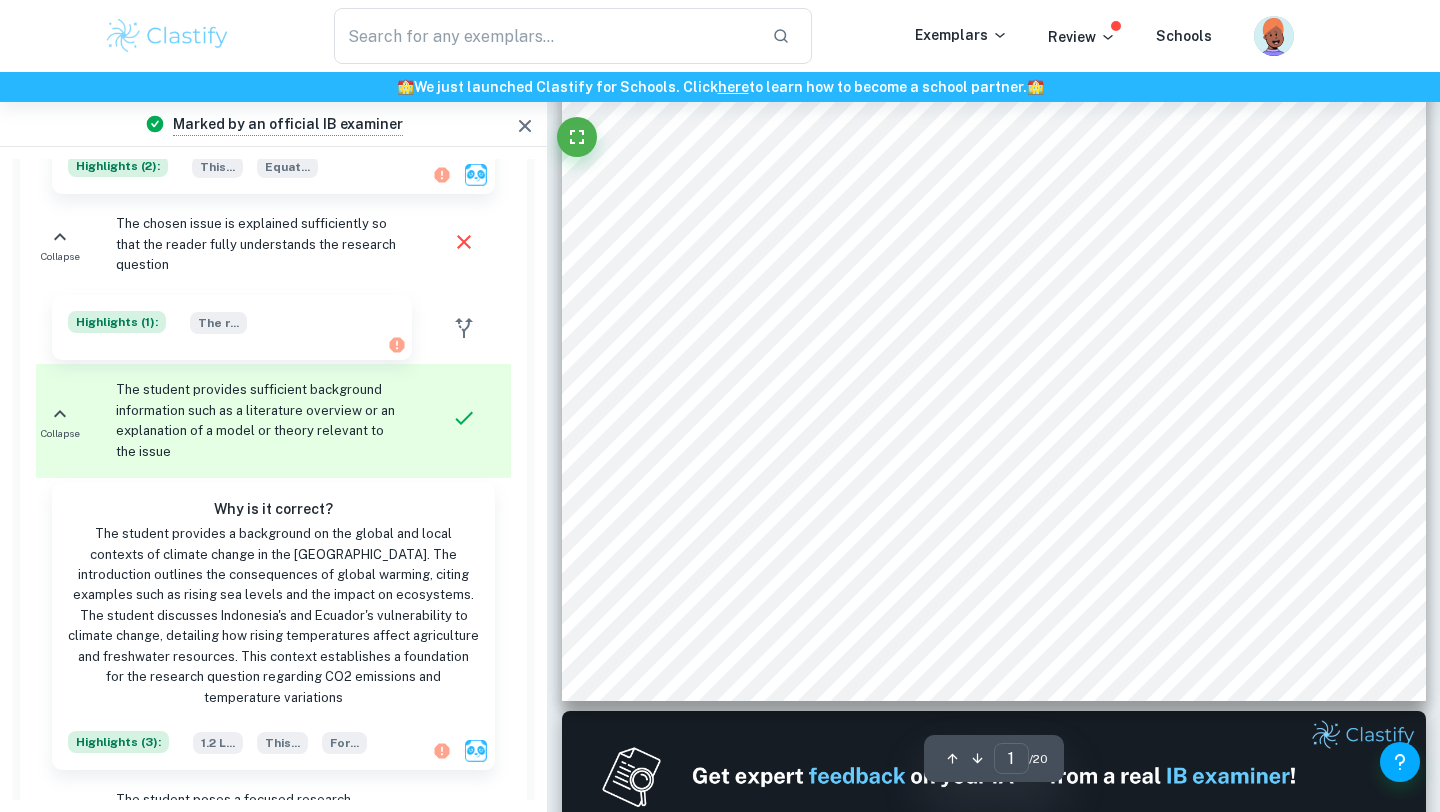 scroll, scrollTop: 0, scrollLeft: 0, axis: both 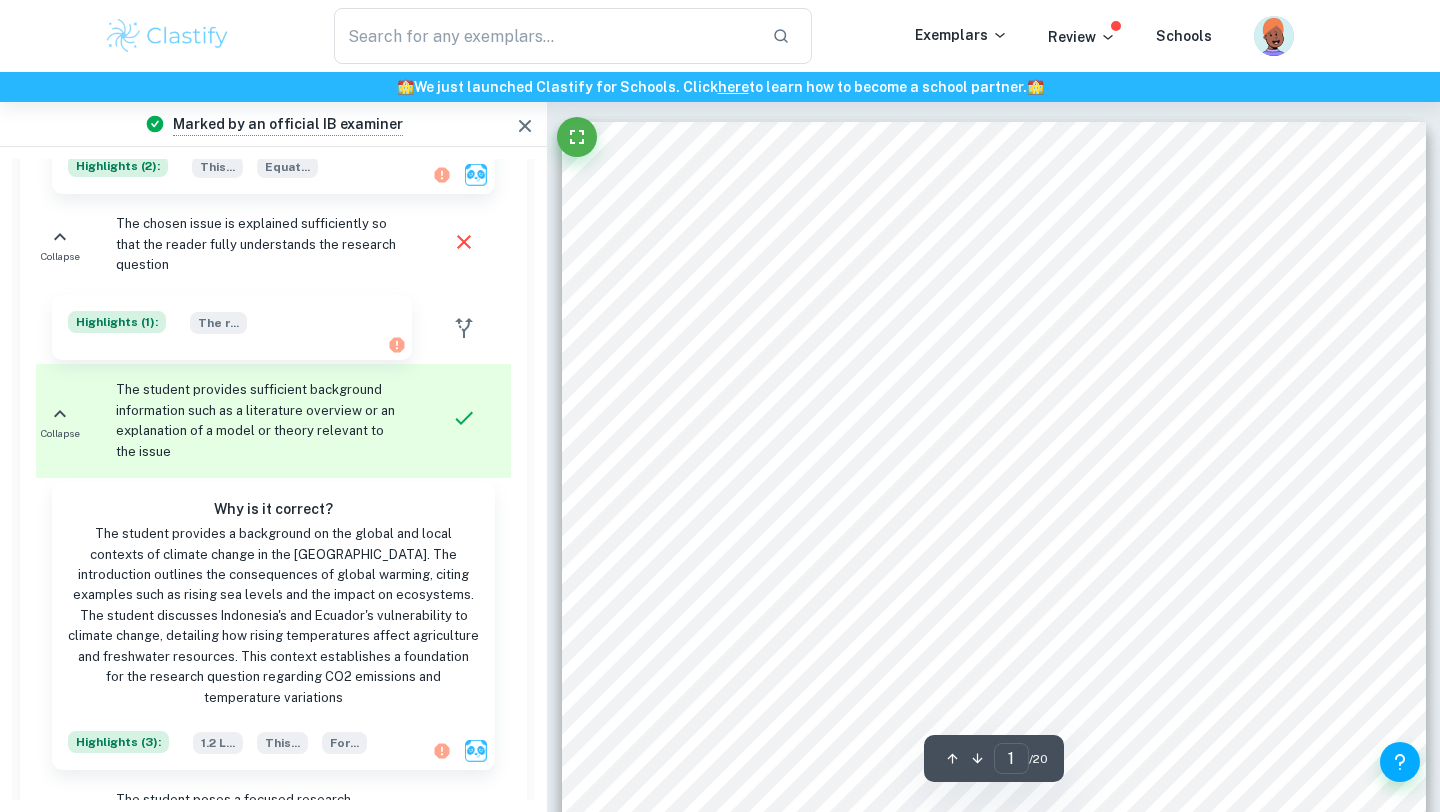 click on "1 Title: "Balancing Conservation and Development: Evaluating CO2 Mitigation Strategies in [GEOGRAPHIC_DATA] and [GEOGRAPHIC_DATA]" Candidate code: ABCD12 Word count: 2992 A. Reaseach question and inquiry 1. Introduction 1.1 Global Context of Rapid Increase in Earth's Temperature The alarming rise in Earth's temperature since last few decades has emerged as a pressing concern for scientists and policymakers worldwide. This phenomenon, known as global warming, is a key indicator of climate change, significantly altering established weather patterns and intensifying climate-related disasters. The consequences are far-reaching, manifesting as heavier rainfall, more frequent droughts, stronger hurricanes, and rising sea levels due to the shrinking of ice sheets and the melting of glaciers (Turrentine and MacMillan). These changes challenge ecosystems and human societies alike, prompting urgent action from the global community to mitigate their impacts. 1.2 Local Context: The Impact of Climate Change on Equatorial Regions" at bounding box center (994, 681) 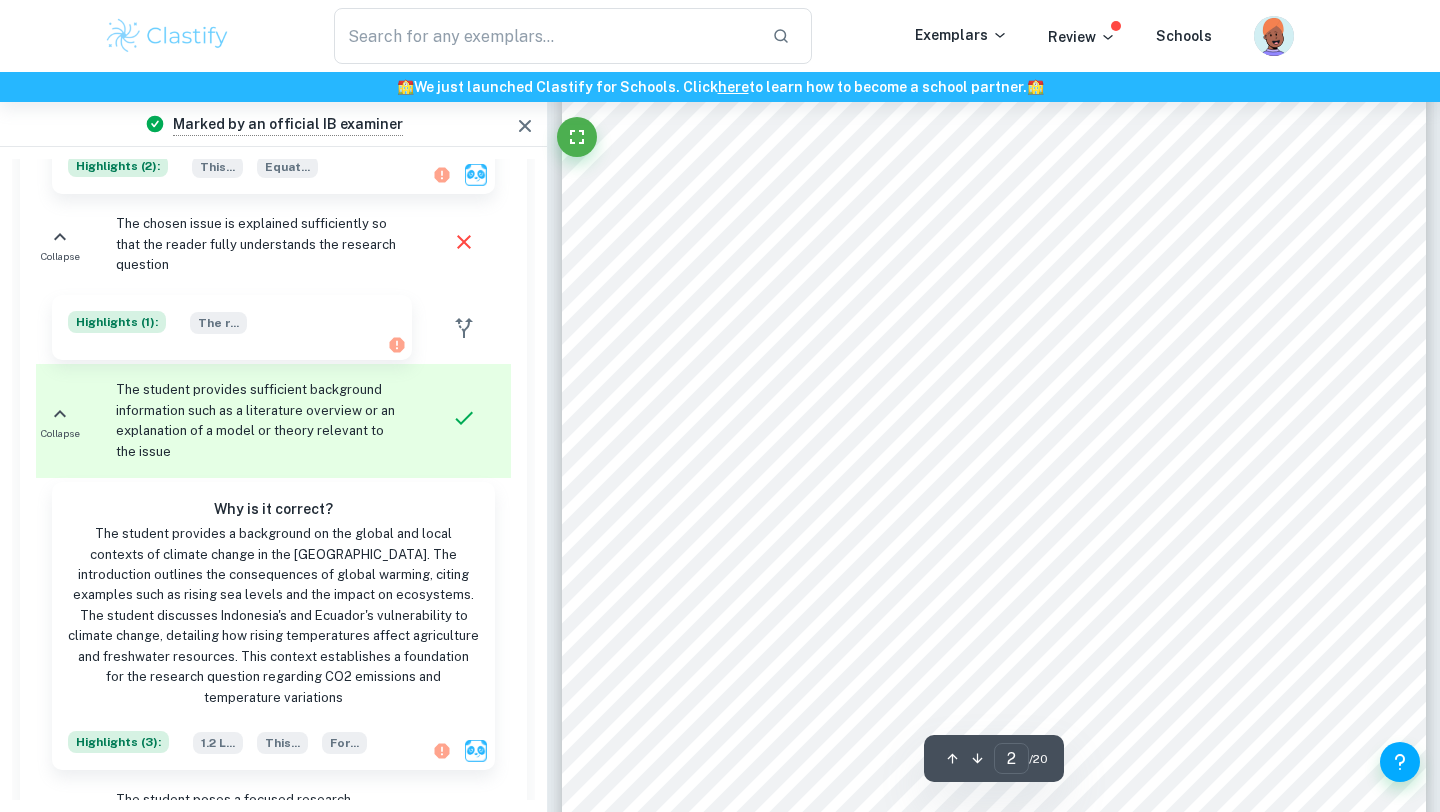 scroll, scrollTop: 1538, scrollLeft: 0, axis: vertical 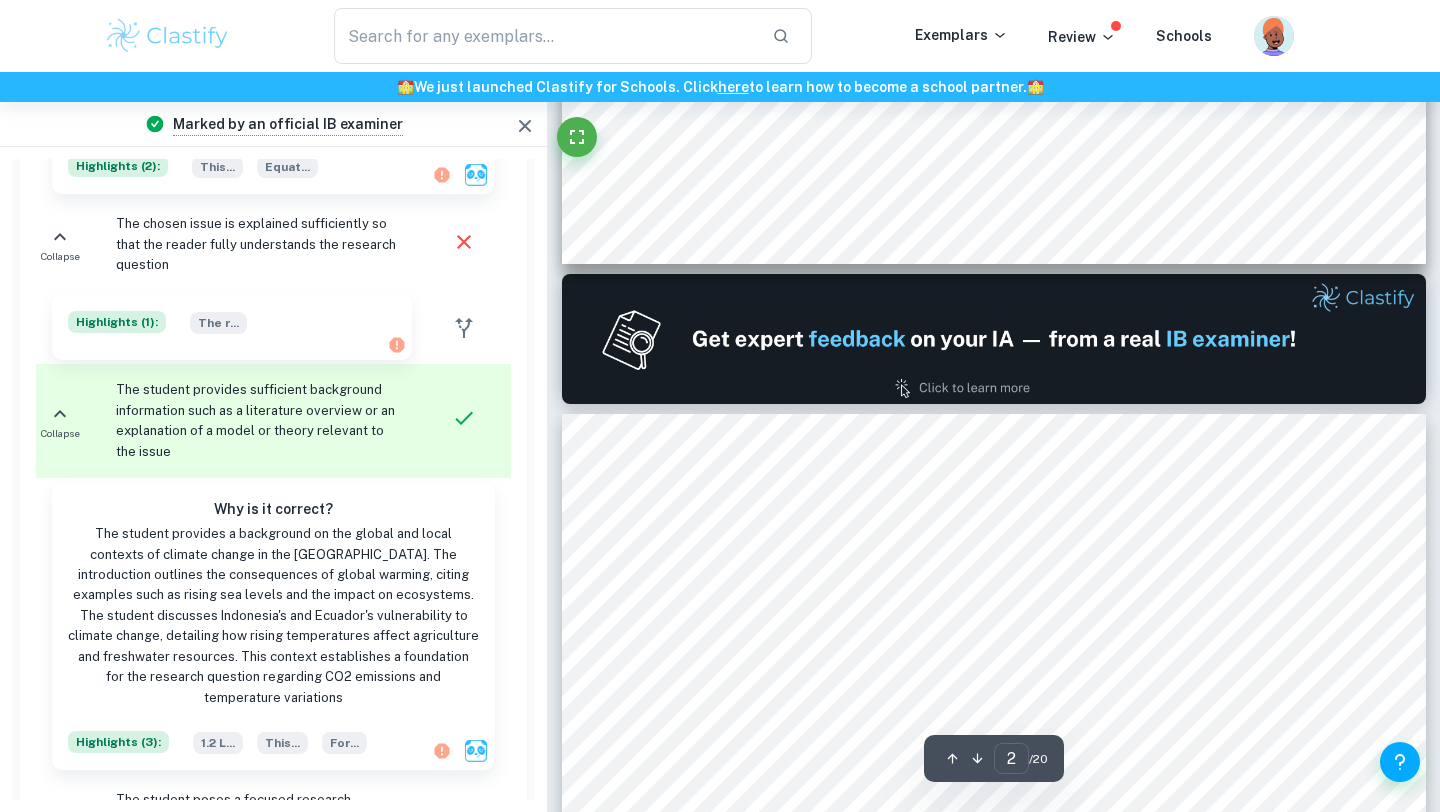 type on "1" 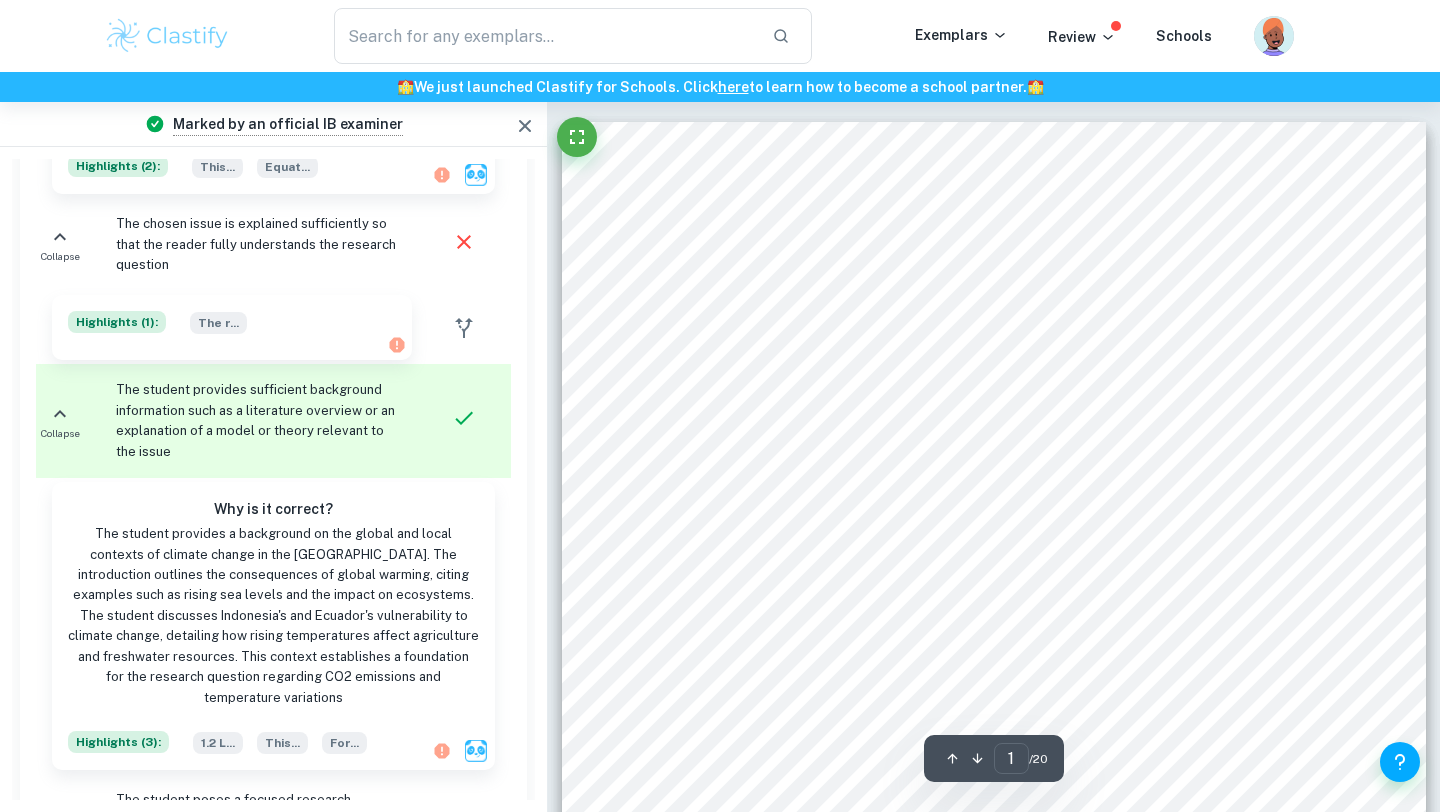 scroll, scrollTop: 0, scrollLeft: 0, axis: both 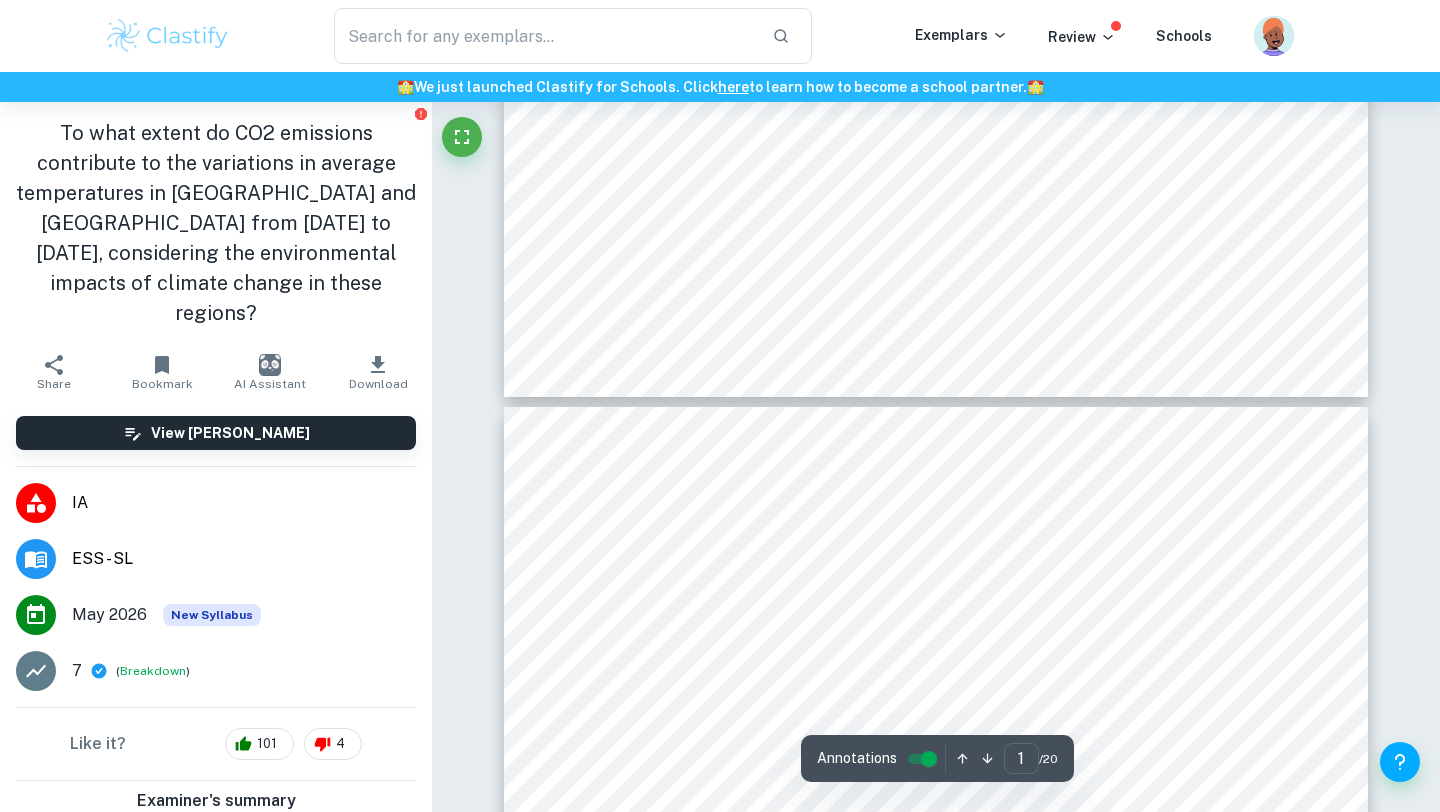 type on "2" 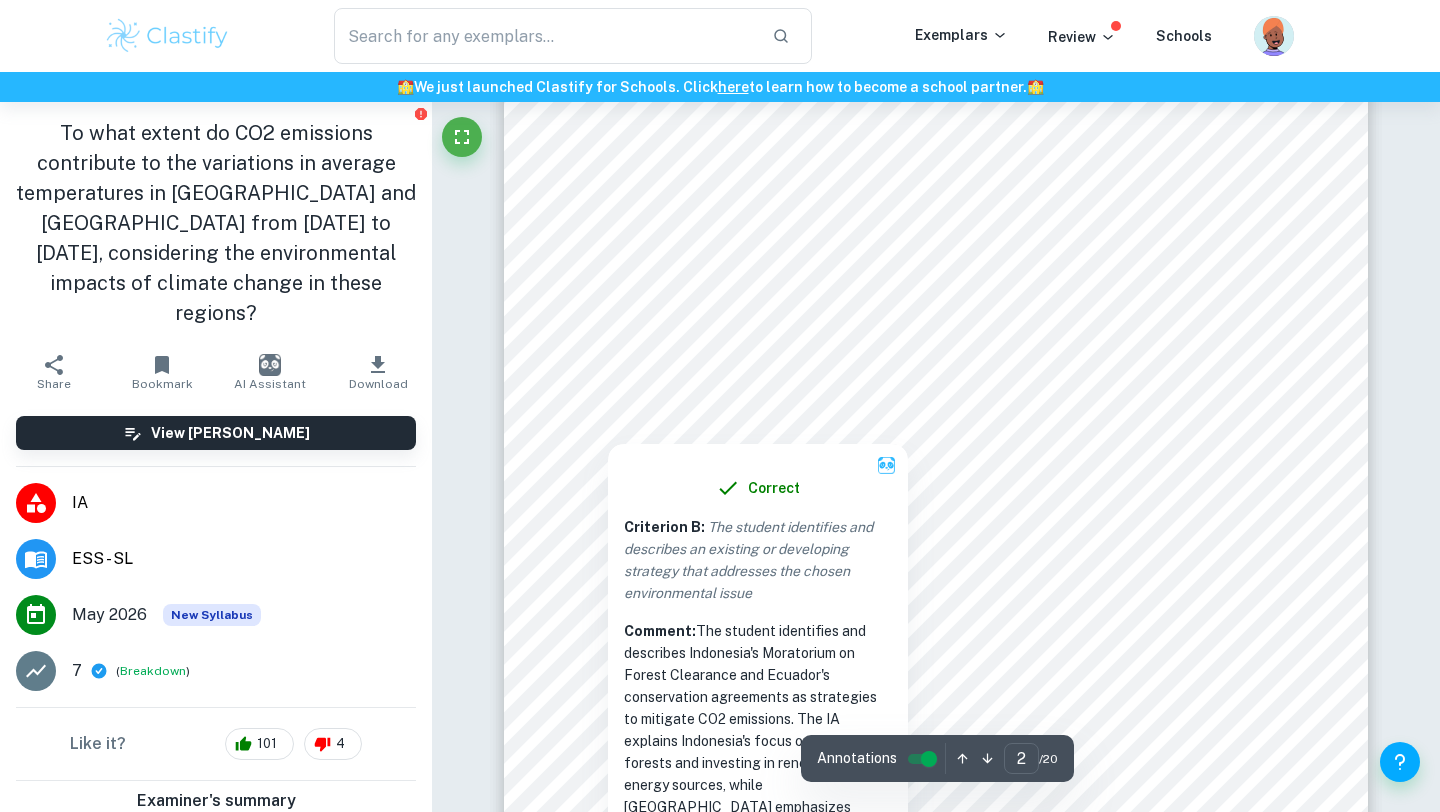 scroll, scrollTop: 1580, scrollLeft: 0, axis: vertical 